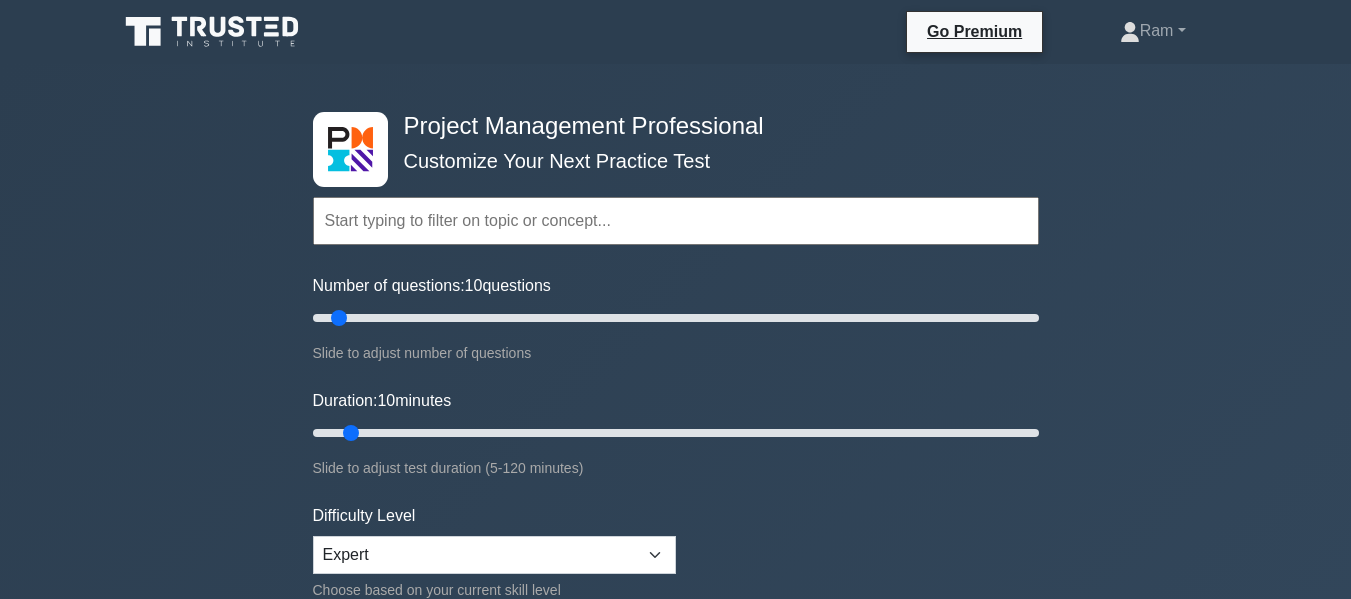 scroll, scrollTop: 0, scrollLeft: 0, axis: both 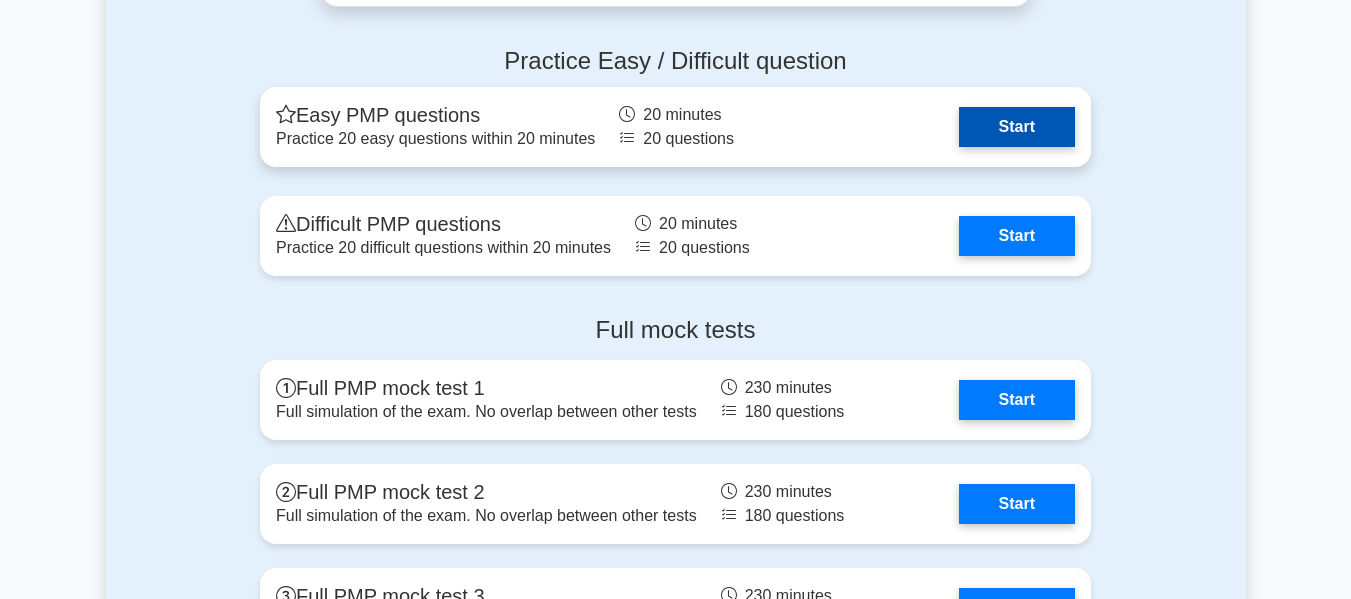 click on "Start" at bounding box center [1017, 127] 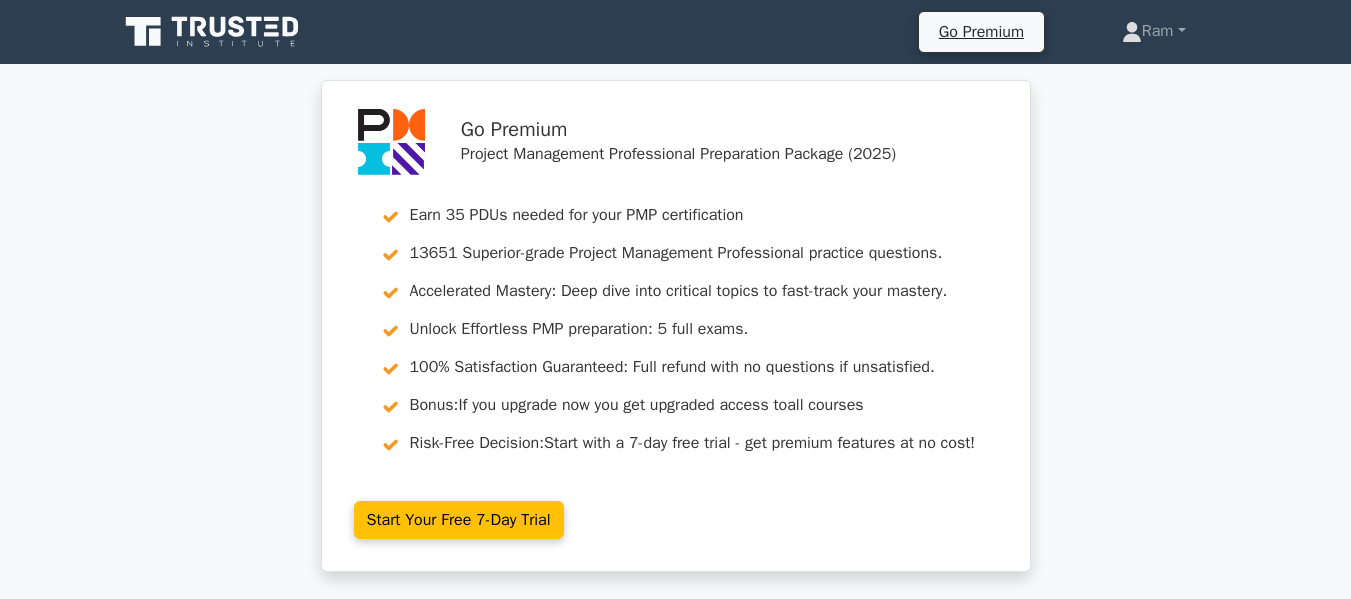 scroll, scrollTop: 0, scrollLeft: 0, axis: both 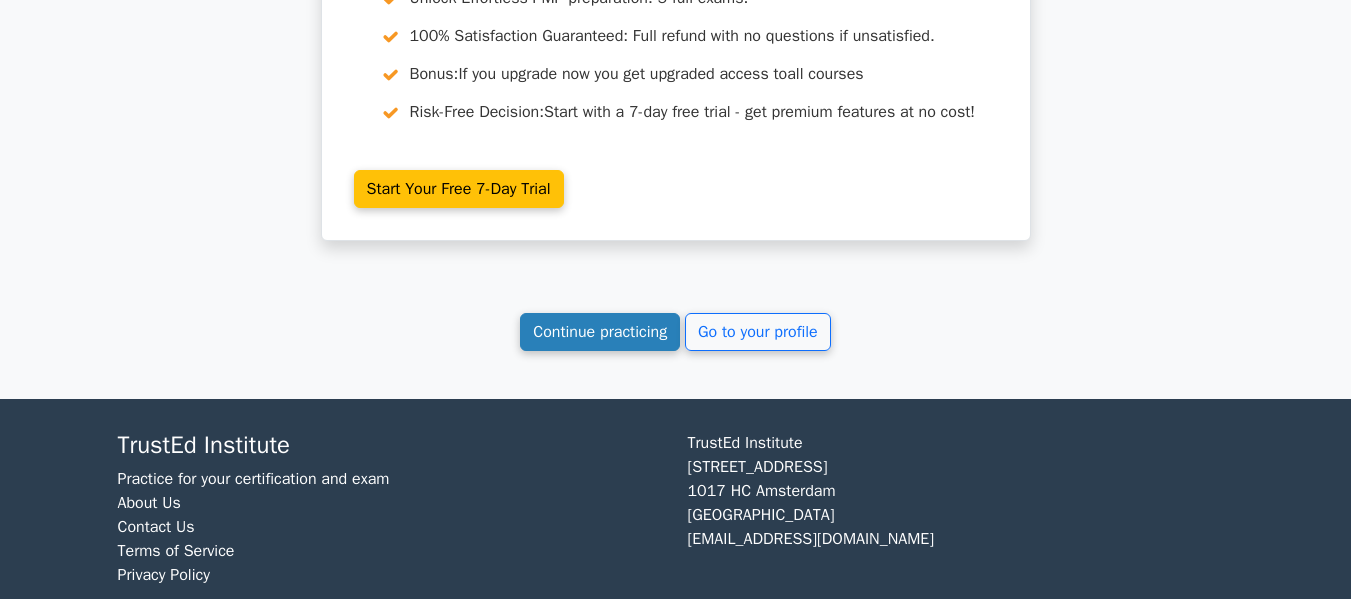 click on "Continue practicing" at bounding box center [600, 332] 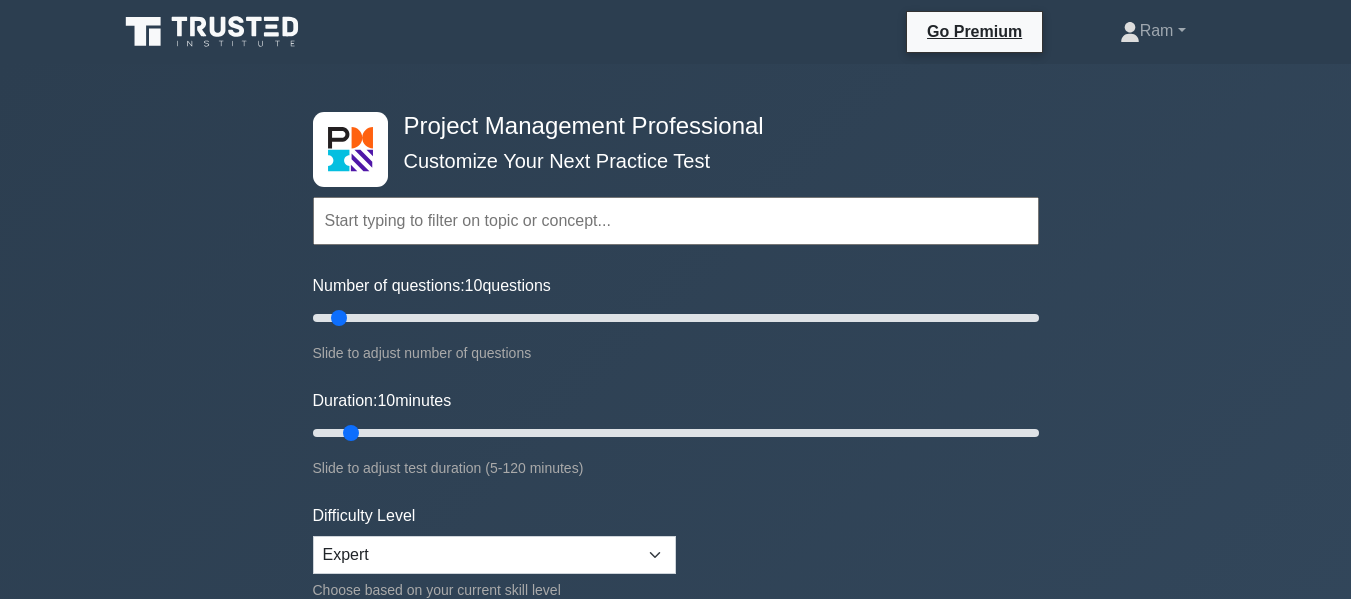 scroll, scrollTop: 0, scrollLeft: 0, axis: both 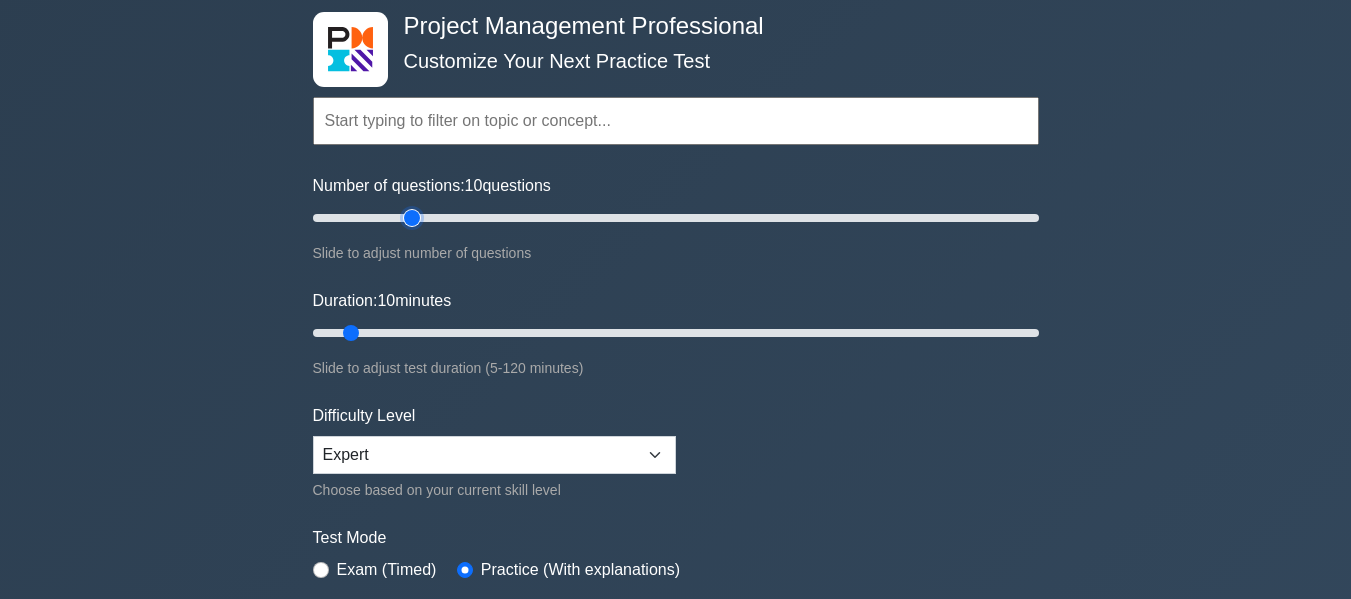 click on "Number of questions:  10  questions" at bounding box center (676, 218) 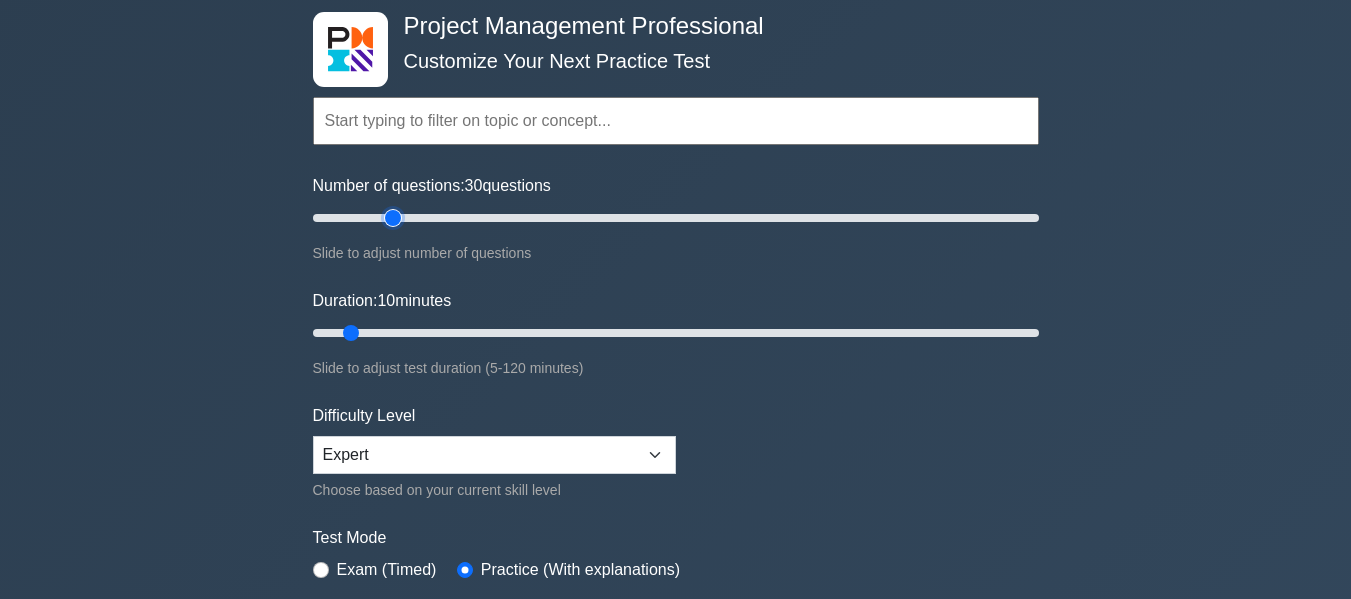 click on "Number of questions:  30  questions" at bounding box center (676, 218) 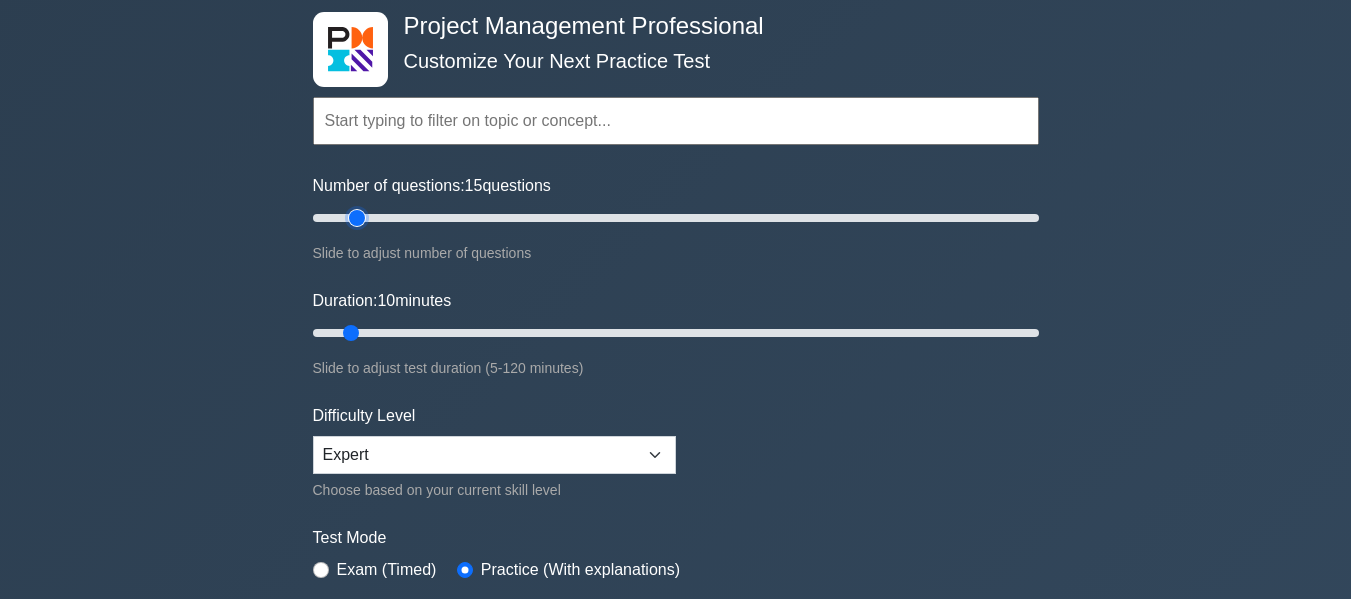 click on "Number of questions:  15  questions" at bounding box center (676, 218) 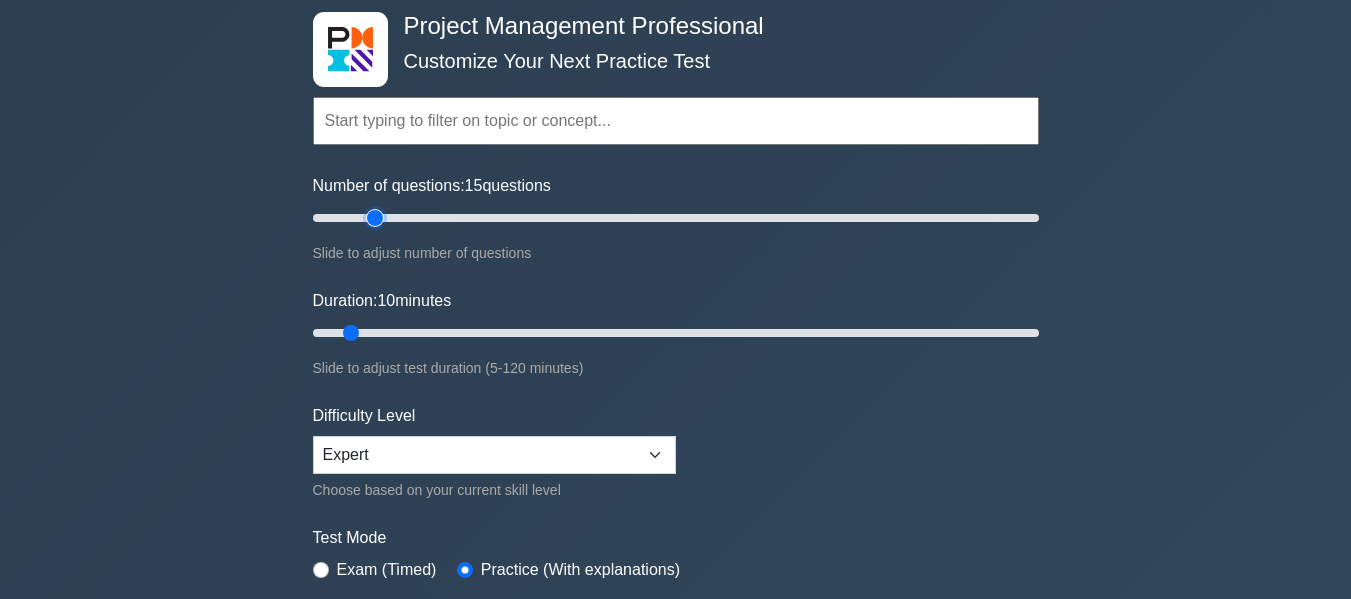 type on "20" 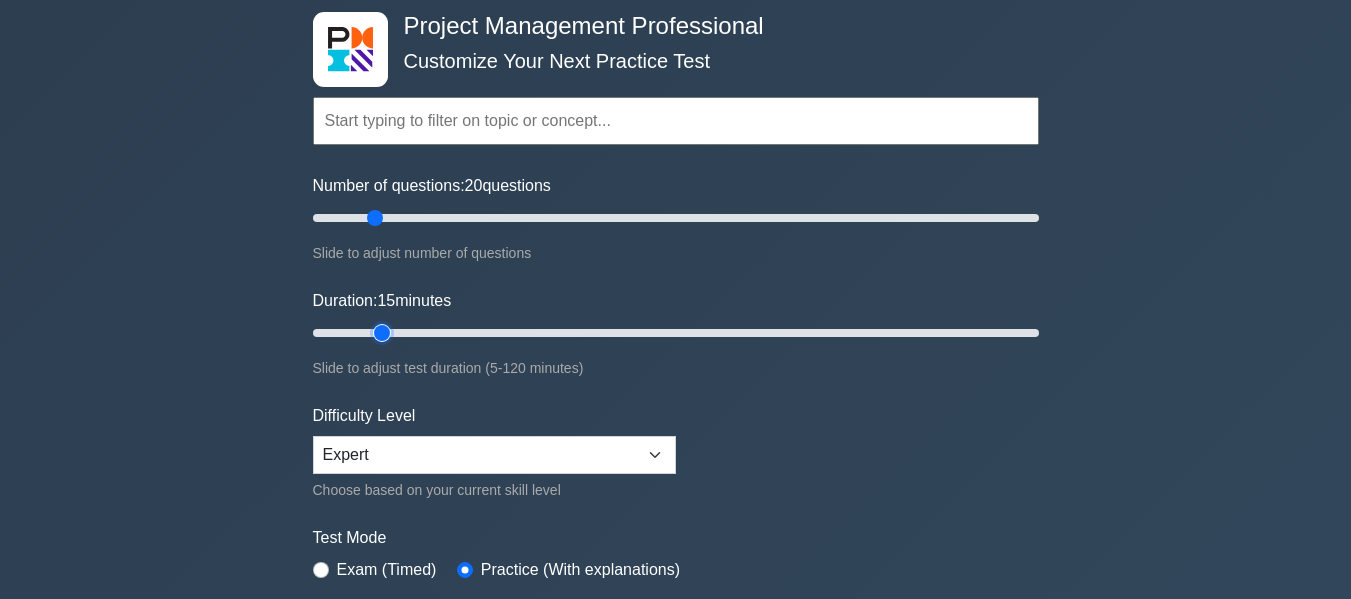 type on "15" 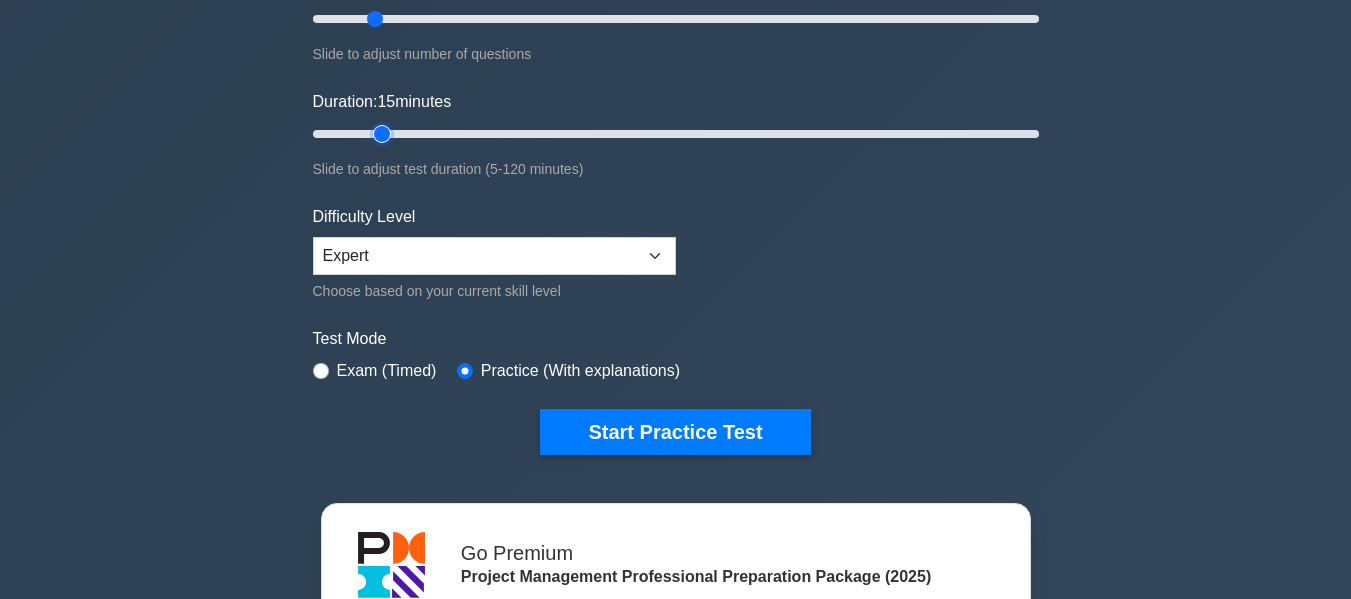 scroll, scrollTop: 400, scrollLeft: 0, axis: vertical 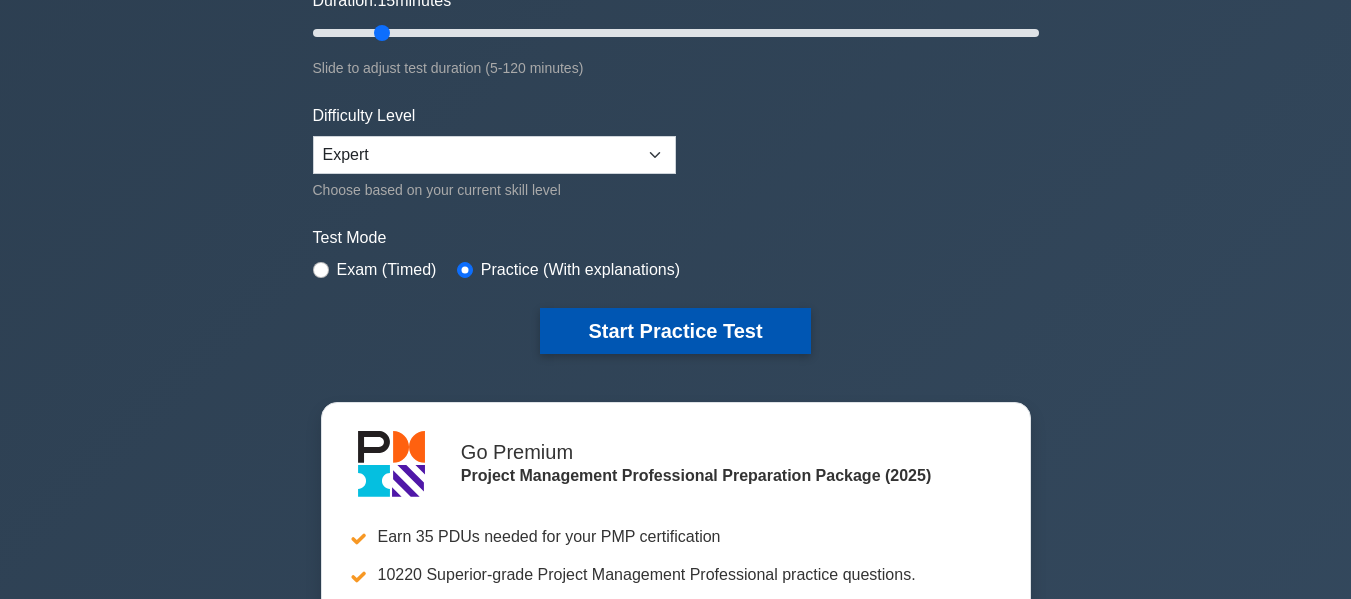 click on "Start Practice Test" at bounding box center [675, 331] 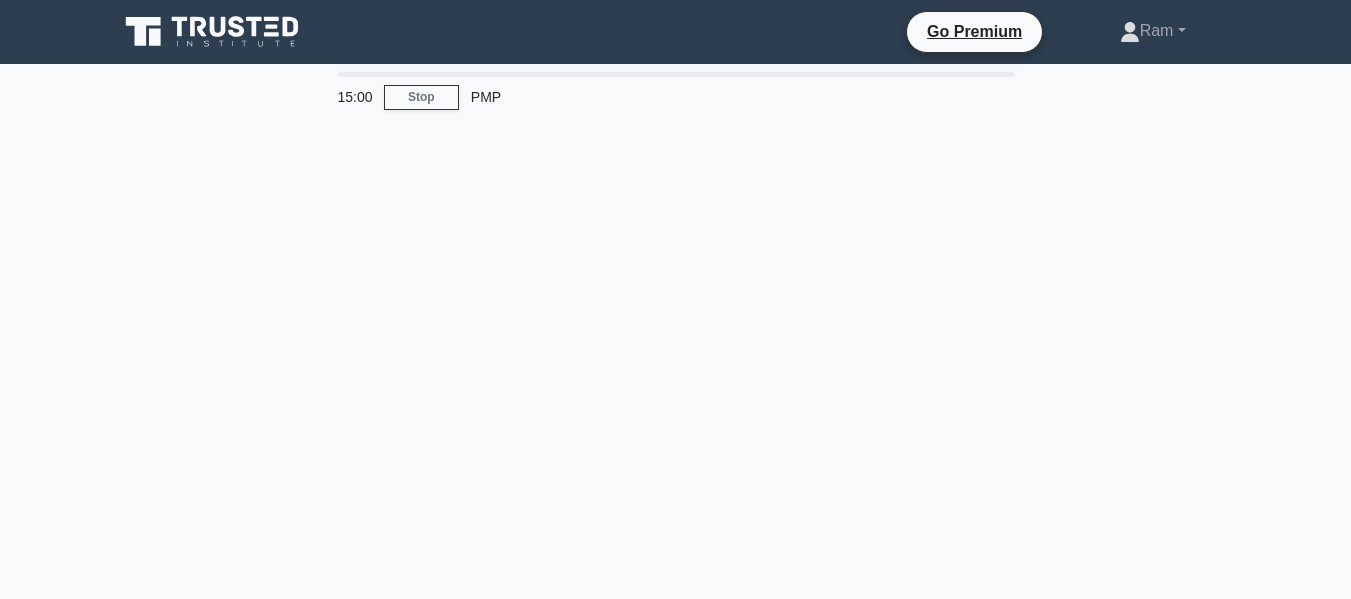 scroll, scrollTop: 0, scrollLeft: 0, axis: both 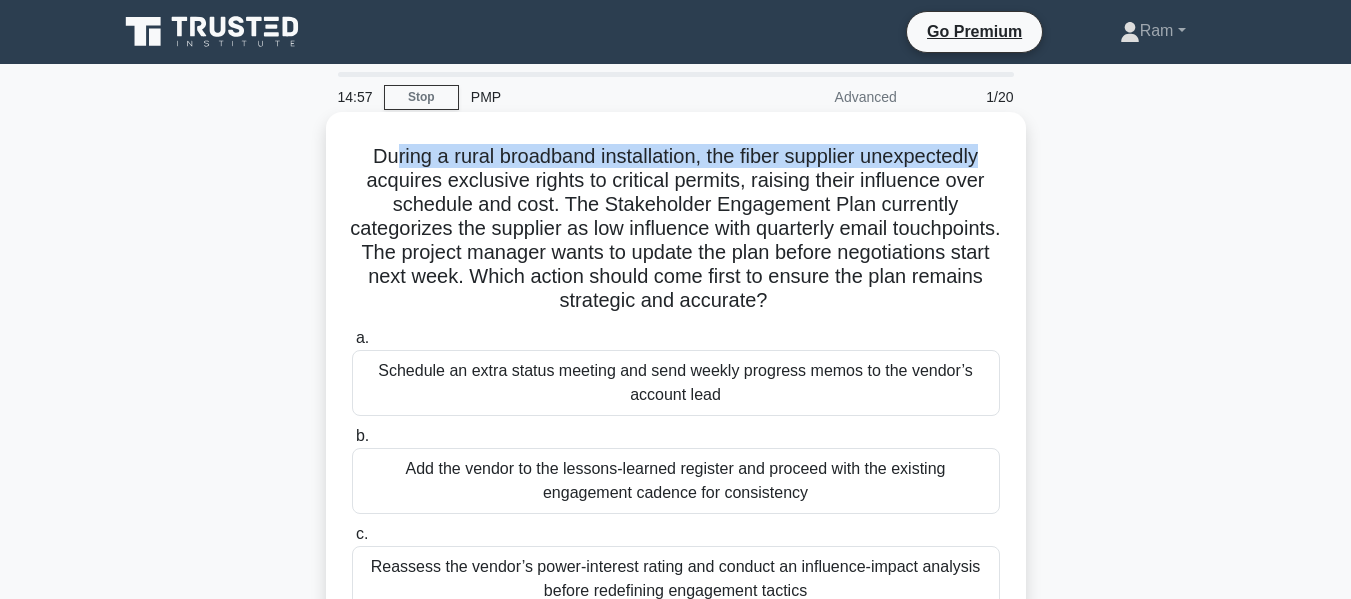 drag, startPoint x: 382, startPoint y: 154, endPoint x: 1018, endPoint y: 160, distance: 636.0283 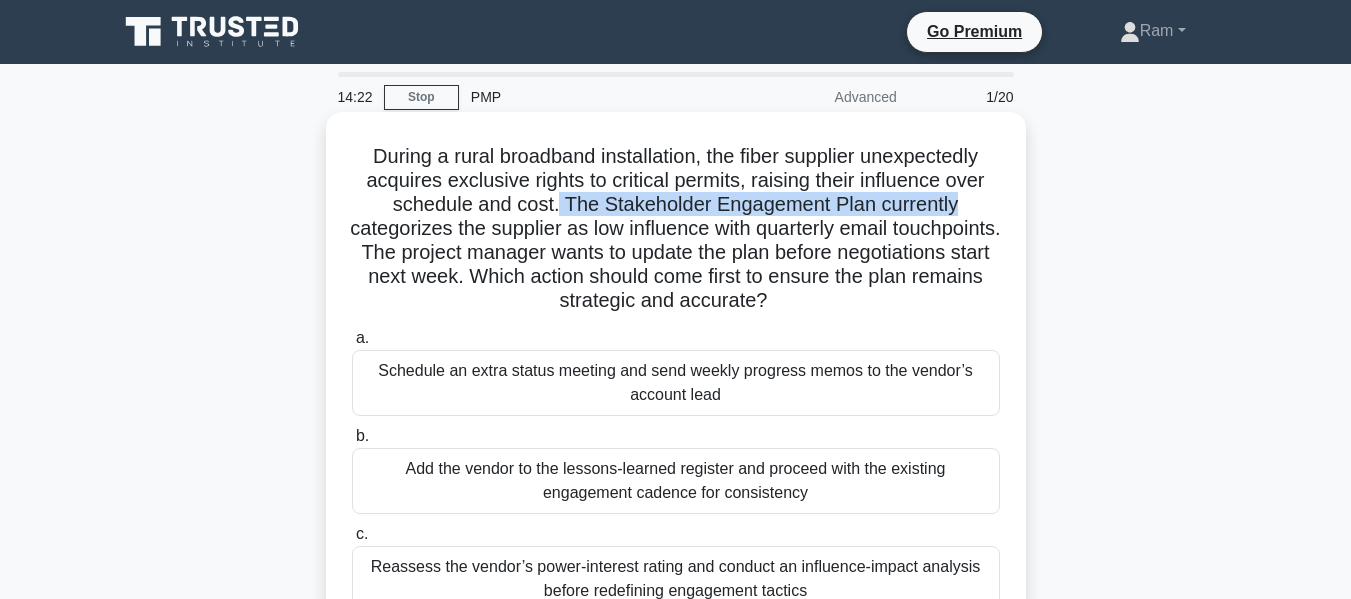 drag, startPoint x: 558, startPoint y: 203, endPoint x: 960, endPoint y: 203, distance: 402 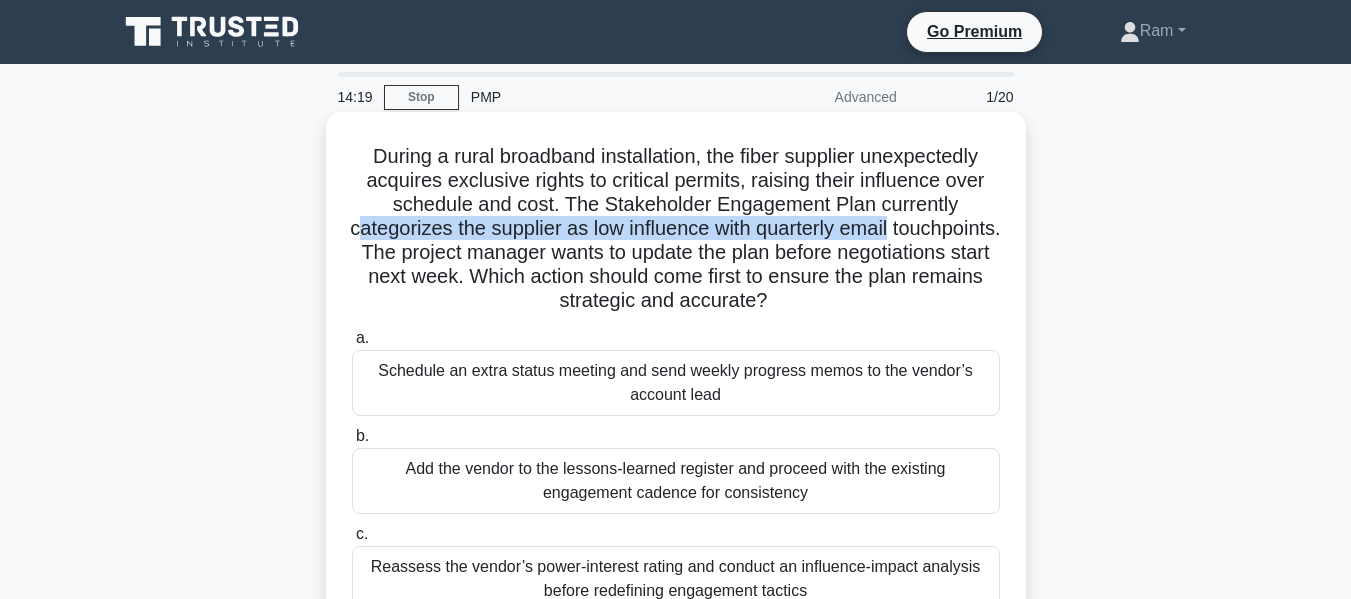 drag, startPoint x: 404, startPoint y: 227, endPoint x: 978, endPoint y: 220, distance: 574.04266 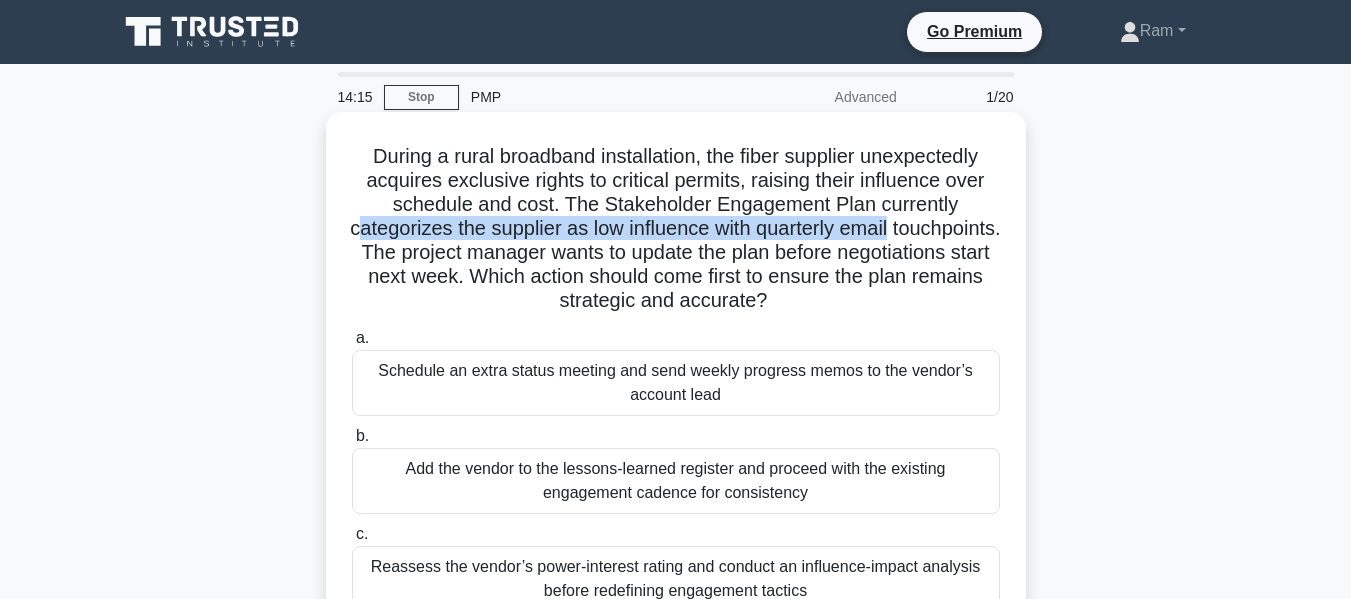 drag, startPoint x: 388, startPoint y: 245, endPoint x: 965, endPoint y: 294, distance: 579.07684 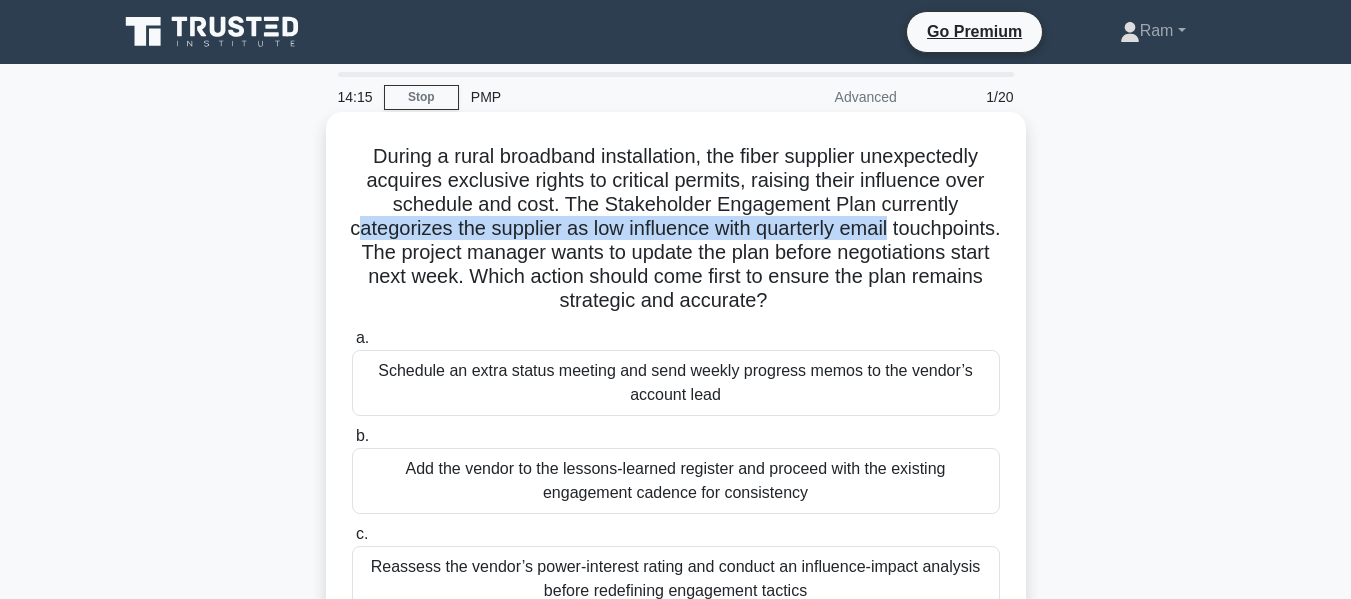 click on "During a rural broadband installation, the fiber supplier unexpectedly acquires exclusive rights to critical permits, raising their influence over schedule and cost. The Stakeholder Engagement Plan currently categorizes the supplier as low influence with quarterly email touchpoints. The project manager wants to update the plan before negotiations start next week. Which action should come first to ensure the plan remains strategic and accurate?
.spinner_0XTQ{transform-origin:center;animation:spinner_y6GP .75s linear infinite}@keyframes spinner_y6GP{100%{transform:rotate(360deg)}}
a." at bounding box center [676, 441] 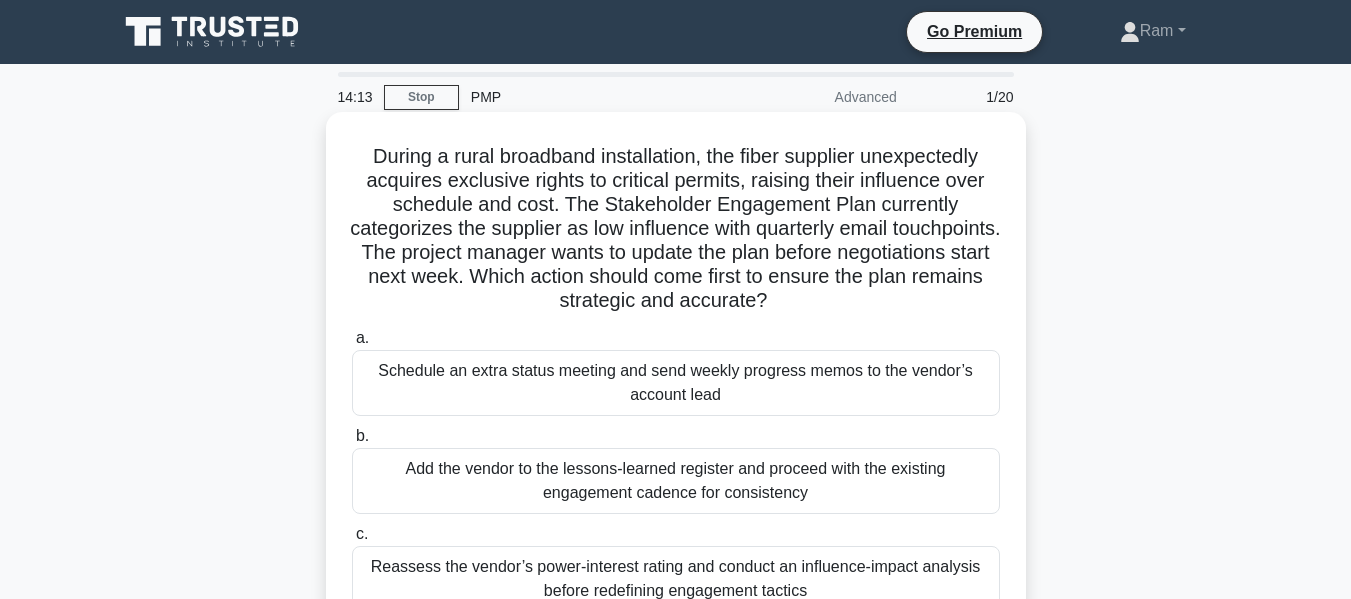 drag, startPoint x: 517, startPoint y: 250, endPoint x: 896, endPoint y: 293, distance: 381.43152 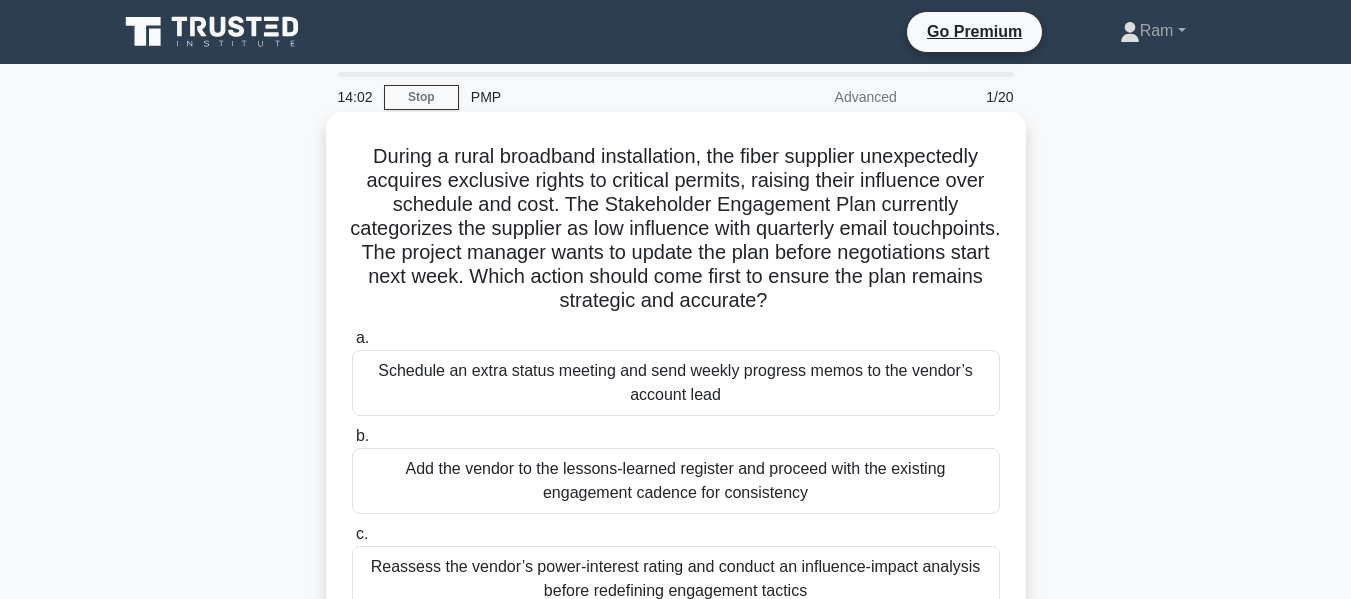 click on "During a rural broadband installation, the fiber supplier unexpectedly acquires exclusive rights to critical permits, raising their influence over schedule and cost. The Stakeholder Engagement Plan currently categorizes the supplier as low influence with quarterly email touchpoints. The project manager wants to update the plan before negotiations start next week. Which action should come first to ensure the plan remains strategic and accurate?
.spinner_0XTQ{transform-origin:center;animation:spinner_y6GP .75s linear infinite}@keyframes spinner_y6GP{100%{transform:rotate(360deg)}}" at bounding box center [676, 229] 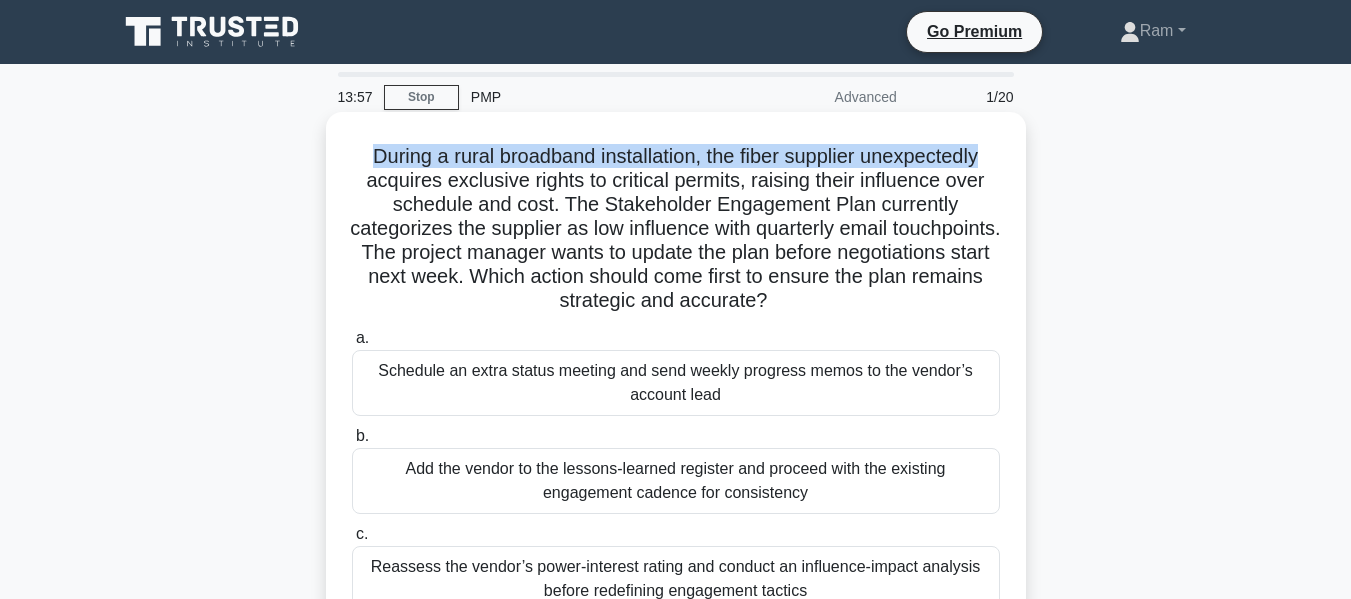 drag, startPoint x: 364, startPoint y: 158, endPoint x: 1008, endPoint y: 155, distance: 644.00696 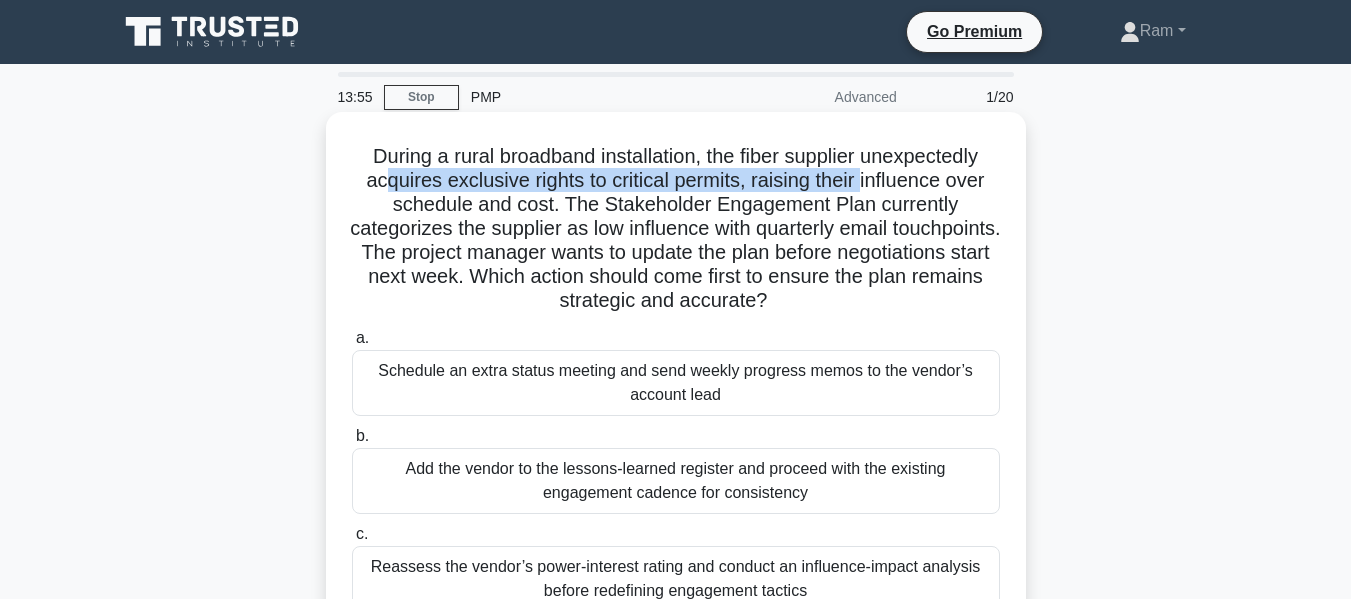 drag, startPoint x: 374, startPoint y: 187, endPoint x: 865, endPoint y: 190, distance: 491.00916 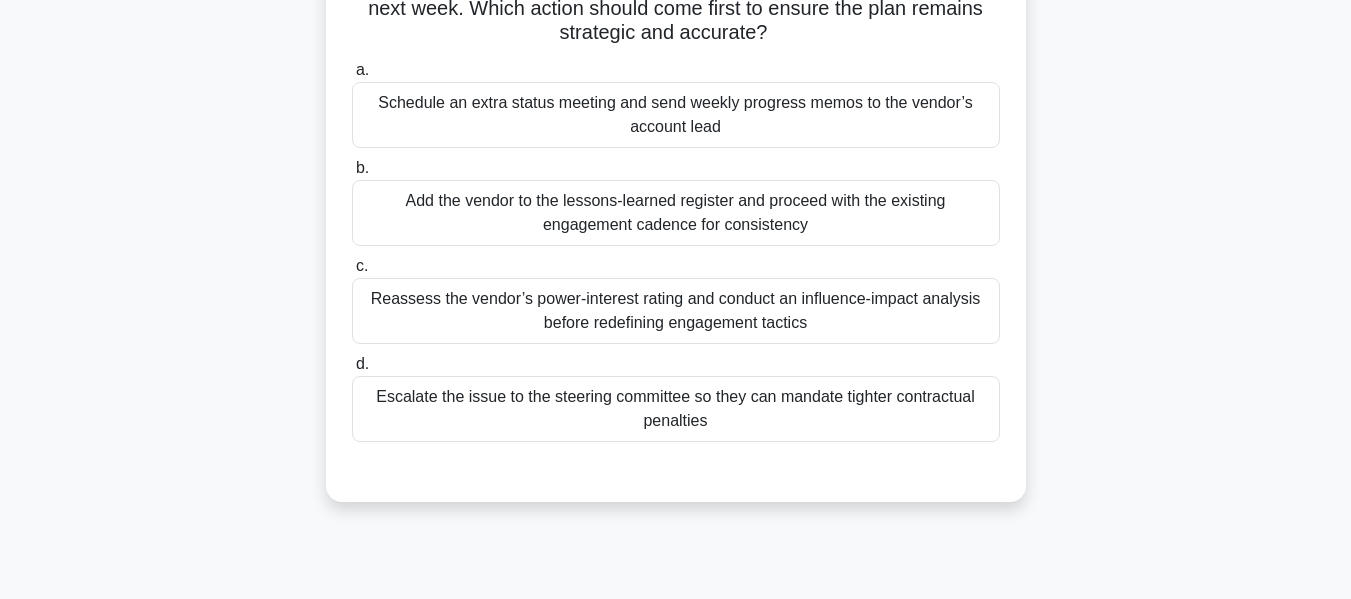 scroll, scrollTop: 0, scrollLeft: 0, axis: both 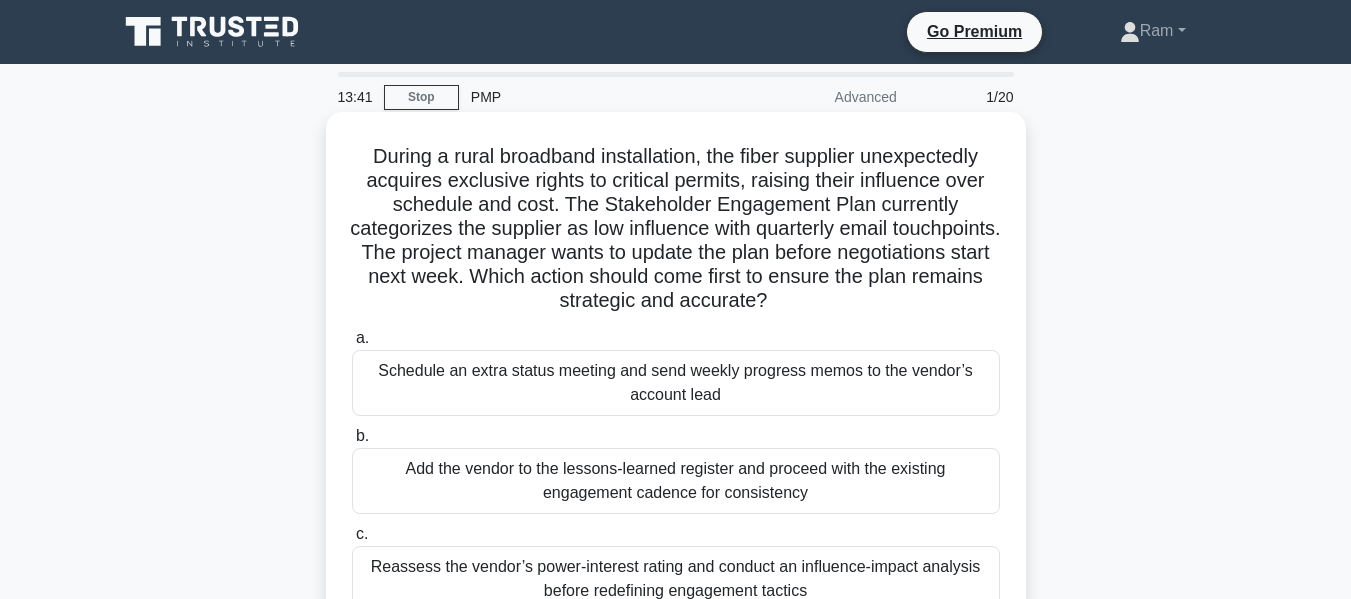 click on "During a rural broadband installation, the fiber supplier unexpectedly acquires exclusive rights to critical permits, raising their influence over schedule and cost. The Stakeholder Engagement Plan currently categorizes the supplier as low influence with quarterly email touchpoints. The project manager wants to update the plan before negotiations start next week. Which action should come first to ensure the plan remains strategic and accurate?
.spinner_0XTQ{transform-origin:center;animation:spinner_y6GP .75s linear infinite}@keyframes spinner_y6GP{100%{transform:rotate(360deg)}}" at bounding box center (676, 229) 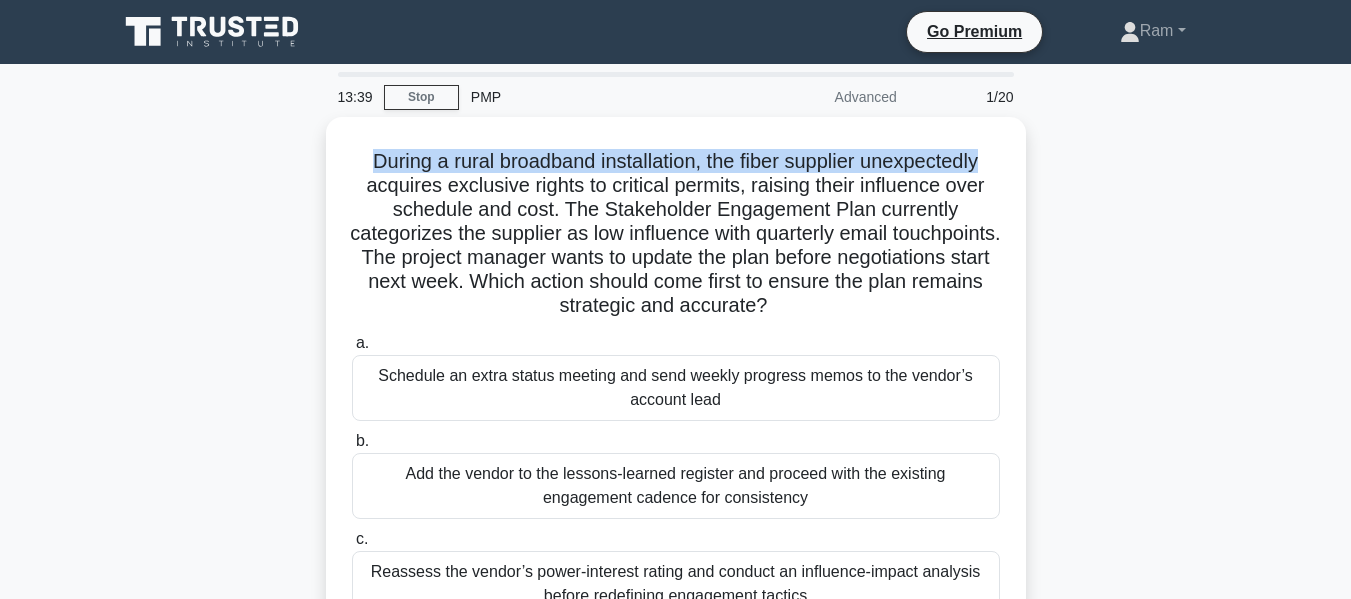 drag, startPoint x: 356, startPoint y: 152, endPoint x: 1044, endPoint y: 147, distance: 688.0182 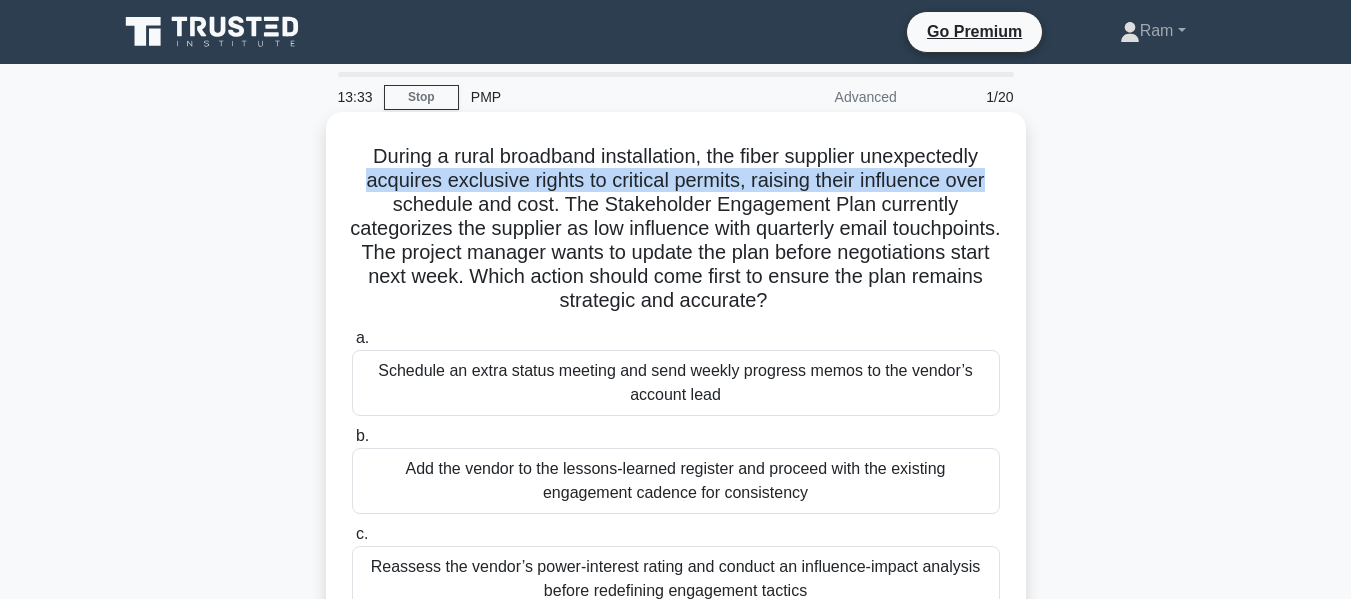 drag, startPoint x: 355, startPoint y: 176, endPoint x: 1007, endPoint y: 181, distance: 652.01917 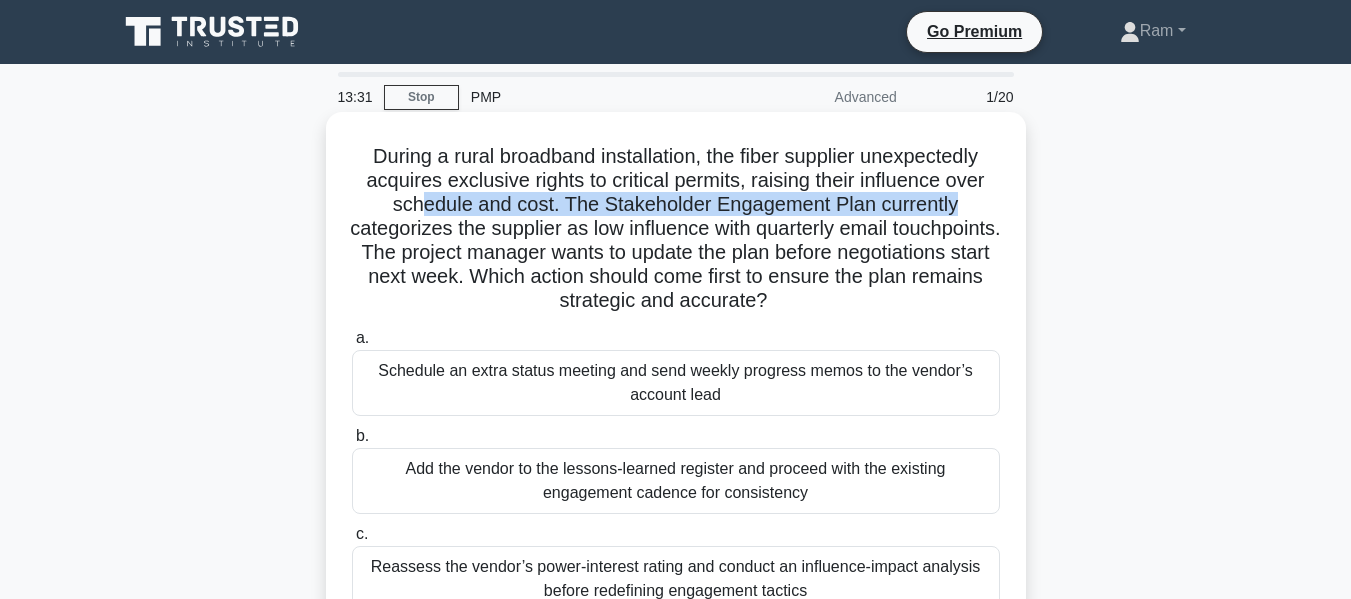 drag, startPoint x: 423, startPoint y: 207, endPoint x: 966, endPoint y: 197, distance: 543.0921 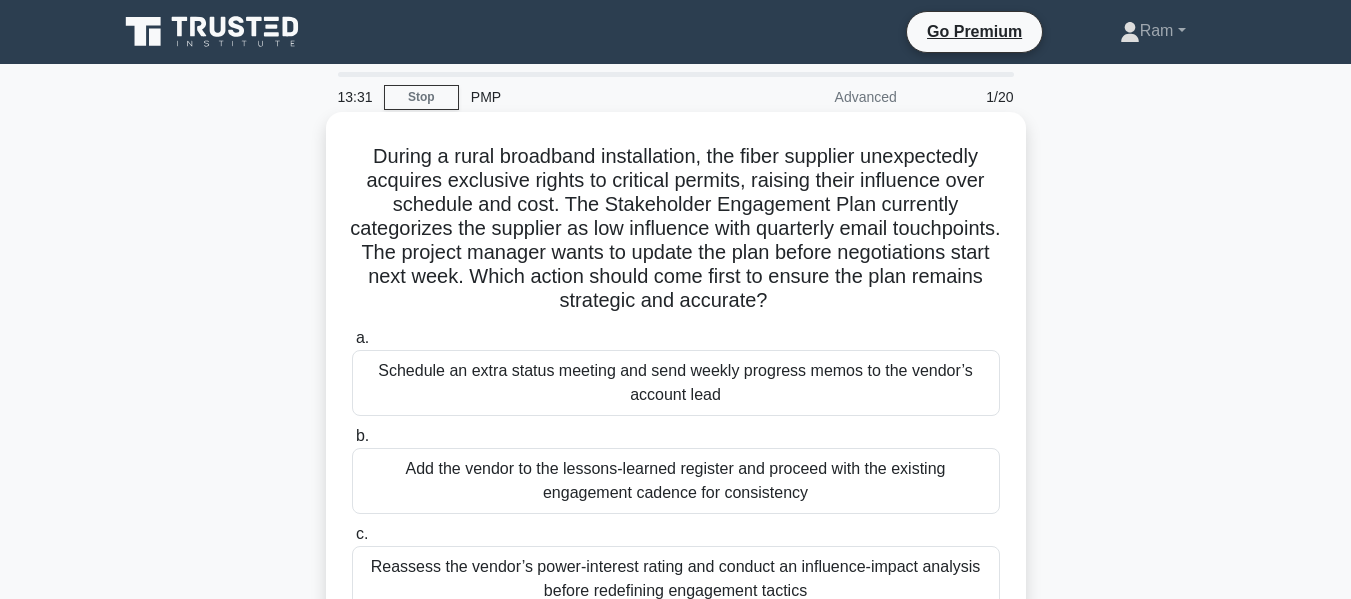 drag, startPoint x: 694, startPoint y: 248, endPoint x: 492, endPoint y: 237, distance: 202.29929 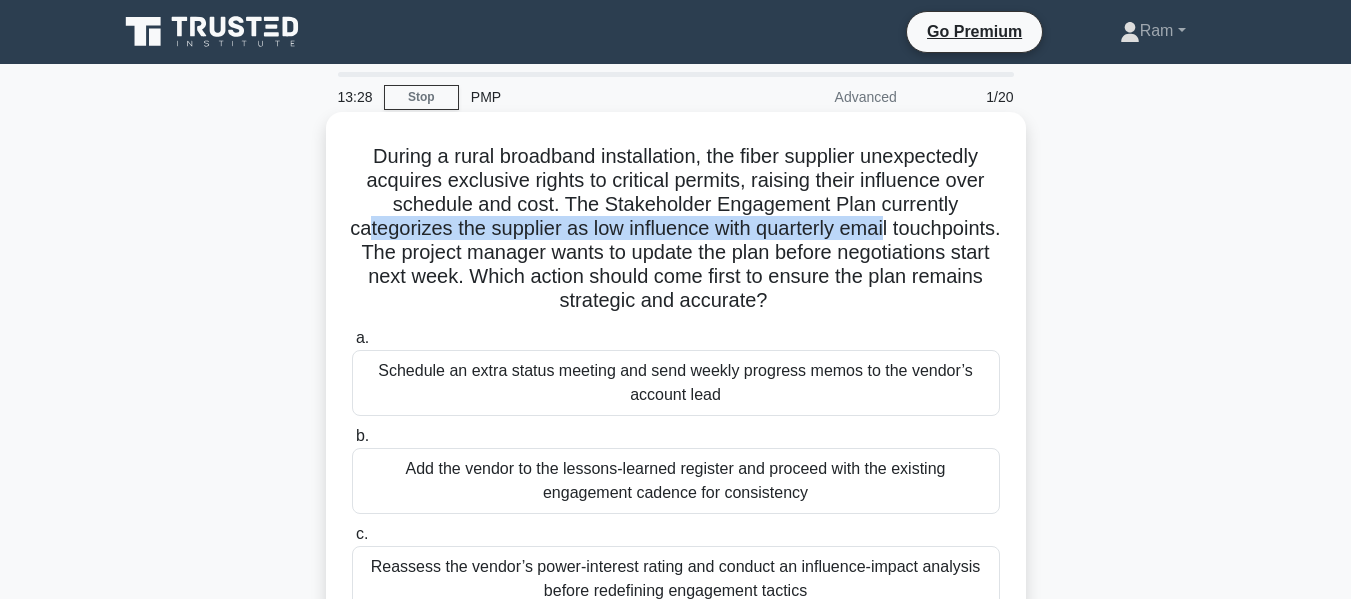 drag, startPoint x: 418, startPoint y: 222, endPoint x: 947, endPoint y: 237, distance: 529.21265 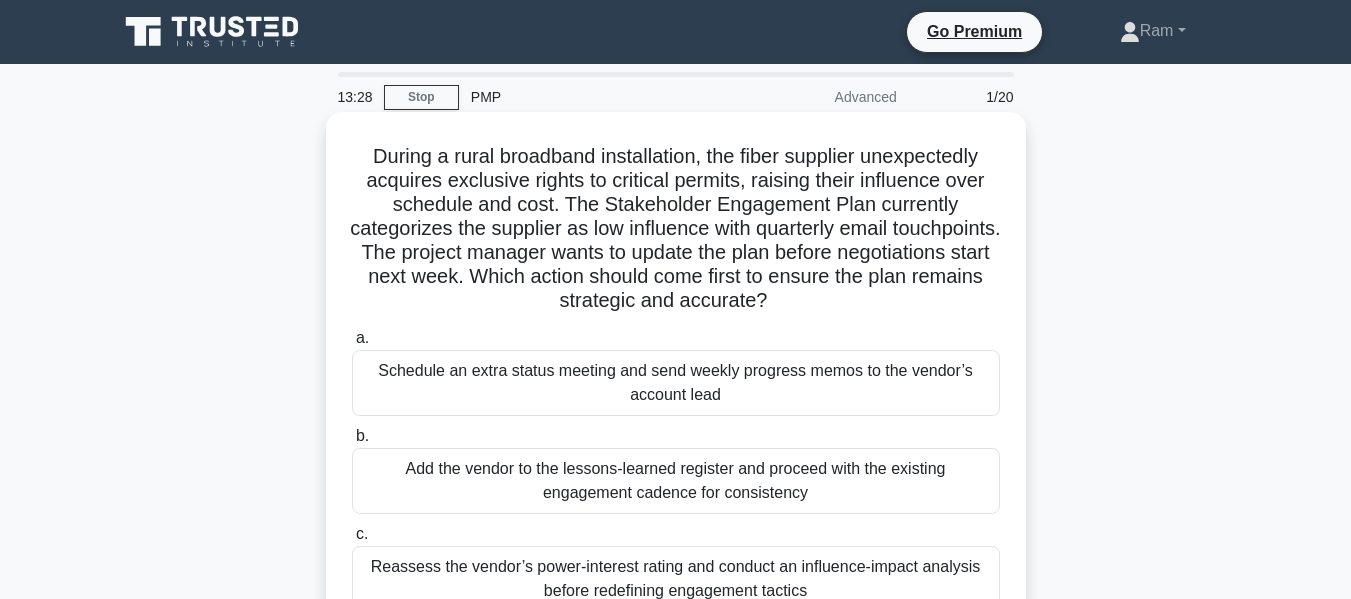 click on "During a rural broadband installation, the fiber supplier unexpectedly acquires exclusive rights to critical permits, raising their influence over schedule and cost. The Stakeholder Engagement Plan currently categorizes the supplier as low influence with quarterly email touchpoints. The project manager wants to update the plan before negotiations start next week. Which action should come first to ensure the plan remains strategic and accurate?
.spinner_0XTQ{transform-origin:center;animation:spinner_y6GP .75s linear infinite}@keyframes spinner_y6GP{100%{transform:rotate(360deg)}}" at bounding box center [676, 229] 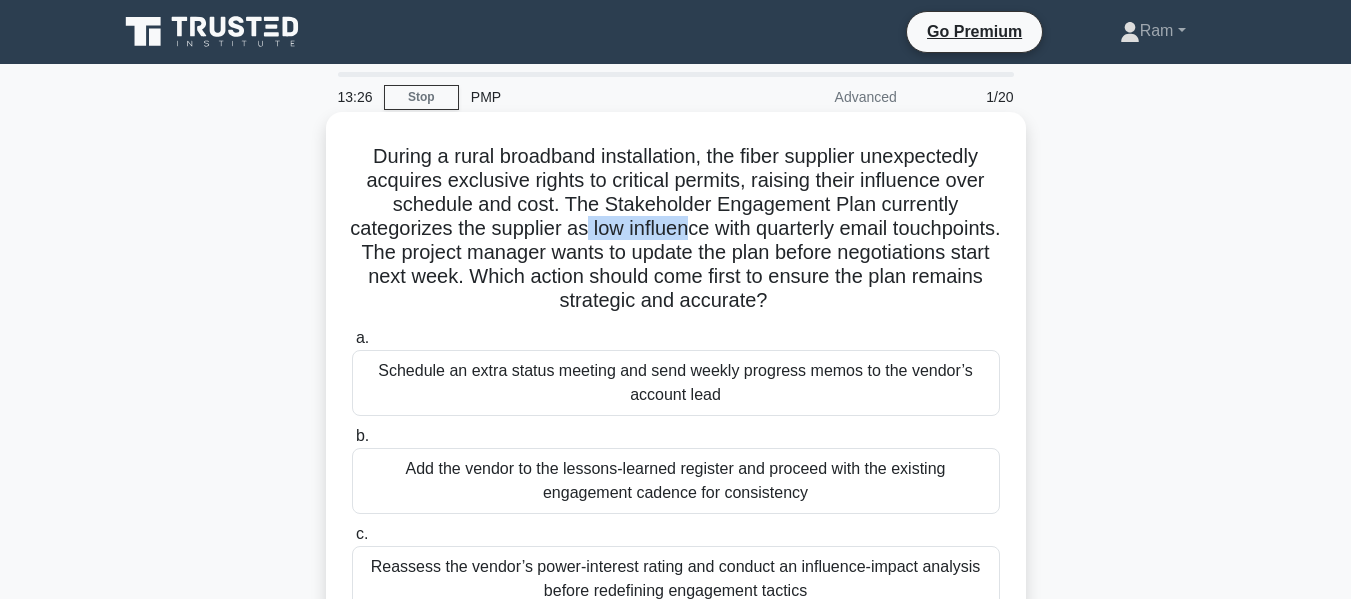 drag, startPoint x: 641, startPoint y: 230, endPoint x: 760, endPoint y: 226, distance: 119.06721 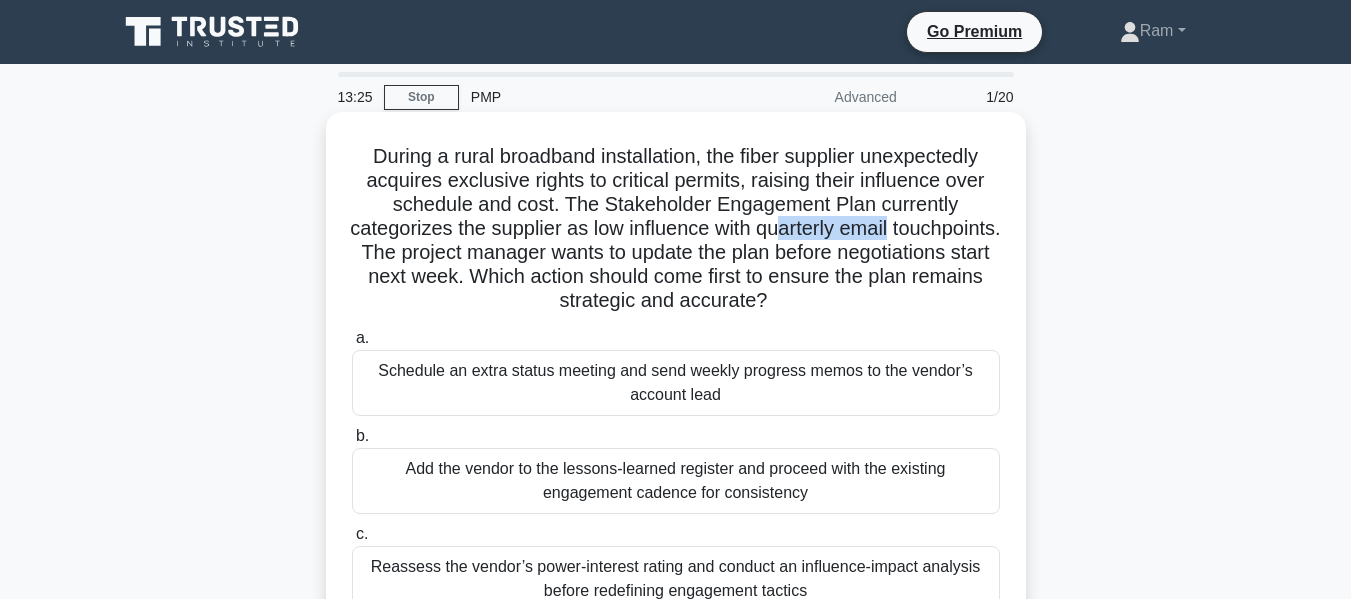 drag, startPoint x: 834, startPoint y: 229, endPoint x: 980, endPoint y: 225, distance: 146.05478 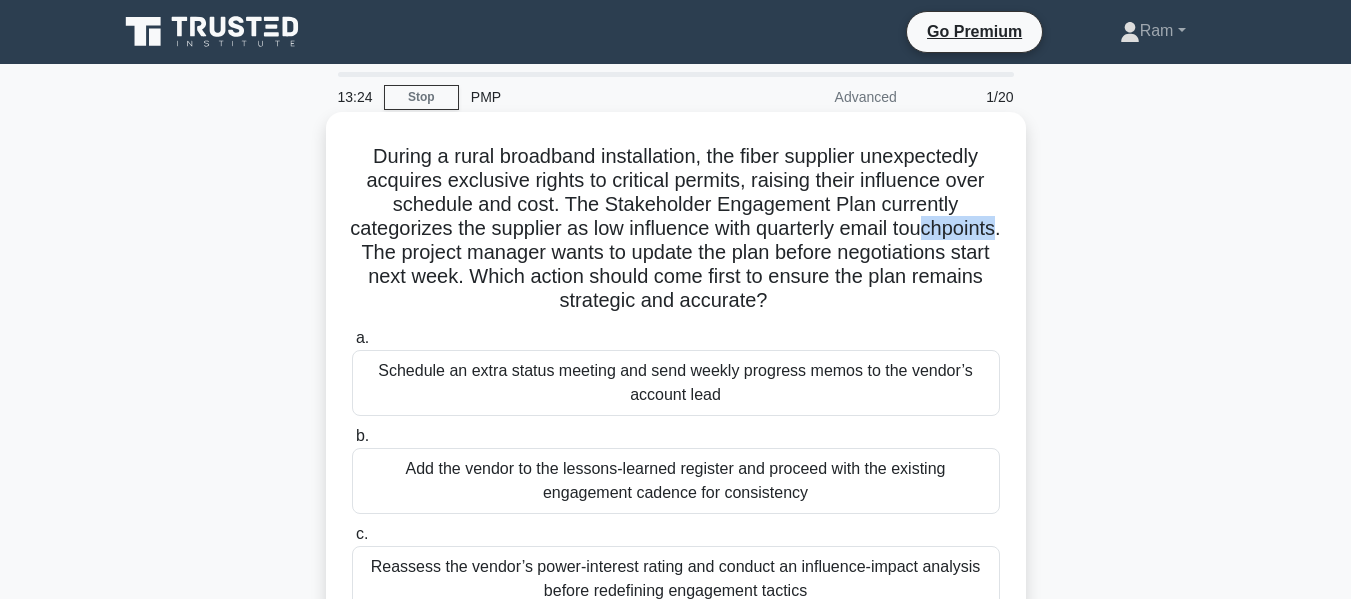 drag, startPoint x: 399, startPoint y: 251, endPoint x: 483, endPoint y: 249, distance: 84.0238 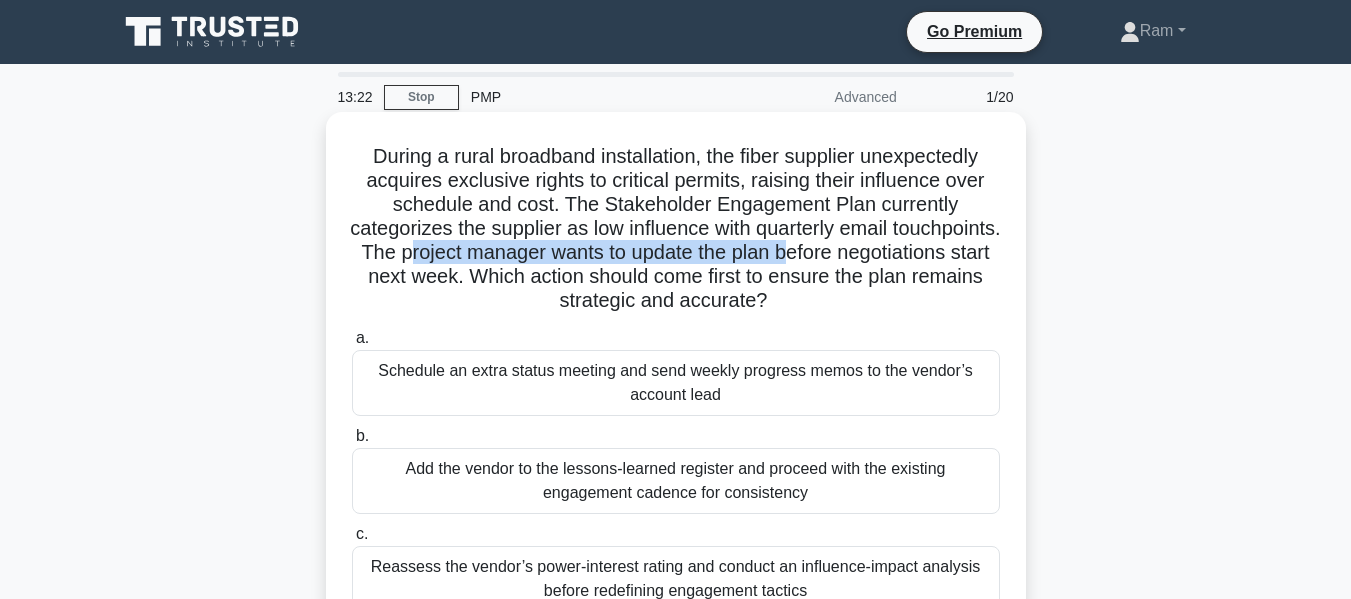 drag, startPoint x: 538, startPoint y: 251, endPoint x: 927, endPoint y: 246, distance: 389.03214 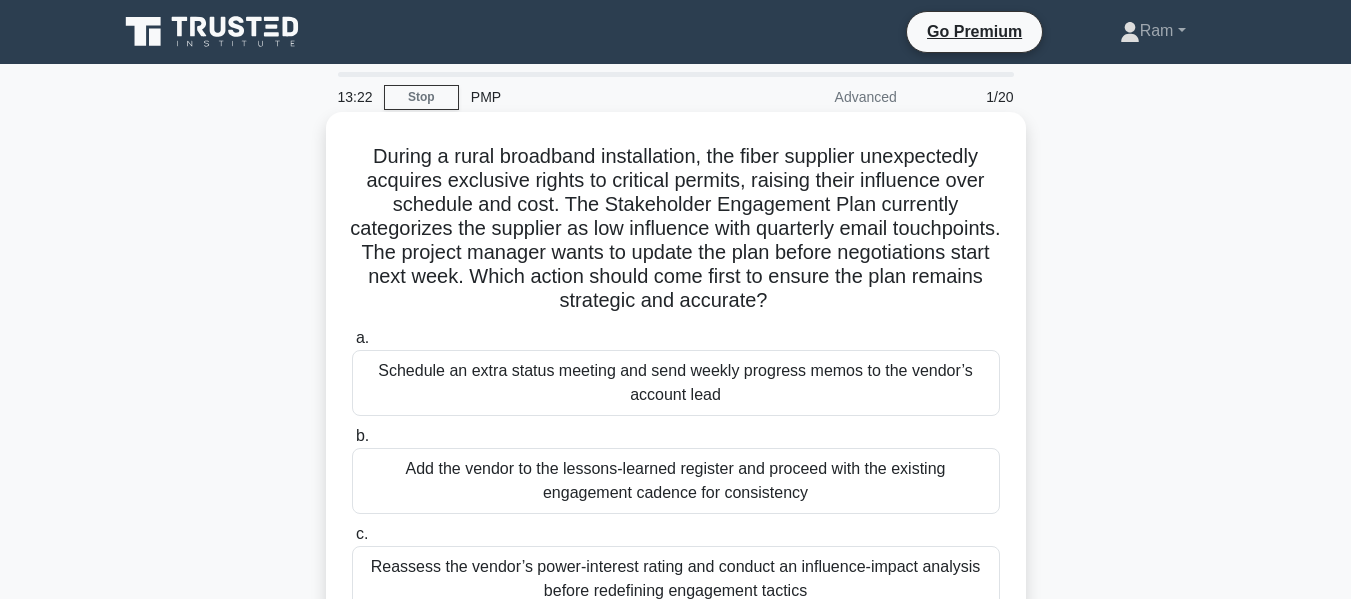 click on "During a rural broadband installation, the fiber supplier unexpectedly acquires exclusive rights to critical permits, raising their influence over schedule and cost. The Stakeholder Engagement Plan currently categorizes the supplier as low influence with quarterly email touchpoints. The project manager wants to update the plan before negotiations start next week. Which action should come first to ensure the plan remains strategic and accurate?
.spinner_0XTQ{transform-origin:center;animation:spinner_y6GP .75s linear infinite}@keyframes spinner_y6GP{100%{transform:rotate(360deg)}}" at bounding box center (676, 229) 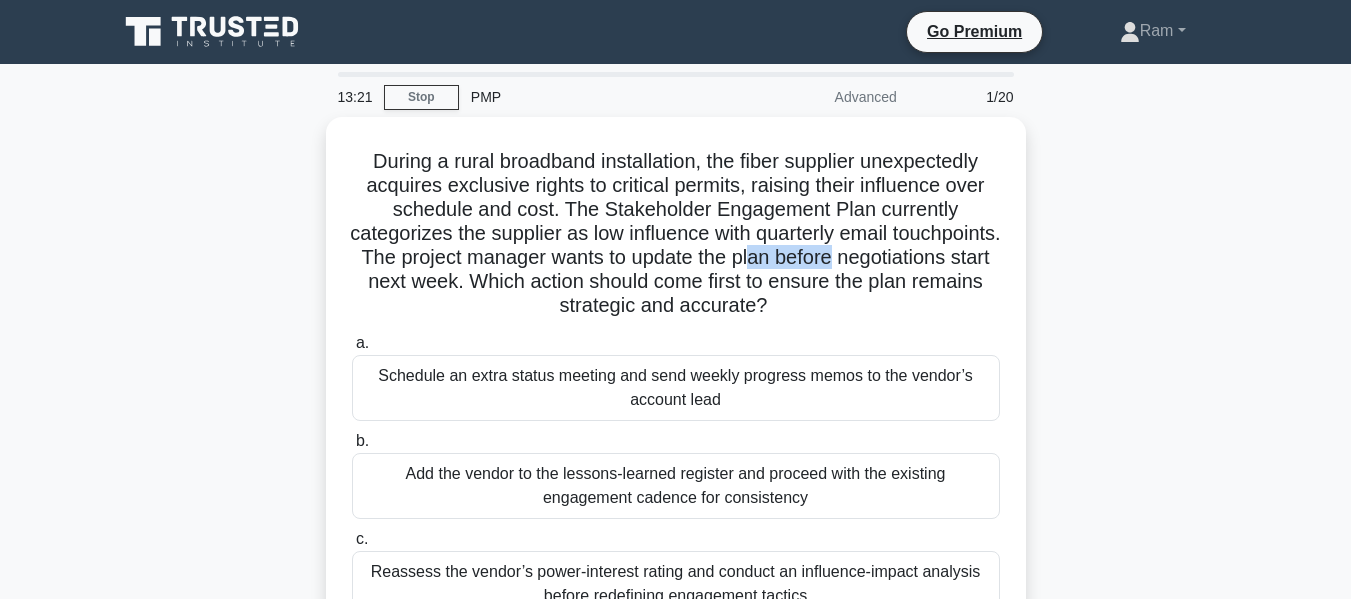 drag, startPoint x: 895, startPoint y: 253, endPoint x: 1056, endPoint y: 262, distance: 161.25136 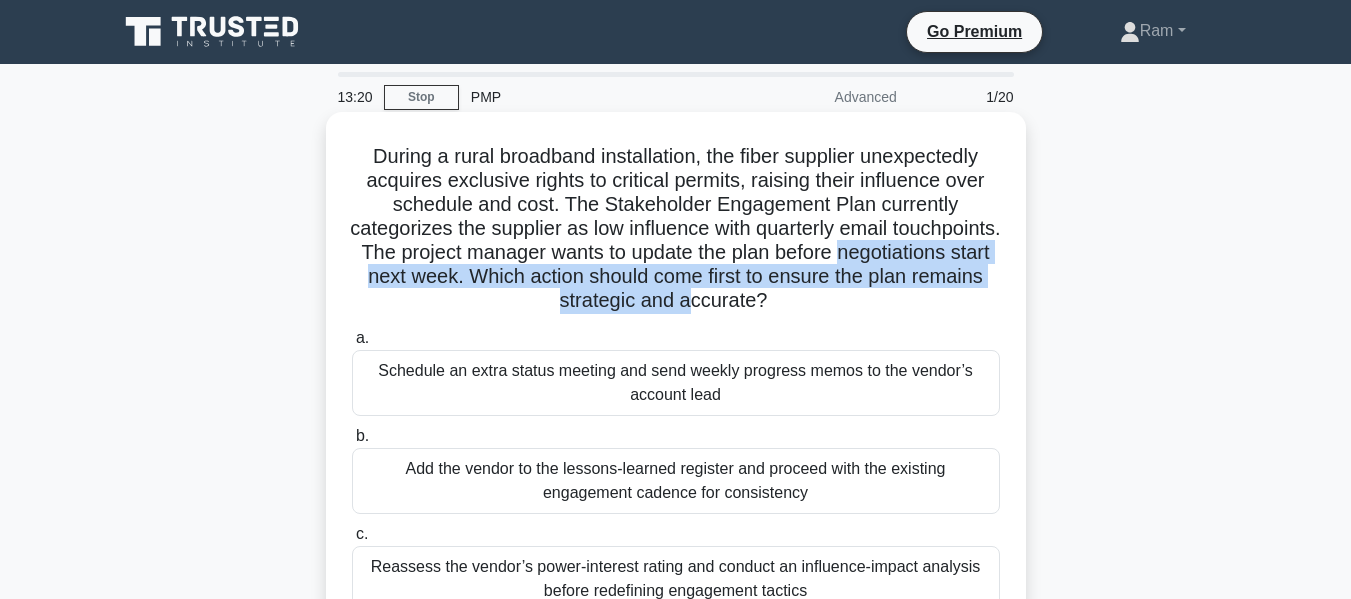 drag, startPoint x: 353, startPoint y: 276, endPoint x: 768, endPoint y: 296, distance: 415.48166 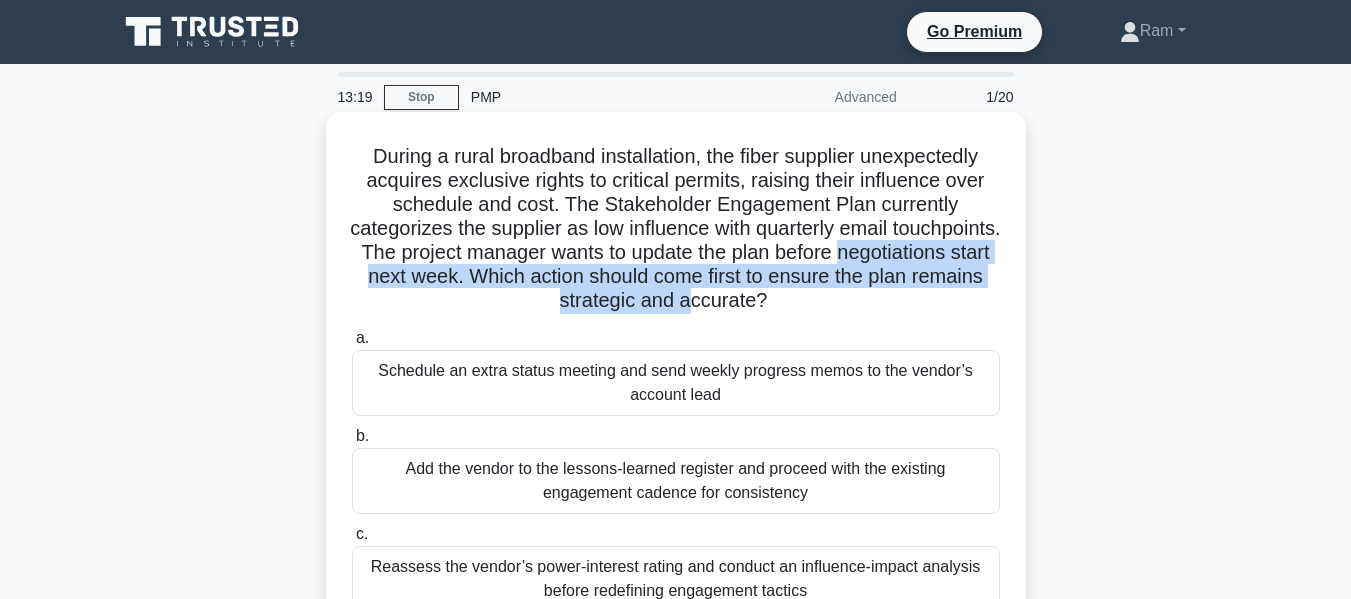 drag, startPoint x: 739, startPoint y: 305, endPoint x: 674, endPoint y: 291, distance: 66.4906 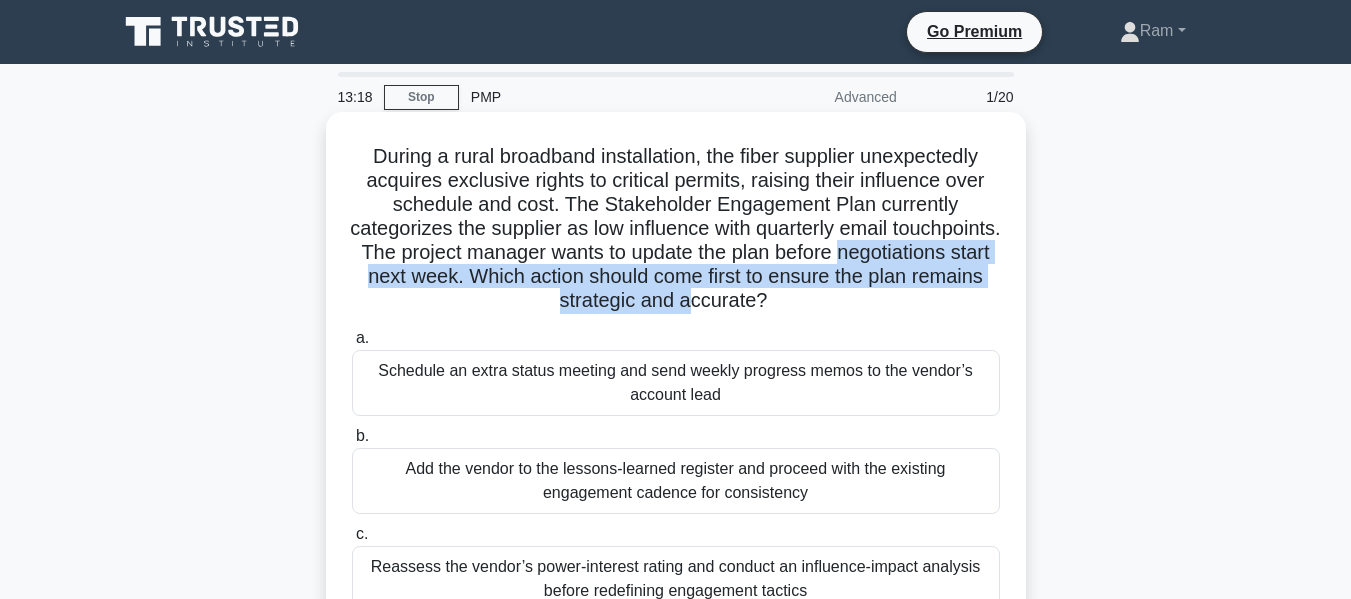 click on "During a rural broadband installation, the fiber supplier unexpectedly acquires exclusive rights to critical permits, raising their influence over schedule and cost. The Stakeholder Engagement Plan currently categorizes the supplier as low influence with quarterly email touchpoints. The project manager wants to update the plan before negotiations start next week. Which action should come first to ensure the plan remains strategic and accurate?
.spinner_0XTQ{transform-origin:center;animation:spinner_y6GP .75s linear infinite}@keyframes spinner_y6GP{100%{transform:rotate(360deg)}}" at bounding box center (676, 229) 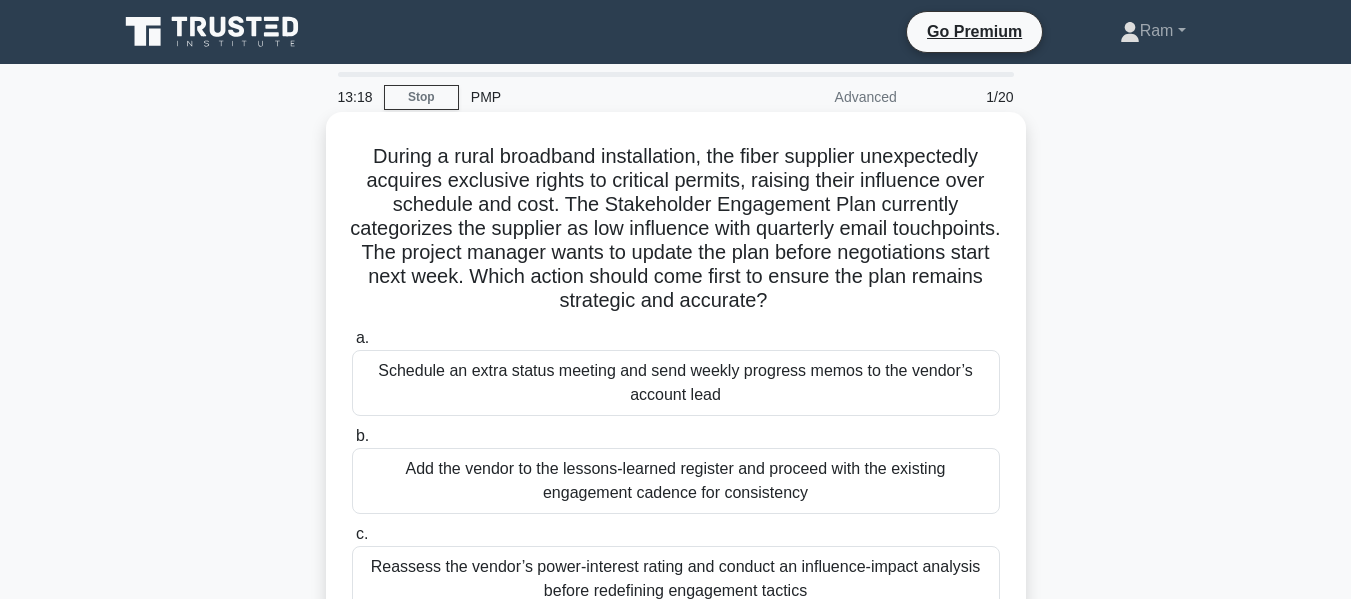 click on "During a rural broadband installation, the fiber supplier unexpectedly acquires exclusive rights to critical permits, raising their influence over schedule and cost. The Stakeholder Engagement Plan currently categorizes the supplier as low influence with quarterly email touchpoints. The project manager wants to update the plan before negotiations start next week. Which action should come first to ensure the plan remains strategic and accurate?
.spinner_0XTQ{transform-origin:center;animation:spinner_y6GP .75s linear infinite}@keyframes spinner_y6GP{100%{transform:rotate(360deg)}}" at bounding box center [676, 229] 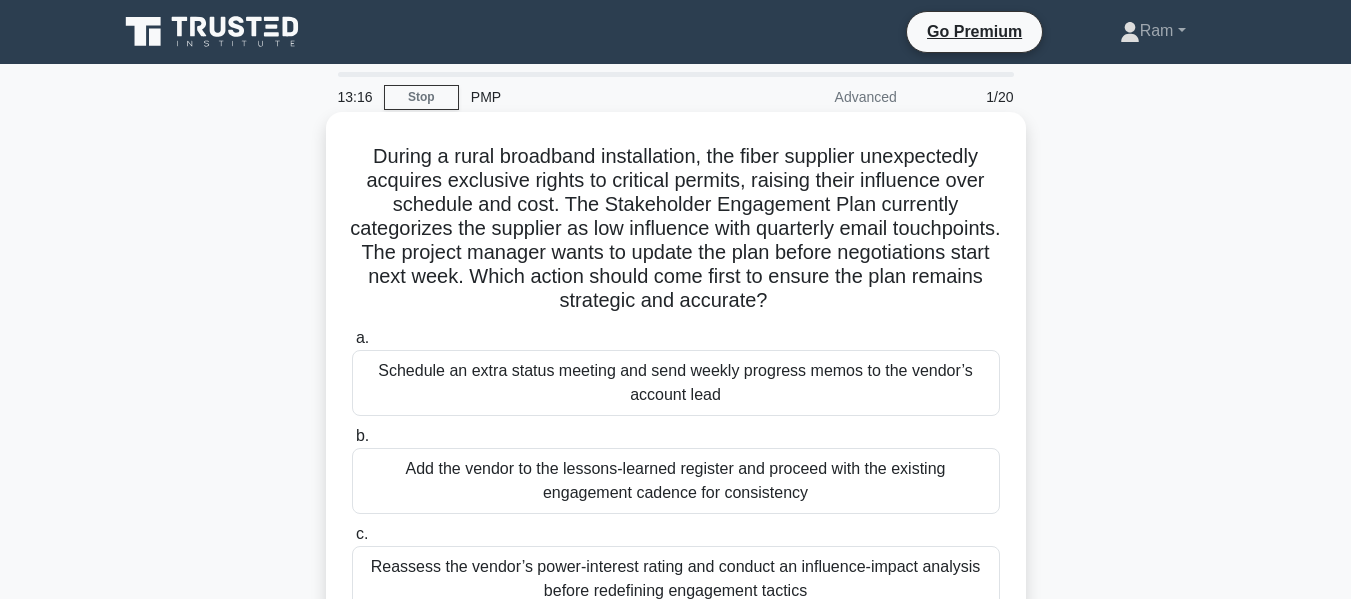 drag, startPoint x: 642, startPoint y: 275, endPoint x: 858, endPoint y: 313, distance: 219.31712 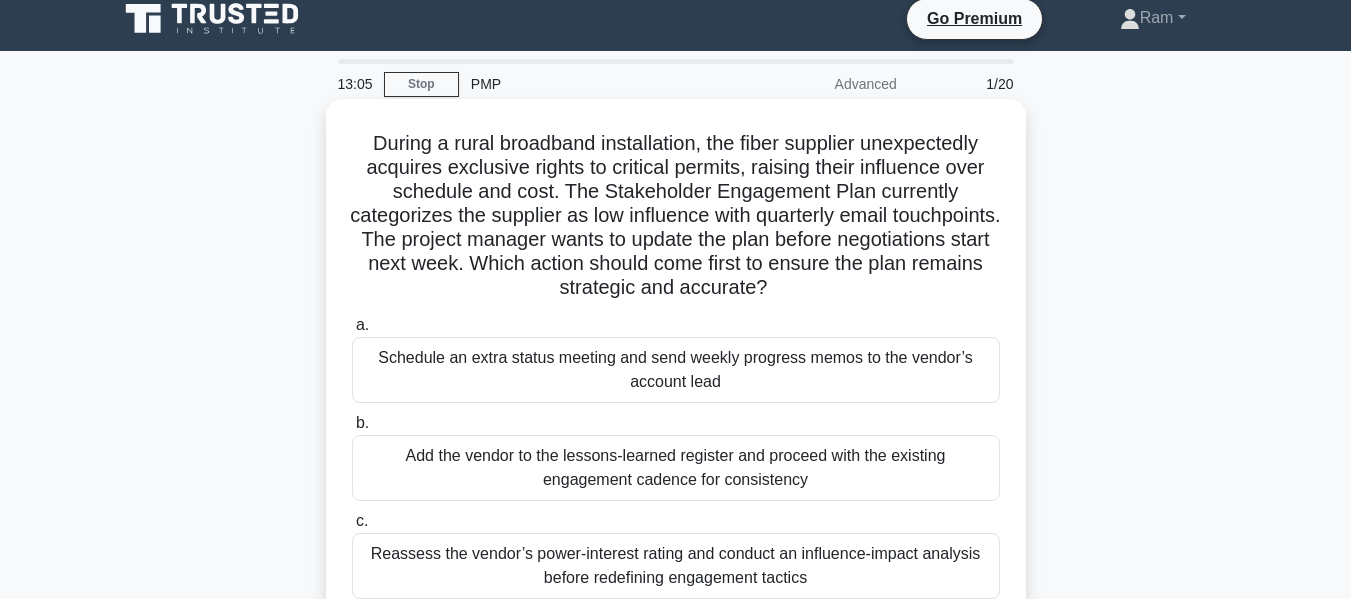 scroll, scrollTop: 0, scrollLeft: 0, axis: both 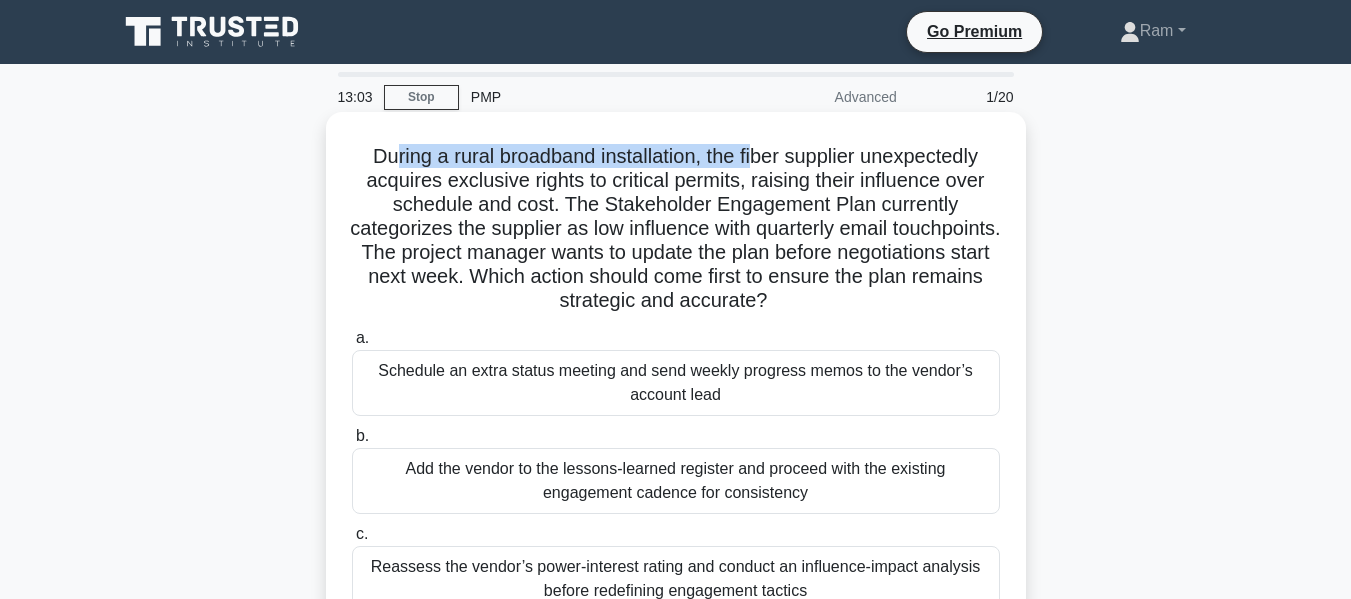 drag, startPoint x: 388, startPoint y: 164, endPoint x: 755, endPoint y: 144, distance: 367.54456 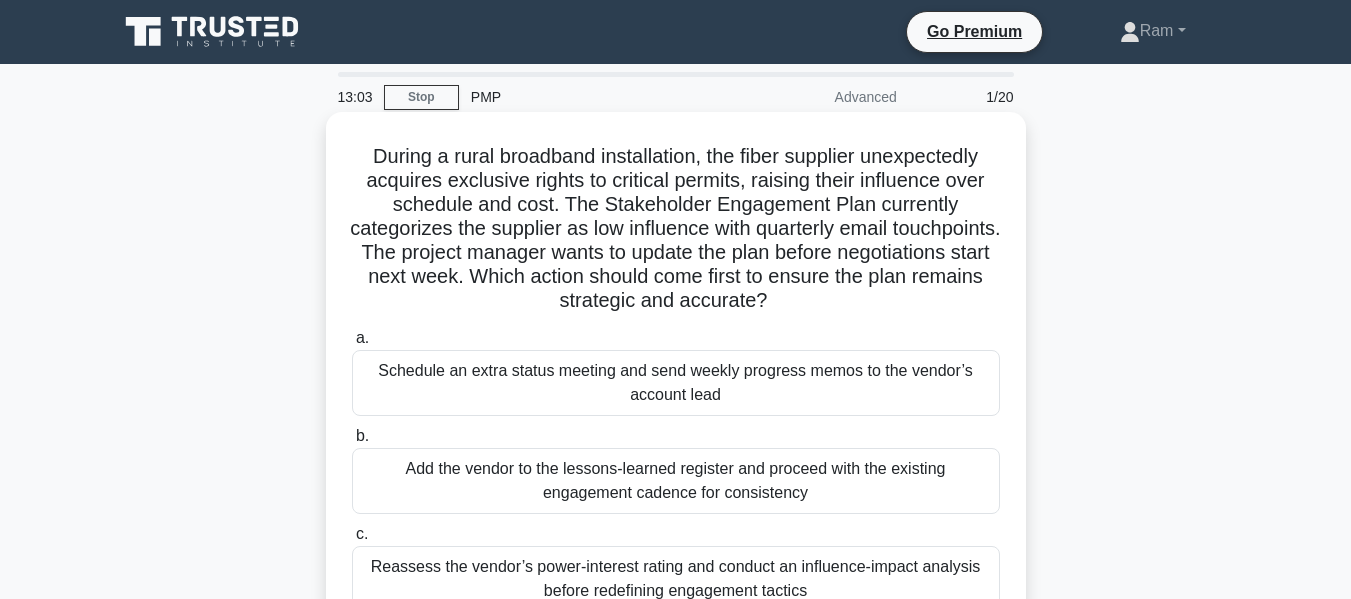 click on "During a rural broadband installation, the fiber supplier unexpectedly acquires exclusive rights to critical permits, raising their influence over schedule and cost. The Stakeholder Engagement Plan currently categorizes the supplier as low influence with quarterly email touchpoints. The project manager wants to update the plan before negotiations start next week. Which action should come first to ensure the plan remains strategic and accurate?
.spinner_0XTQ{transform-origin:center;animation:spinner_y6GP .75s linear infinite}@keyframes spinner_y6GP{100%{transform:rotate(360deg)}}" at bounding box center (676, 229) 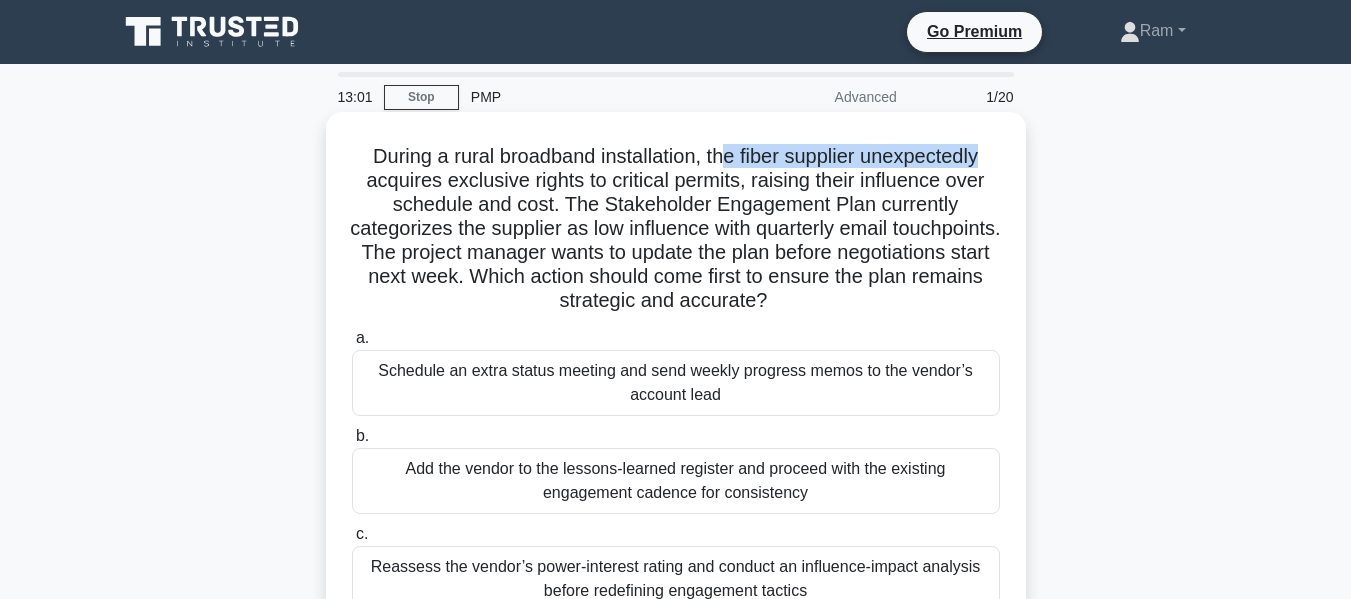 drag, startPoint x: 728, startPoint y: 155, endPoint x: 727, endPoint y: 169, distance: 14.035668 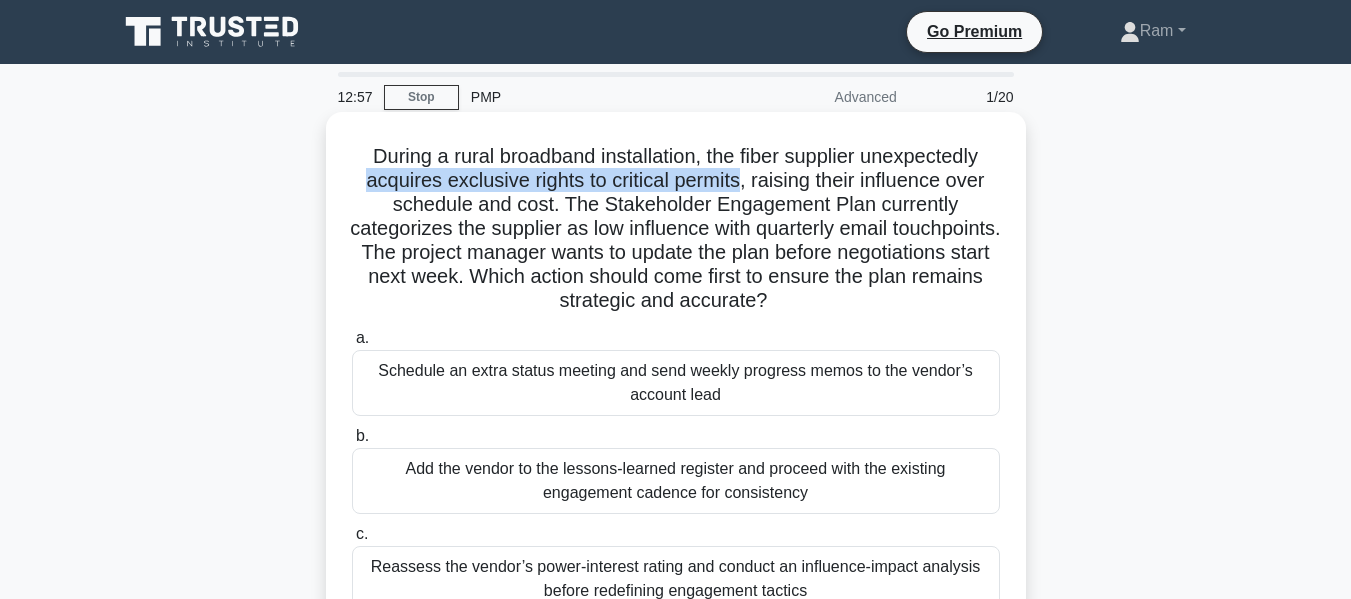 drag, startPoint x: 352, startPoint y: 185, endPoint x: 813, endPoint y: 282, distance: 471.09448 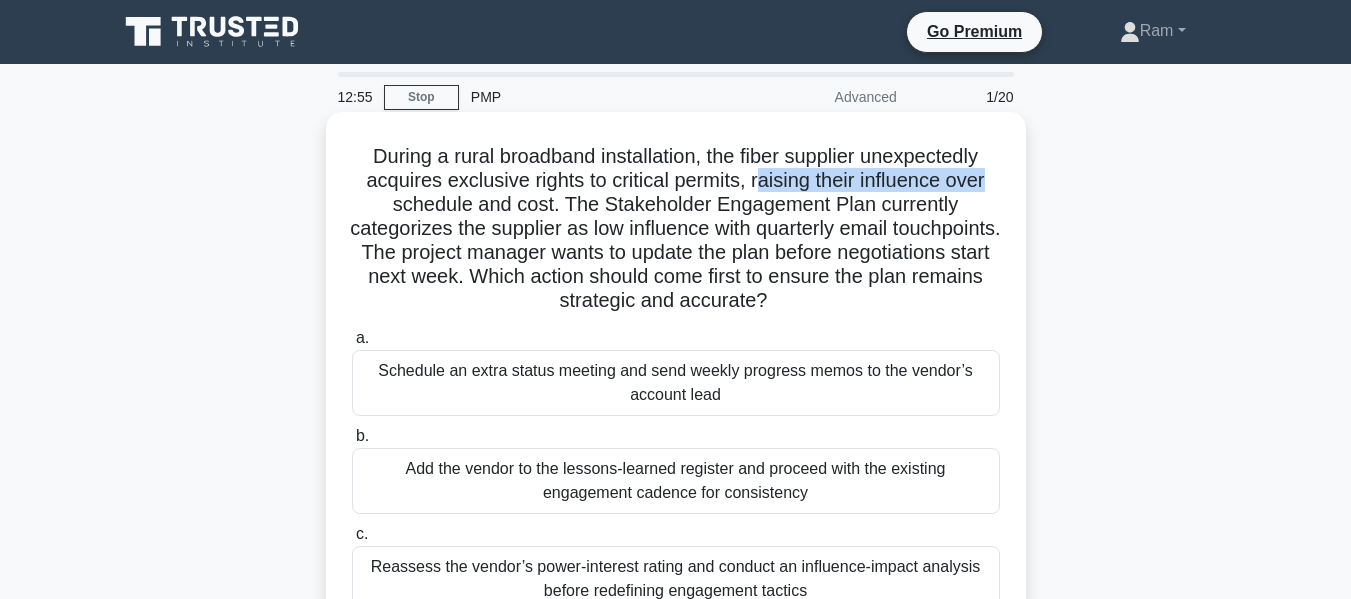 drag, startPoint x: 756, startPoint y: 181, endPoint x: 990, endPoint y: 172, distance: 234.17302 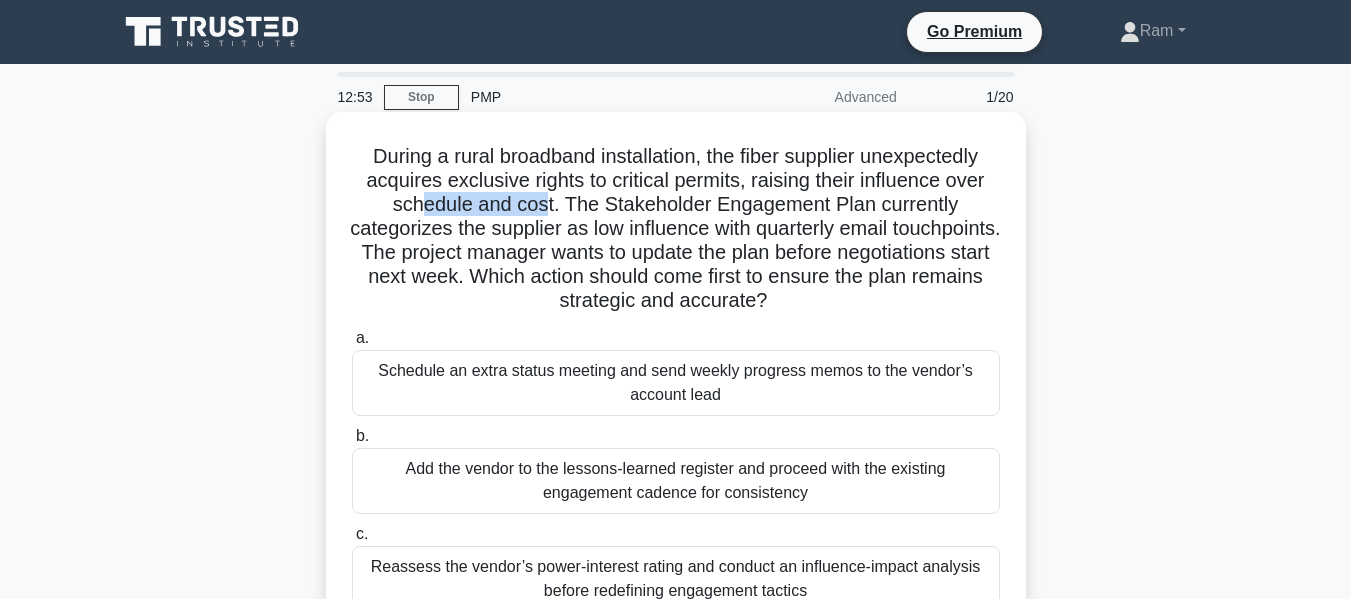 drag, startPoint x: 415, startPoint y: 208, endPoint x: 544, endPoint y: 206, distance: 129.0155 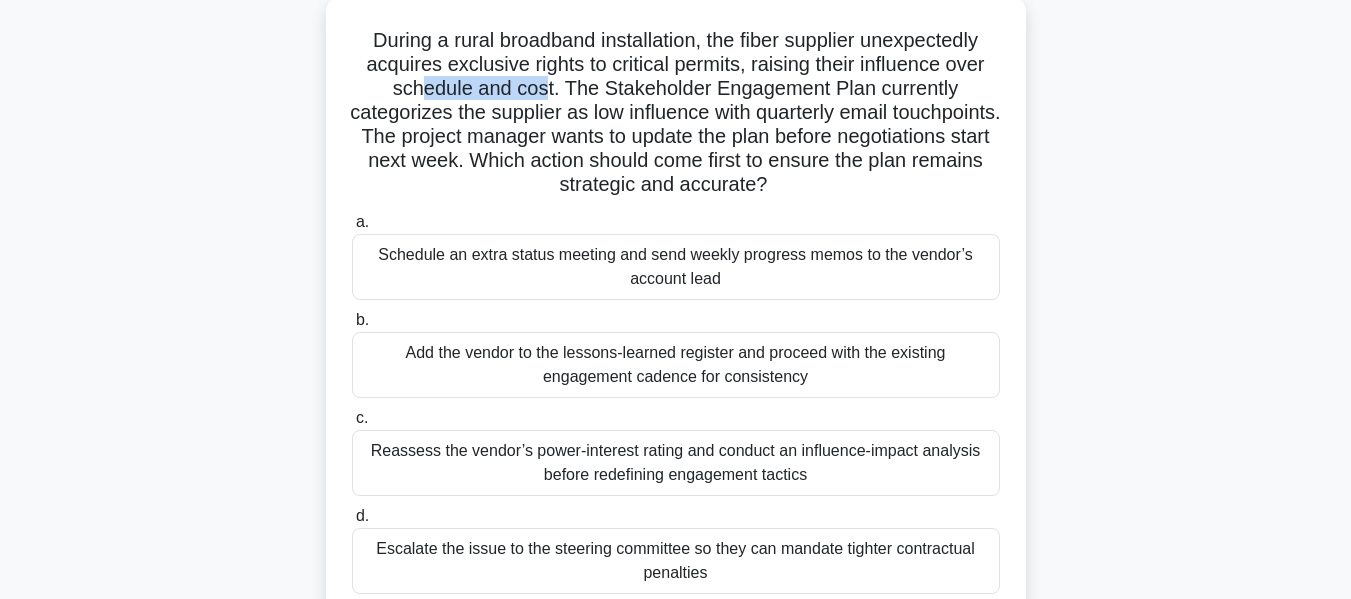 scroll, scrollTop: 300, scrollLeft: 0, axis: vertical 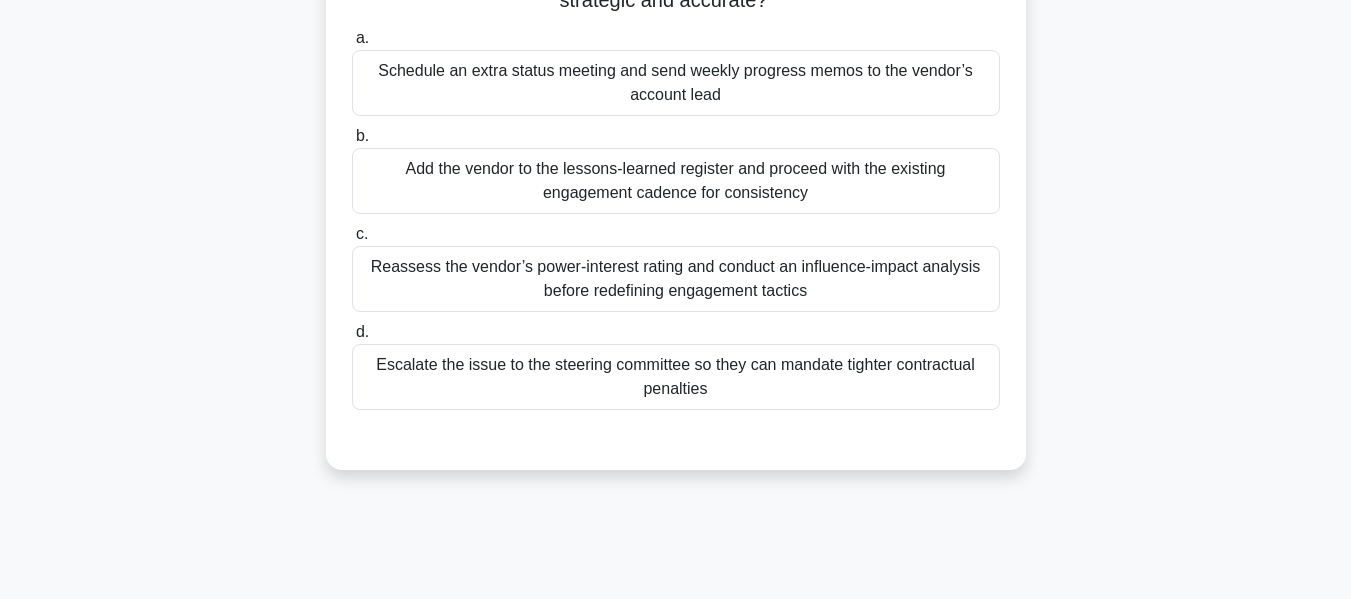 click on "Reassess the vendor’s power-interest rating and conduct an influence-impact analysis before redefining engagement tactics" at bounding box center (676, 279) 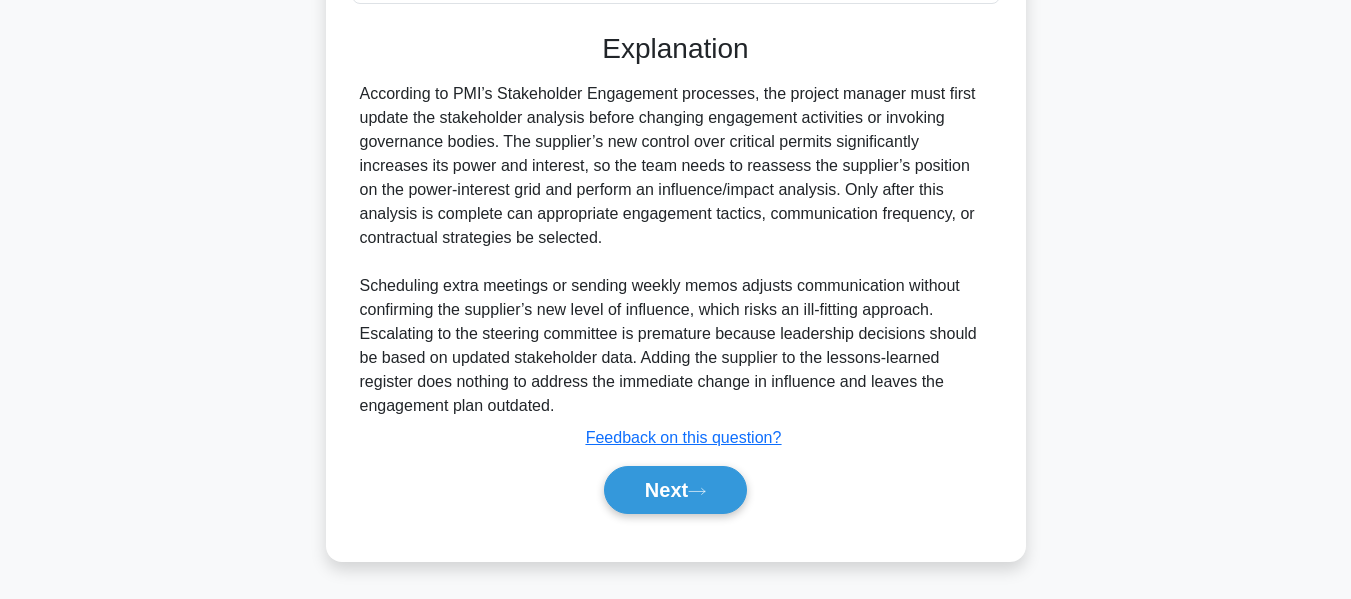 scroll, scrollTop: 707, scrollLeft: 0, axis: vertical 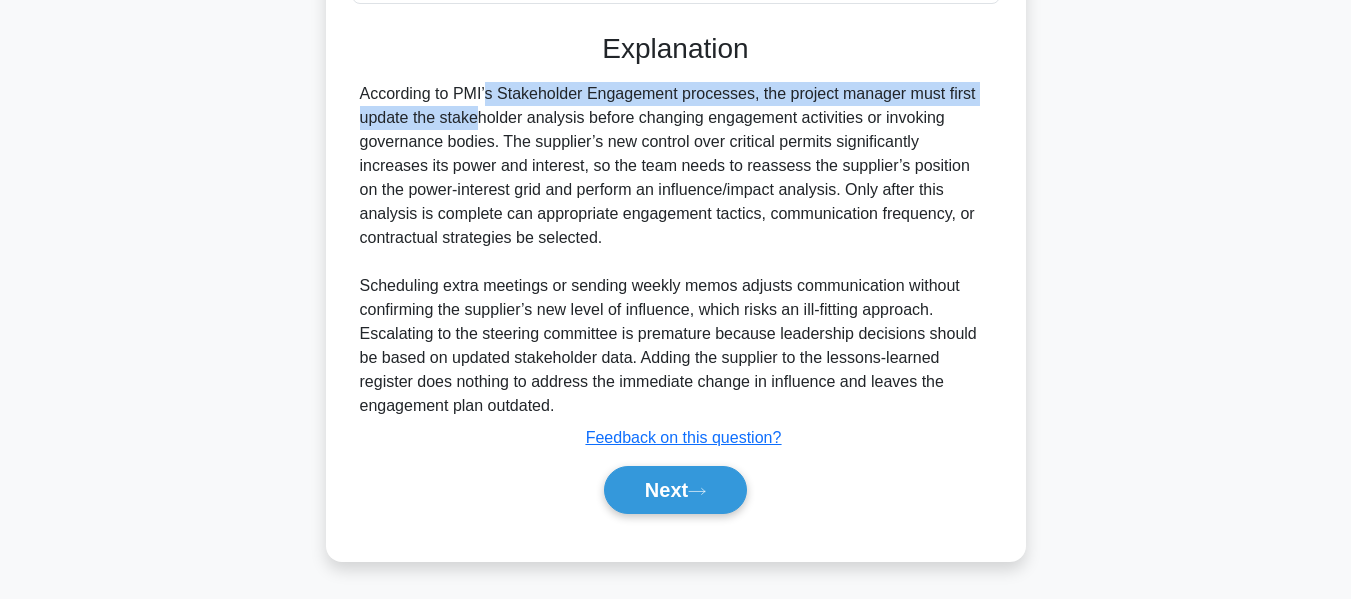 drag, startPoint x: 358, startPoint y: 90, endPoint x: 984, endPoint y: 101, distance: 626.0966 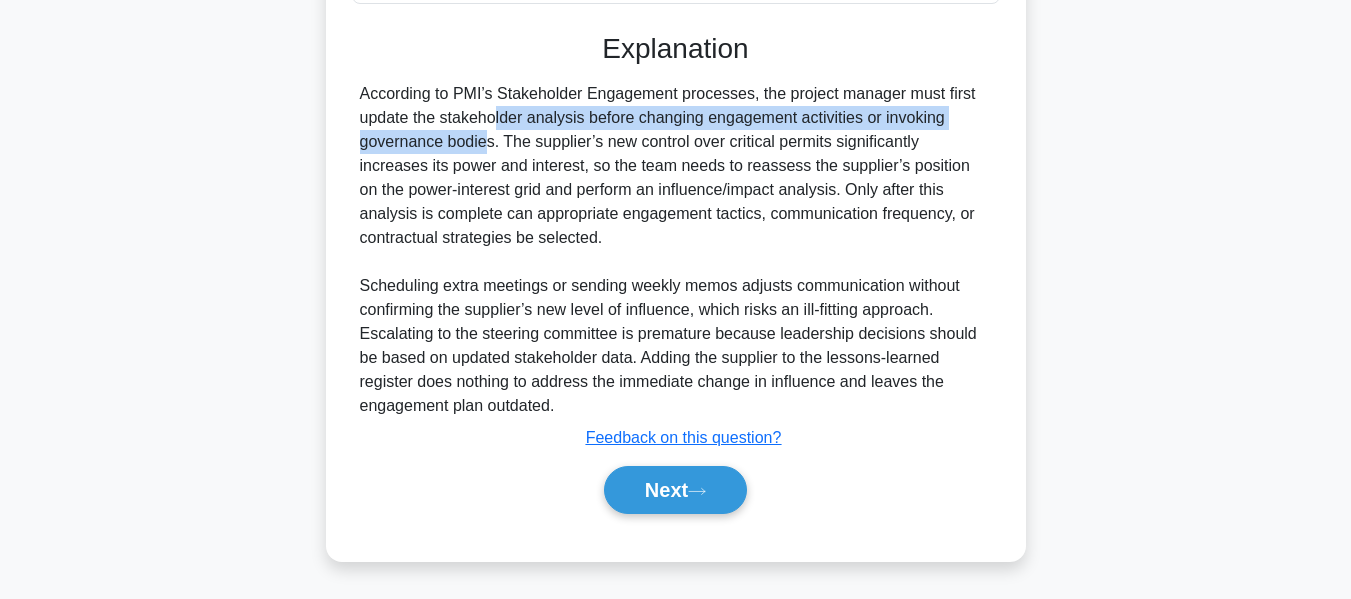 drag, startPoint x: 368, startPoint y: 121, endPoint x: 947, endPoint y: 177, distance: 581.70184 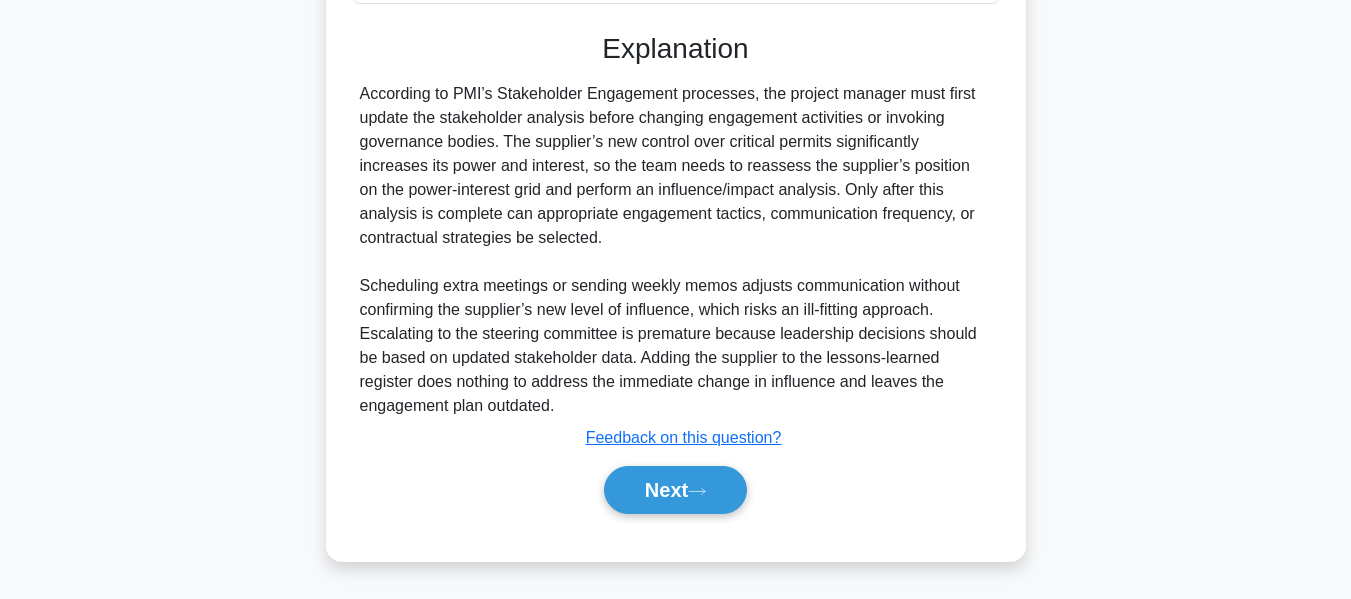 click on "According to PMI’s Stakeholder Engagement processes, the project manager must first update the stakeholder analysis before changing engagement activities or invoking governance bodies. The supplier’s new control over critical permits significantly increases its power and interest, so the team needs to reassess the supplier’s position on the power-interest grid and perform an influence/impact analysis. Only after this analysis is complete can appropriate engagement tactics, communication frequency, or contractual strategies be selected.  Scheduling extra meetings or sending weekly memos adjusts communication without confirming the supplier’s new level of influence, which risks an ill-fitting approach. Escalating to the steering committee is premature because leadership decisions should be based on updated stakeholder data. Adding the supplier to the lessons-learned register does nothing to address the immediate change in influence and leaves the engagement plan outdated." at bounding box center (676, 250) 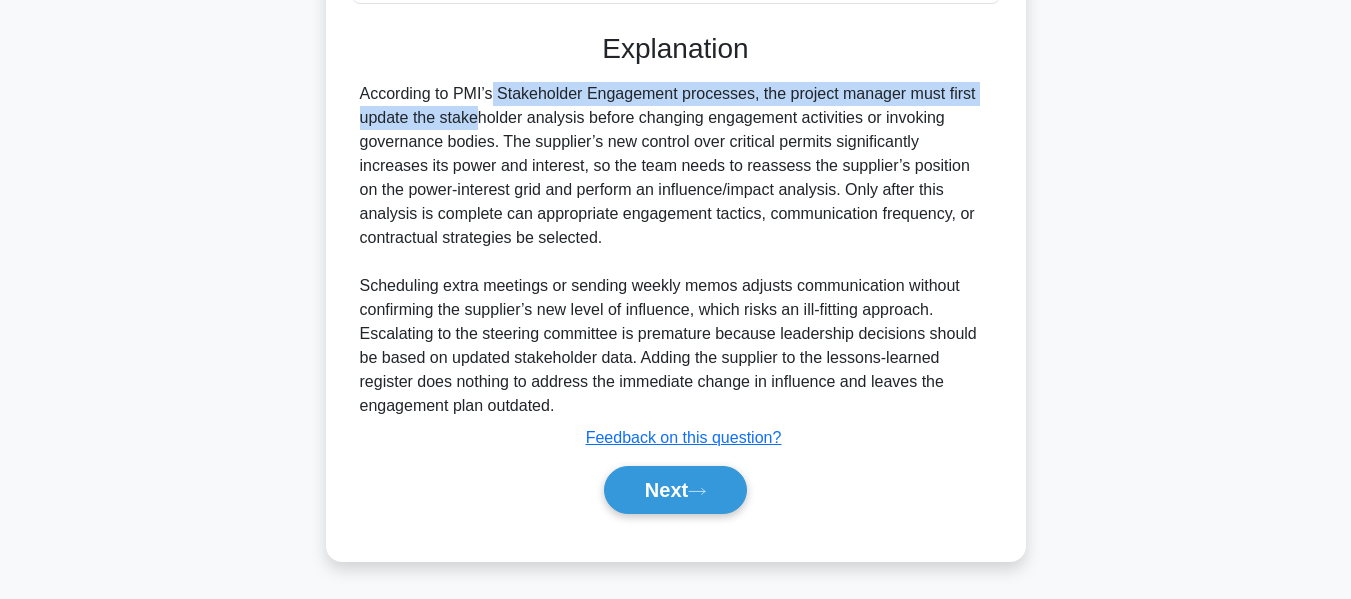 drag, startPoint x: 365, startPoint y: 90, endPoint x: 753, endPoint y: 118, distance: 389.009 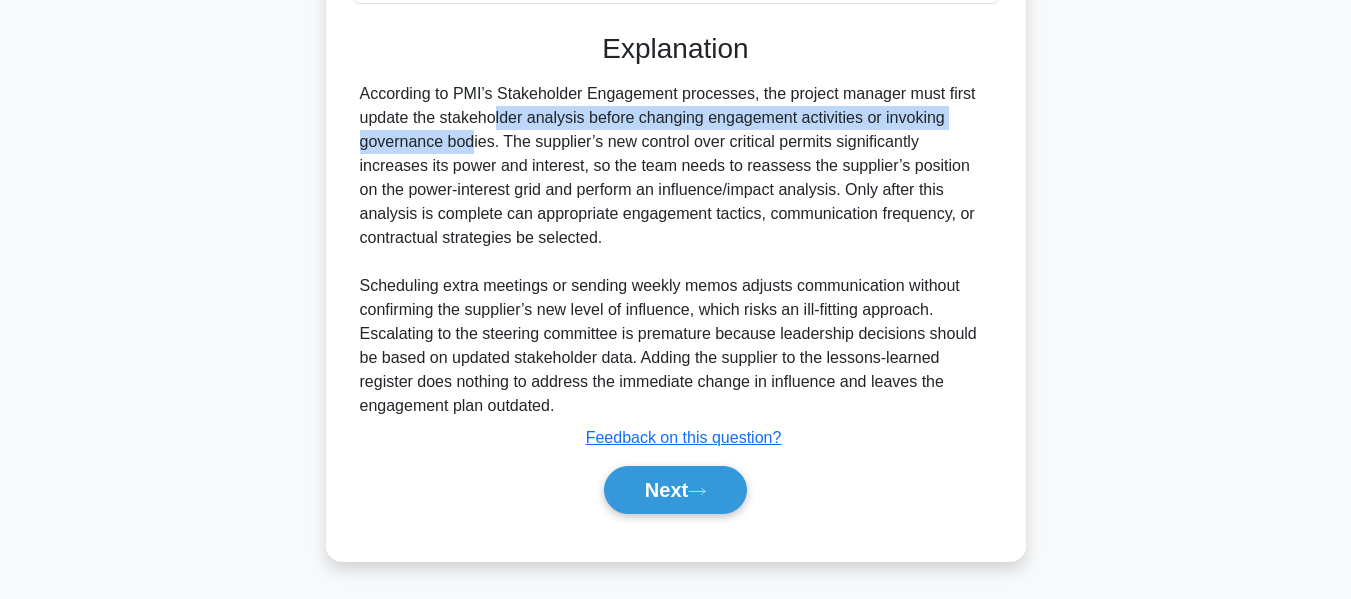 drag, startPoint x: 372, startPoint y: 115, endPoint x: 929, endPoint y: 122, distance: 557.044 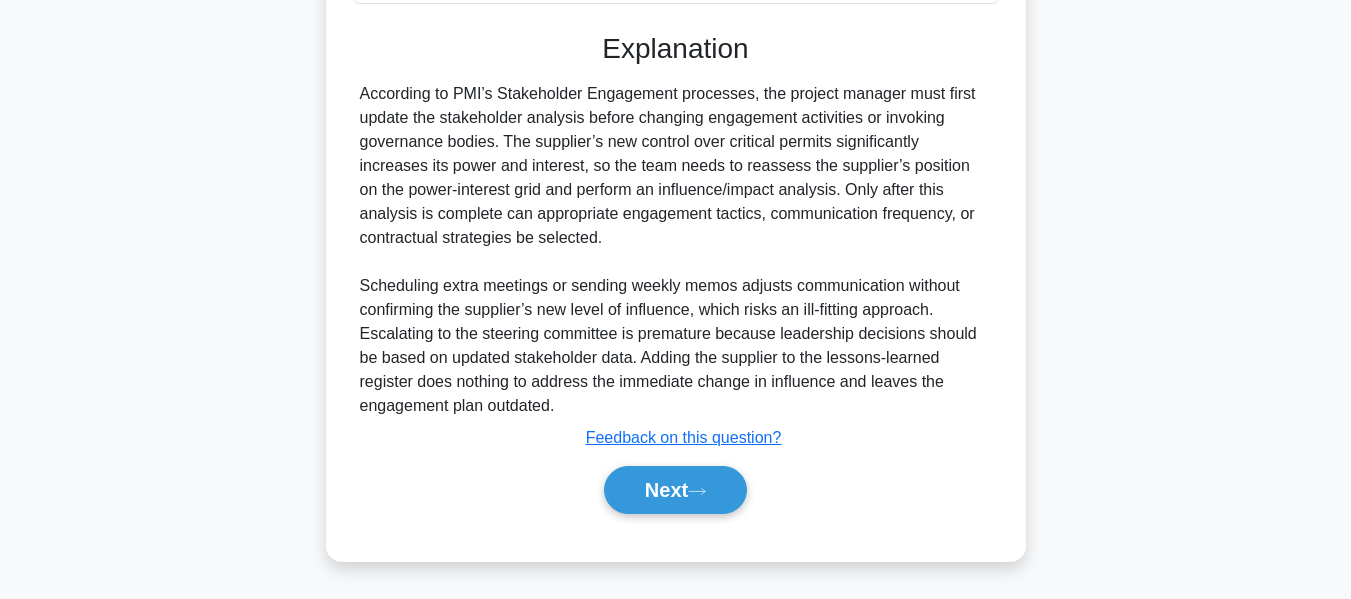 click on "According to PMI’s Stakeholder Engagement processes, the project manager must first update the stakeholder analysis before changing engagement activities or invoking governance bodies. The supplier’s new control over critical permits significantly increases its power and interest, so the team needs to reassess the supplier’s position on the power-interest grid and perform an influence/impact analysis. Only after this analysis is complete can appropriate engagement tactics, communication frequency, or contractual strategies be selected.  Scheduling extra meetings or sending weekly memos adjusts communication without confirming the supplier’s new level of influence, which risks an ill-fitting approach. Escalating to the steering committee is premature because leadership decisions should be based on updated stakeholder data. Adding the supplier to the lessons-learned register does nothing to address the immediate change in influence and leaves the engagement plan outdated." at bounding box center [676, 250] 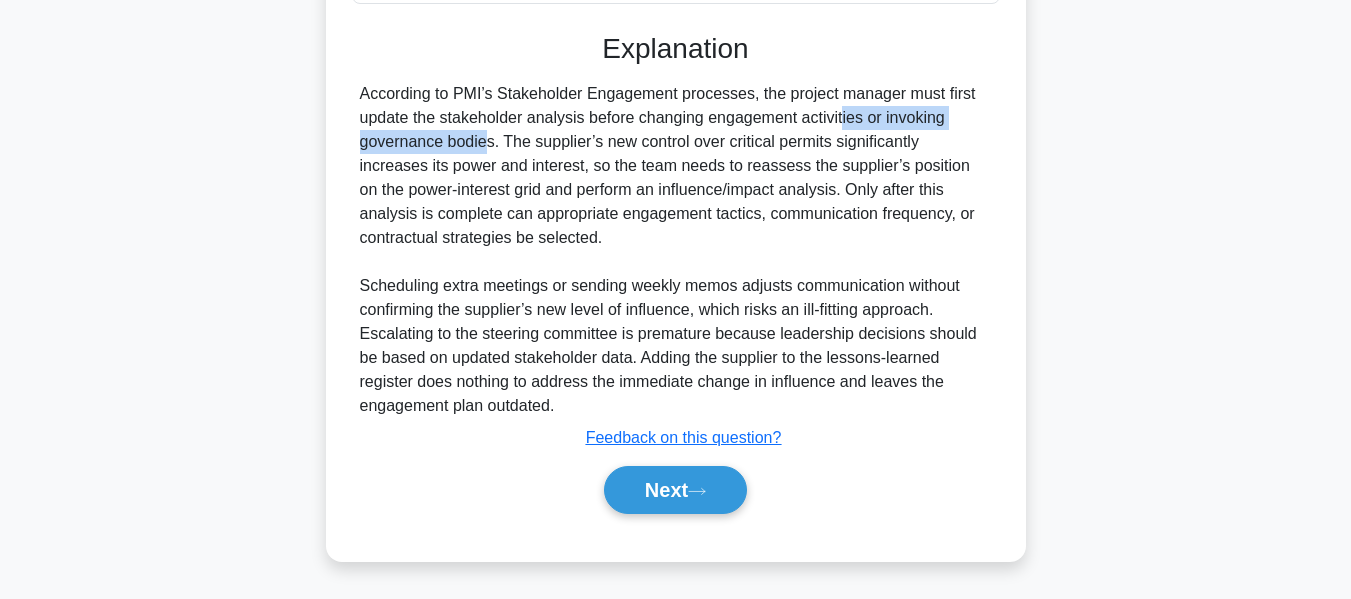 drag, startPoint x: 715, startPoint y: 126, endPoint x: 625, endPoint y: 171, distance: 100.62306 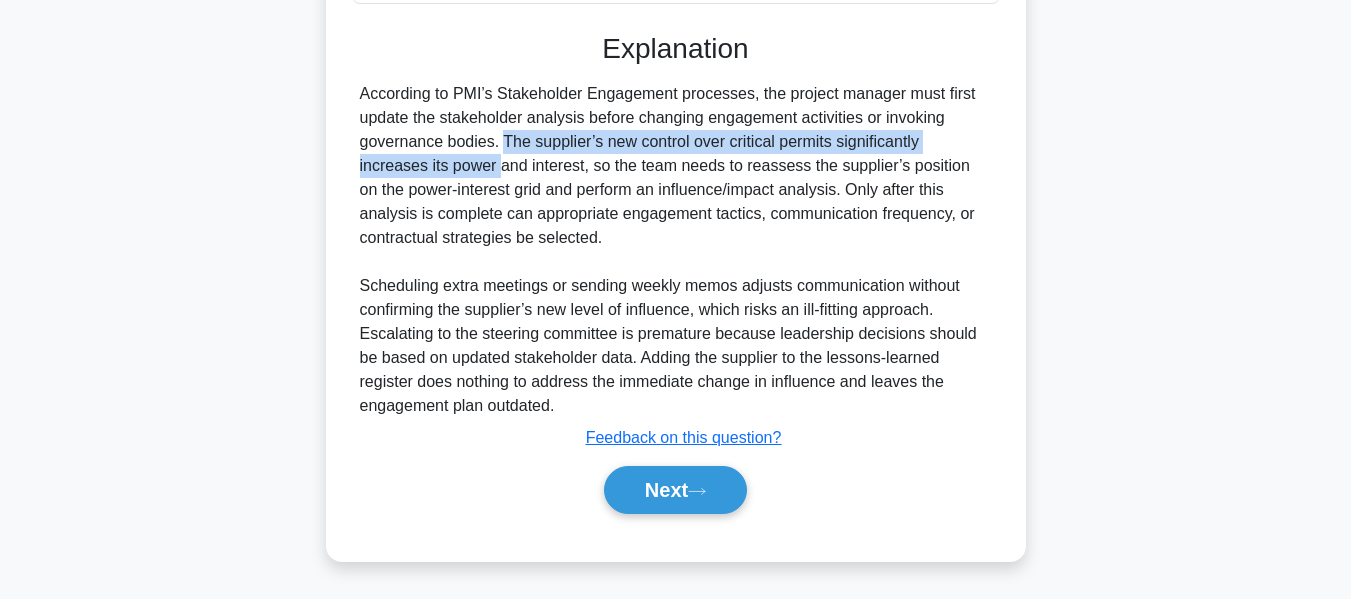 drag, startPoint x: 376, startPoint y: 147, endPoint x: 938, endPoint y: 153, distance: 562.03204 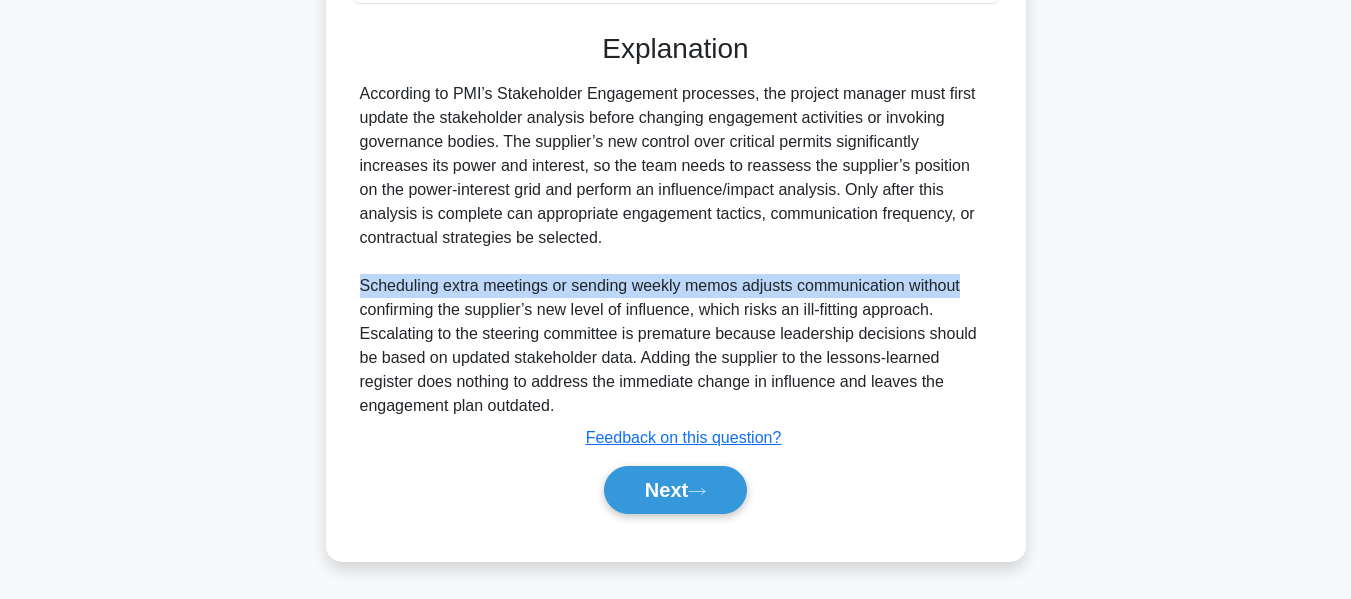 drag, startPoint x: 359, startPoint y: 285, endPoint x: 989, endPoint y: 275, distance: 630.07935 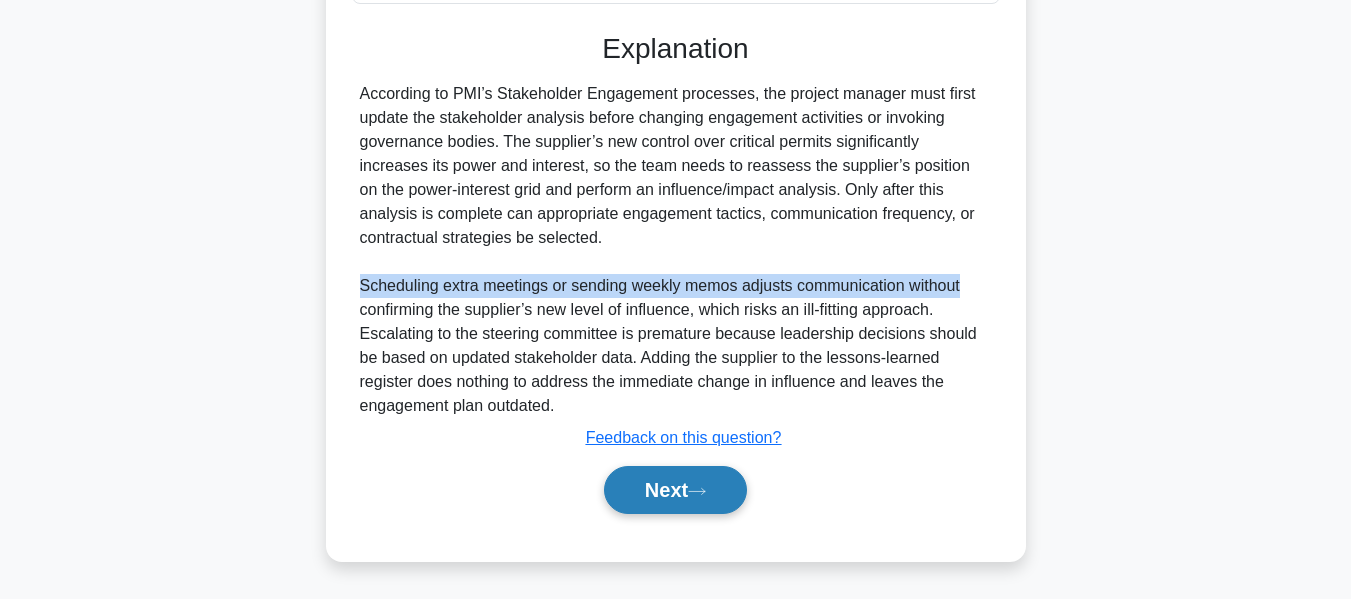 click on "Next" at bounding box center [675, 490] 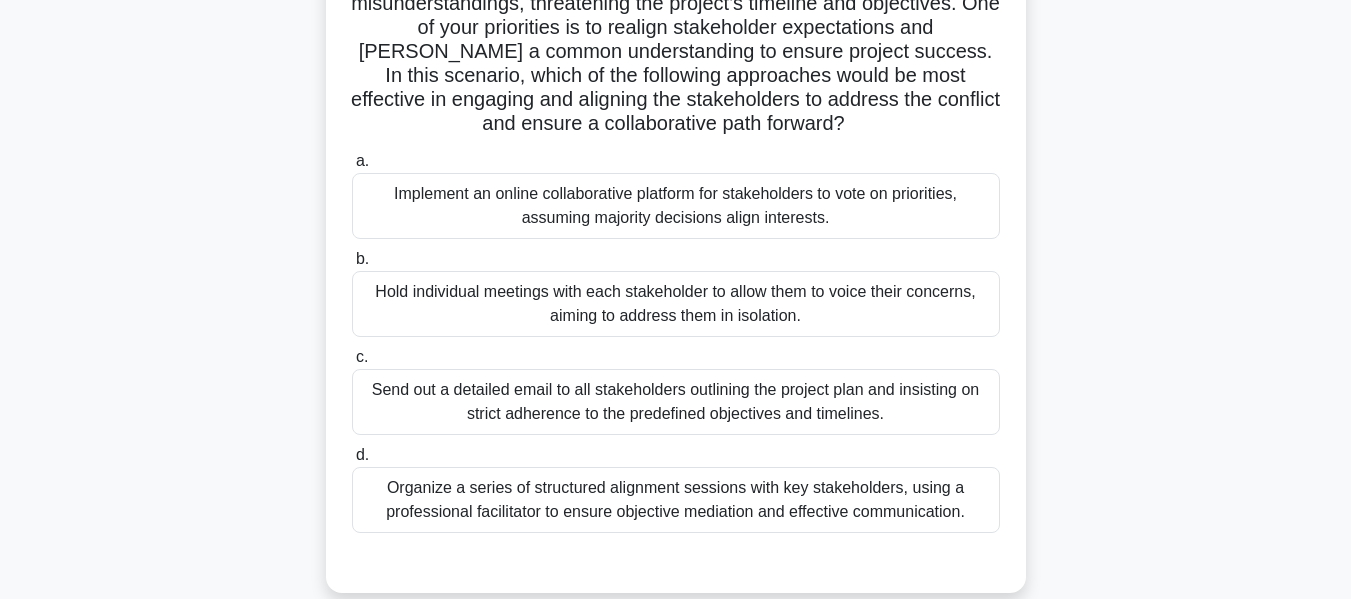 scroll, scrollTop: 81, scrollLeft: 0, axis: vertical 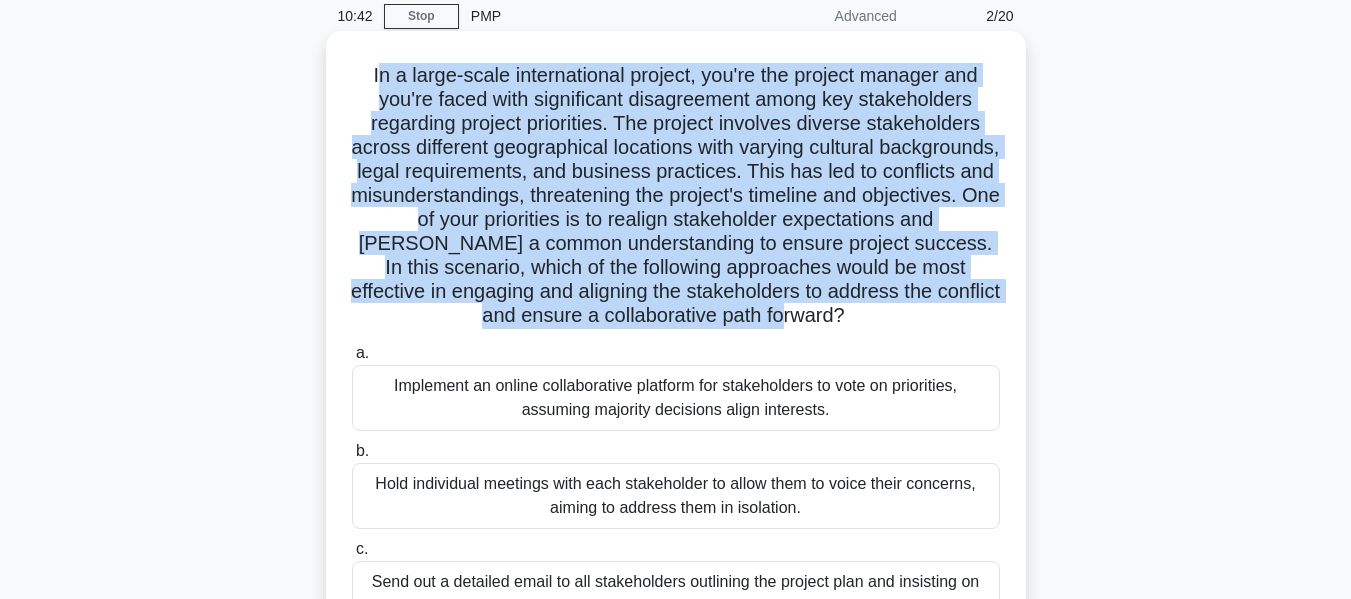 drag, startPoint x: 368, startPoint y: 77, endPoint x: 899, endPoint y: 322, distance: 584.7957 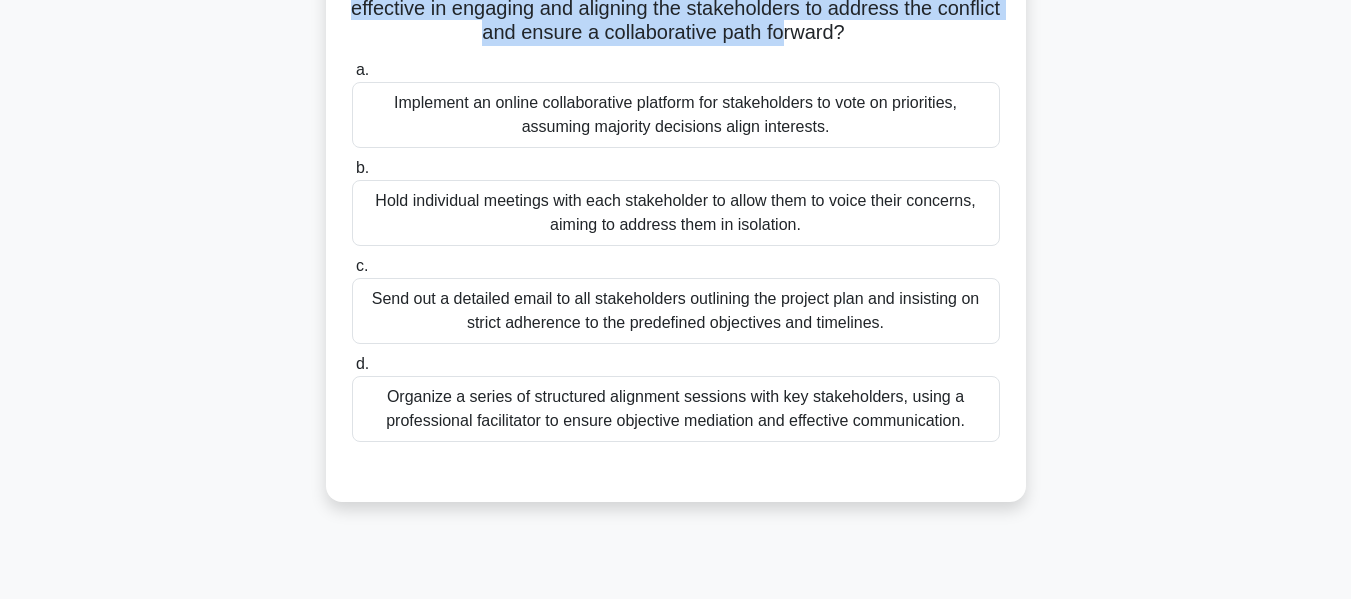 scroll, scrollTop: 381, scrollLeft: 0, axis: vertical 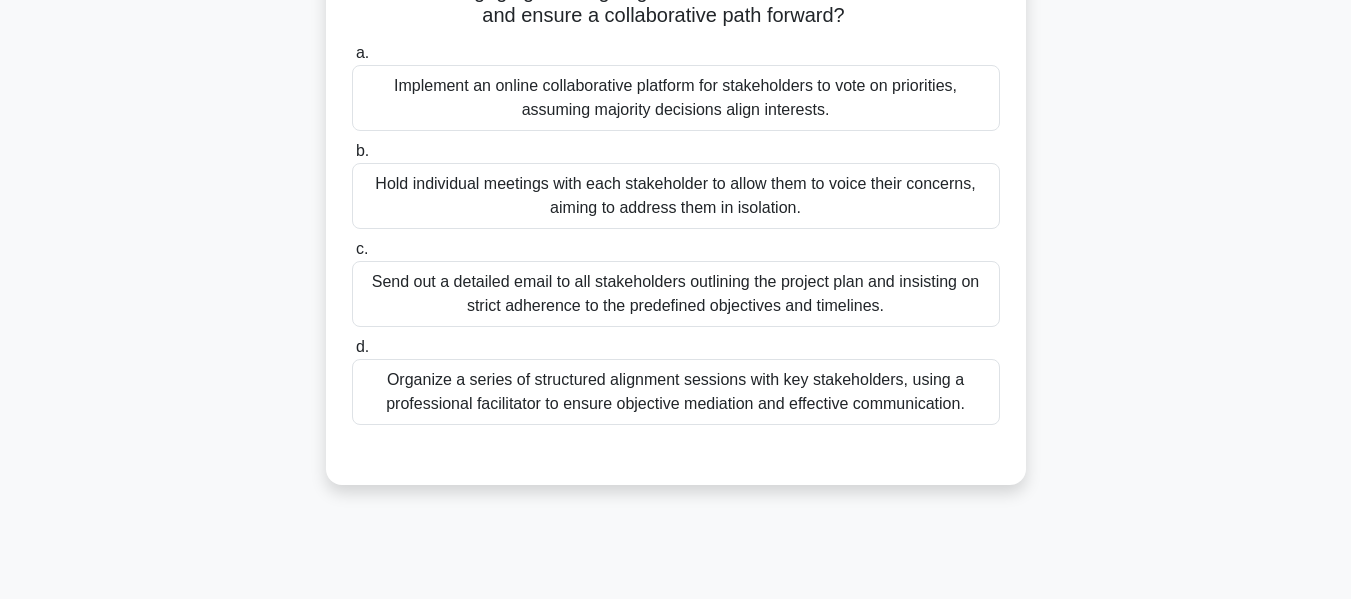 click on "Organize a series of structured alignment sessions with key stakeholders, using a professional facilitator to ensure objective mediation and effective communication." at bounding box center [676, 392] 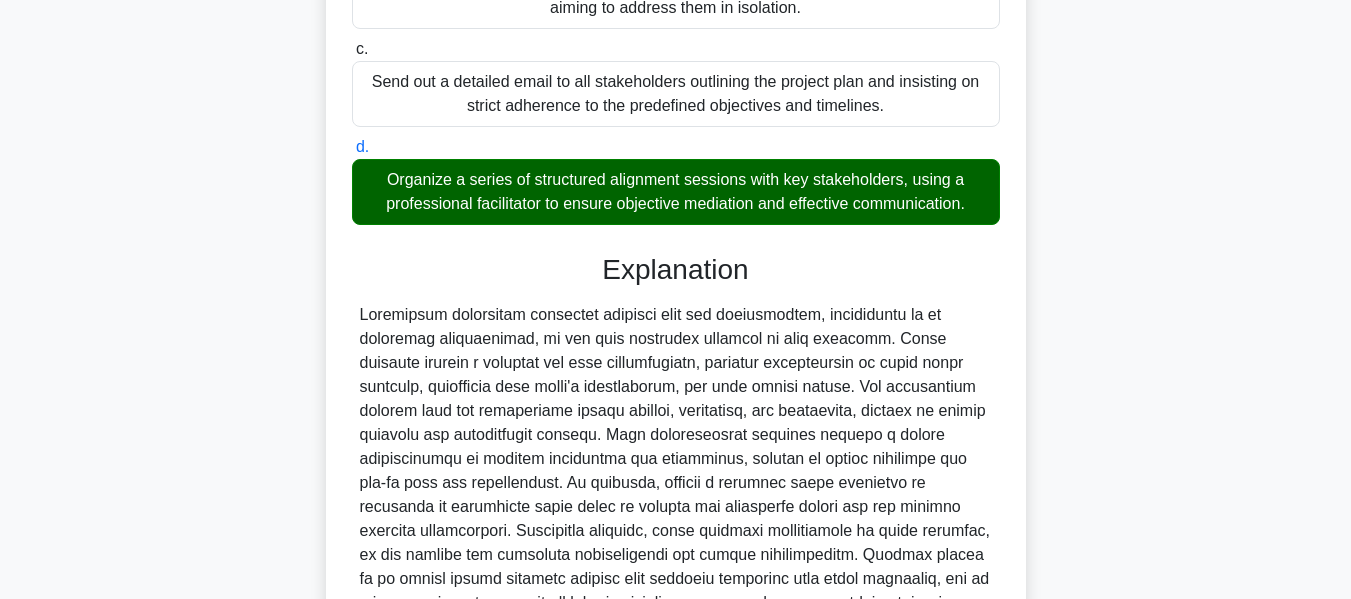 scroll, scrollTop: 681, scrollLeft: 0, axis: vertical 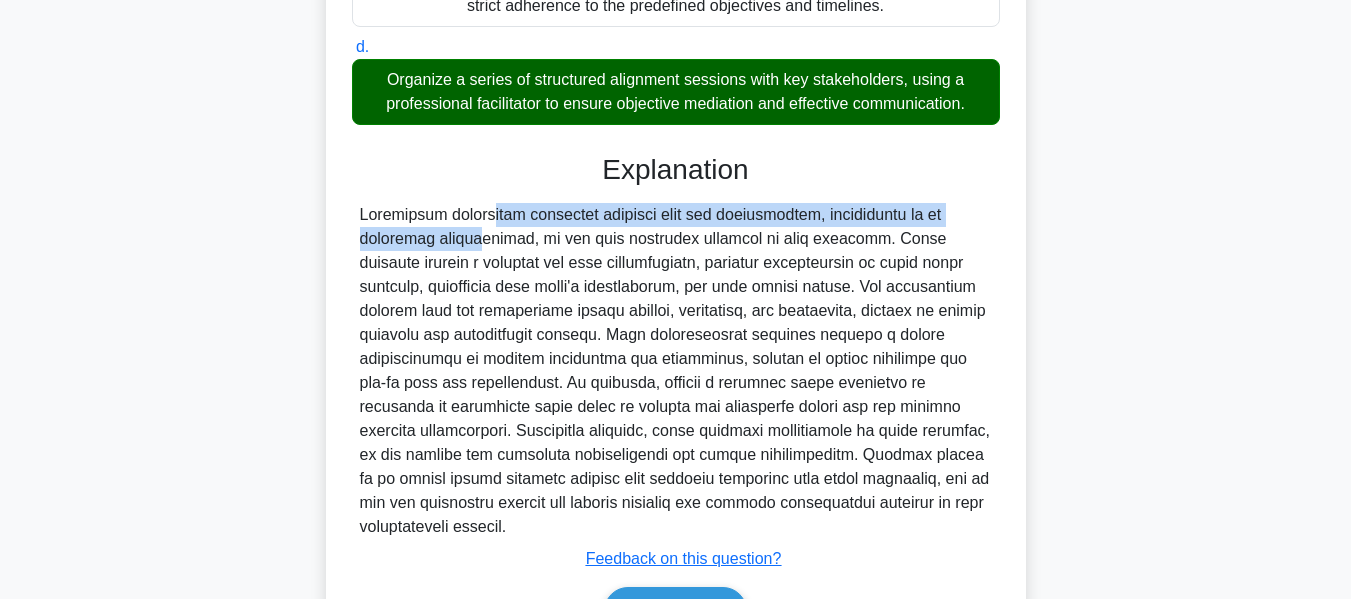 drag, startPoint x: 361, startPoint y: 214, endPoint x: 954, endPoint y: 207, distance: 593.0413 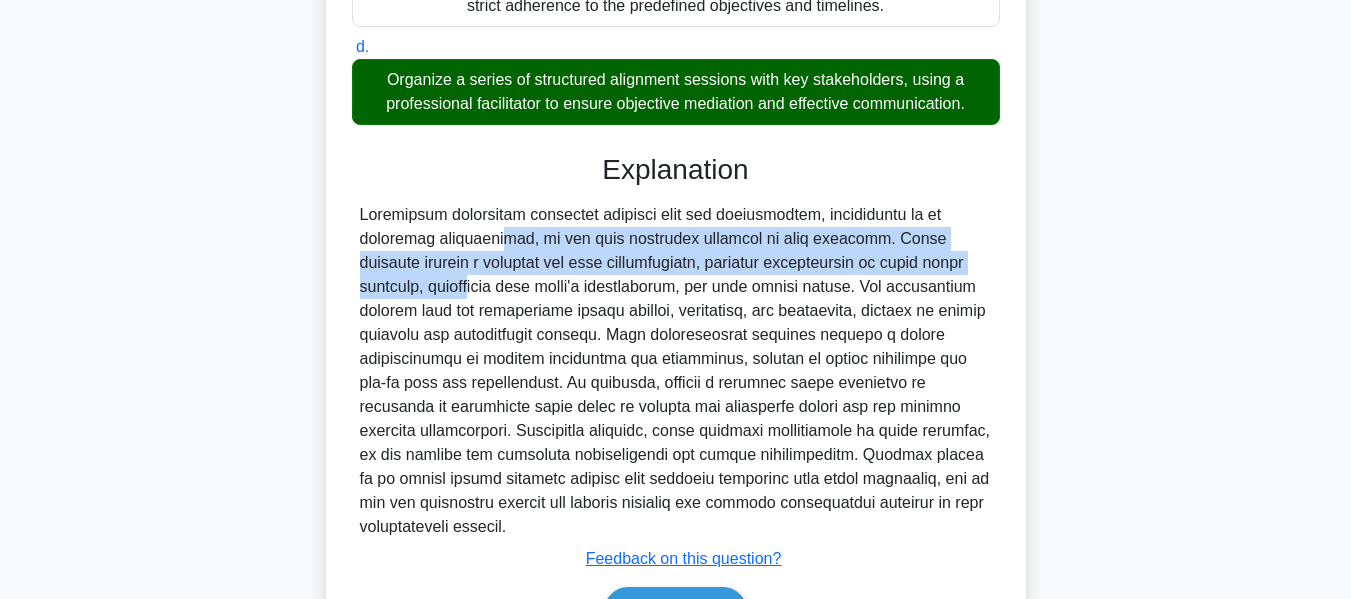 drag, startPoint x: 377, startPoint y: 243, endPoint x: 947, endPoint y: 267, distance: 570.50507 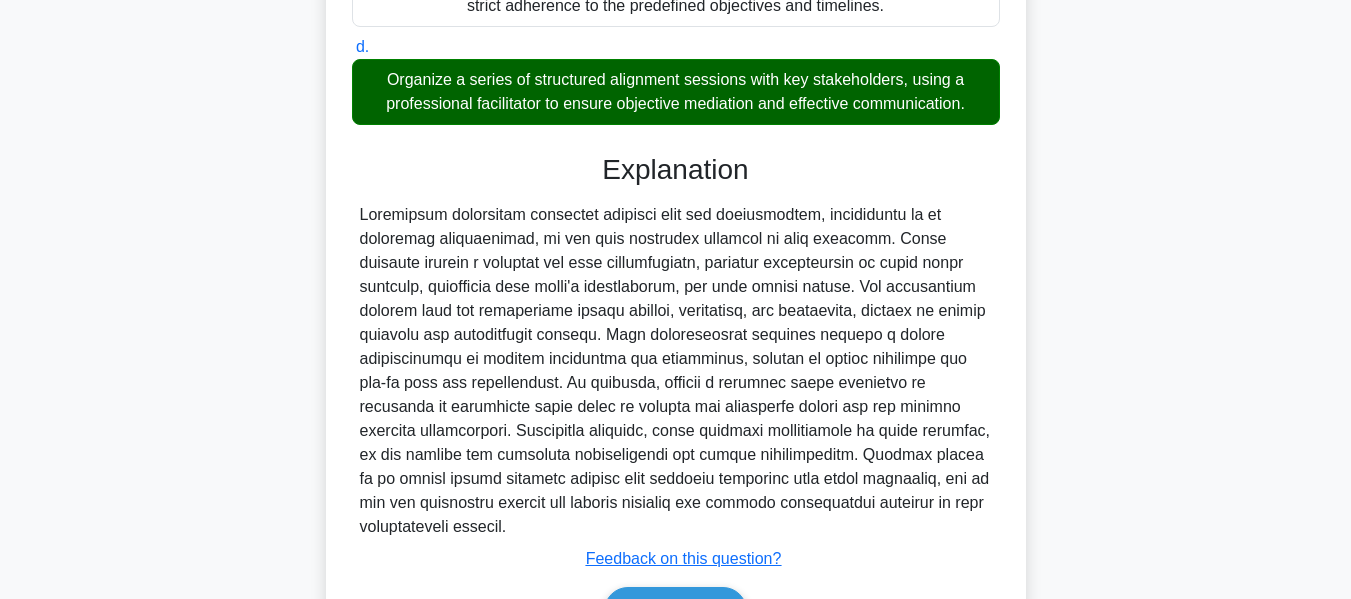 click at bounding box center [676, 371] 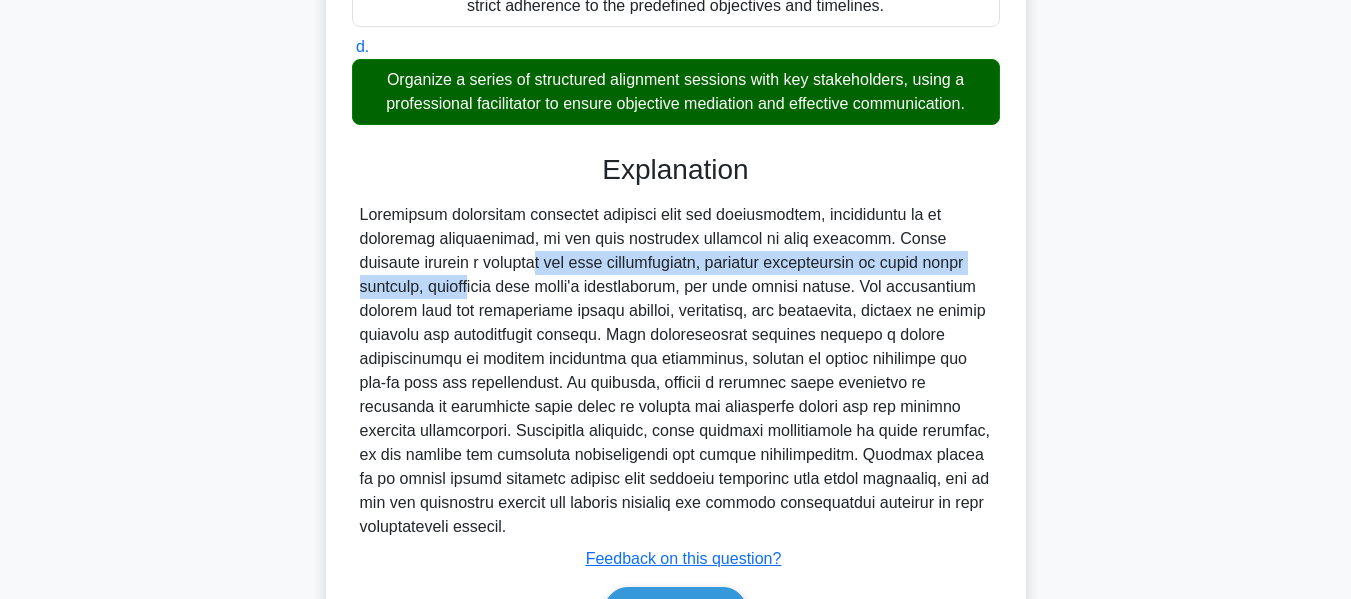 drag, startPoint x: 362, startPoint y: 270, endPoint x: 930, endPoint y: 260, distance: 568.088 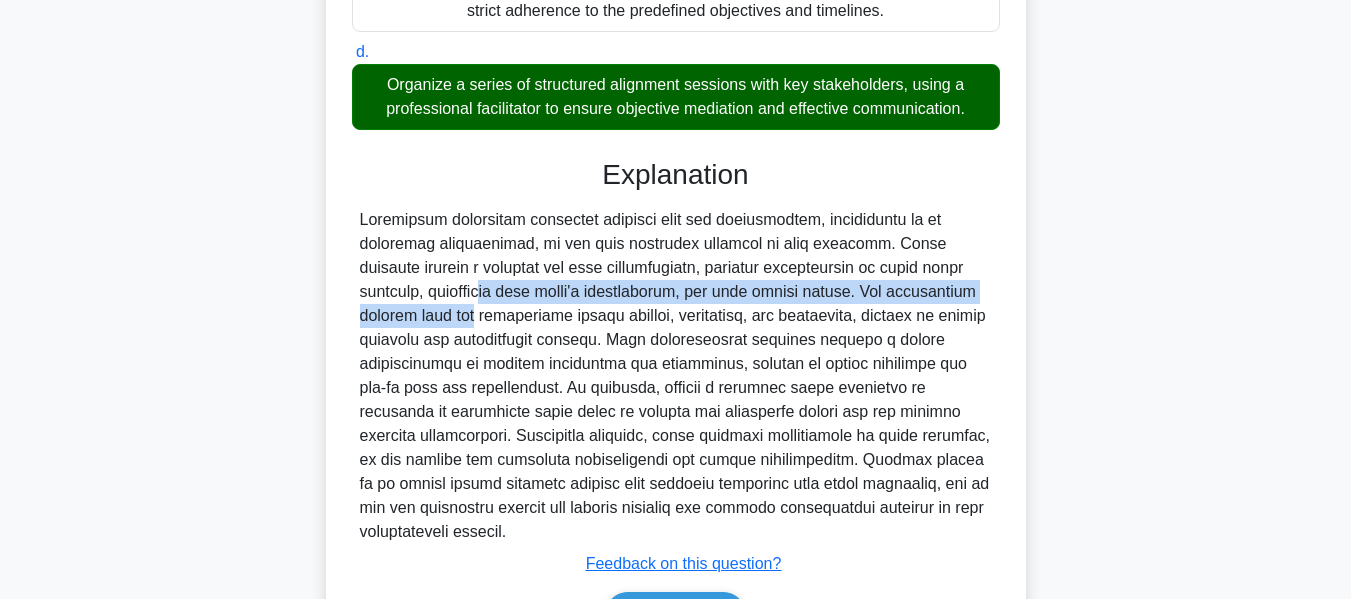 drag, startPoint x: 367, startPoint y: 286, endPoint x: 1049, endPoint y: 286, distance: 682 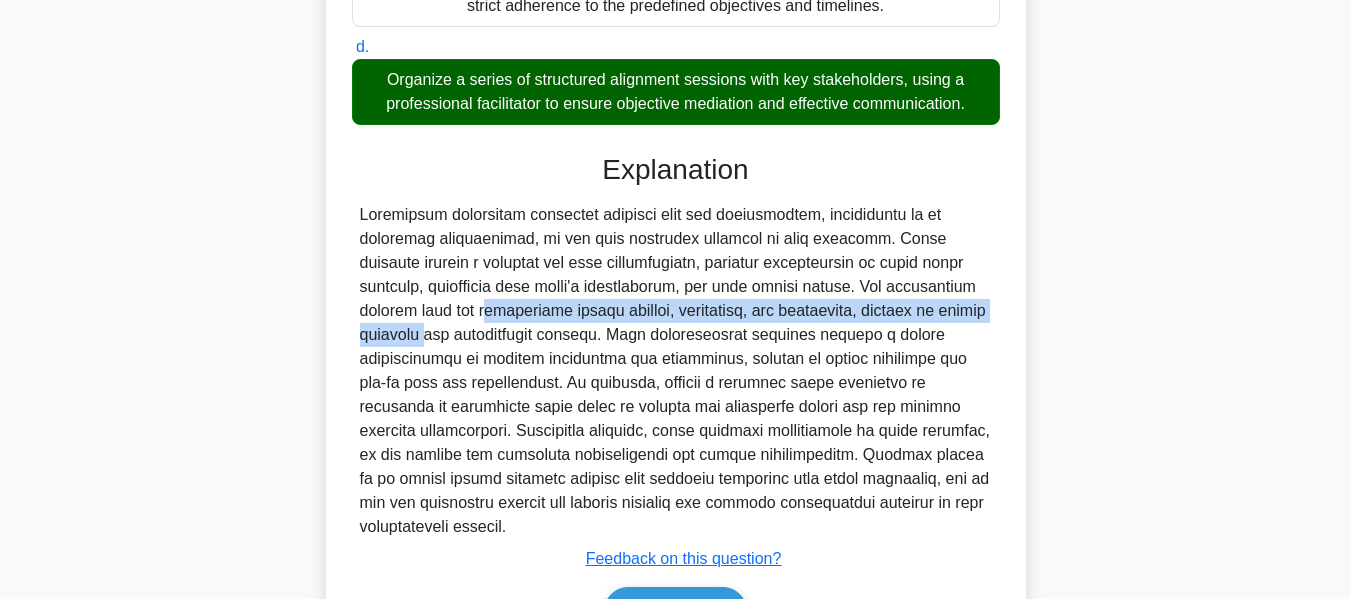 drag, startPoint x: 366, startPoint y: 310, endPoint x: 1002, endPoint y: 314, distance: 636.0126 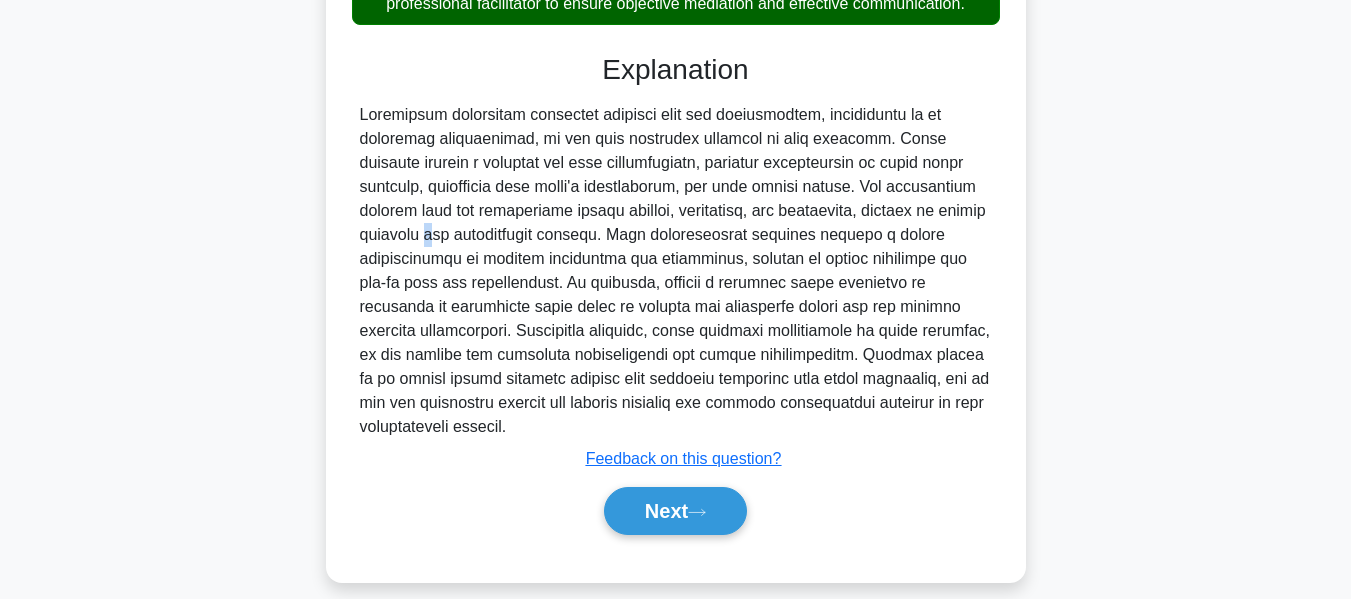 drag, startPoint x: 357, startPoint y: 238, endPoint x: 978, endPoint y: 209, distance: 621.67676 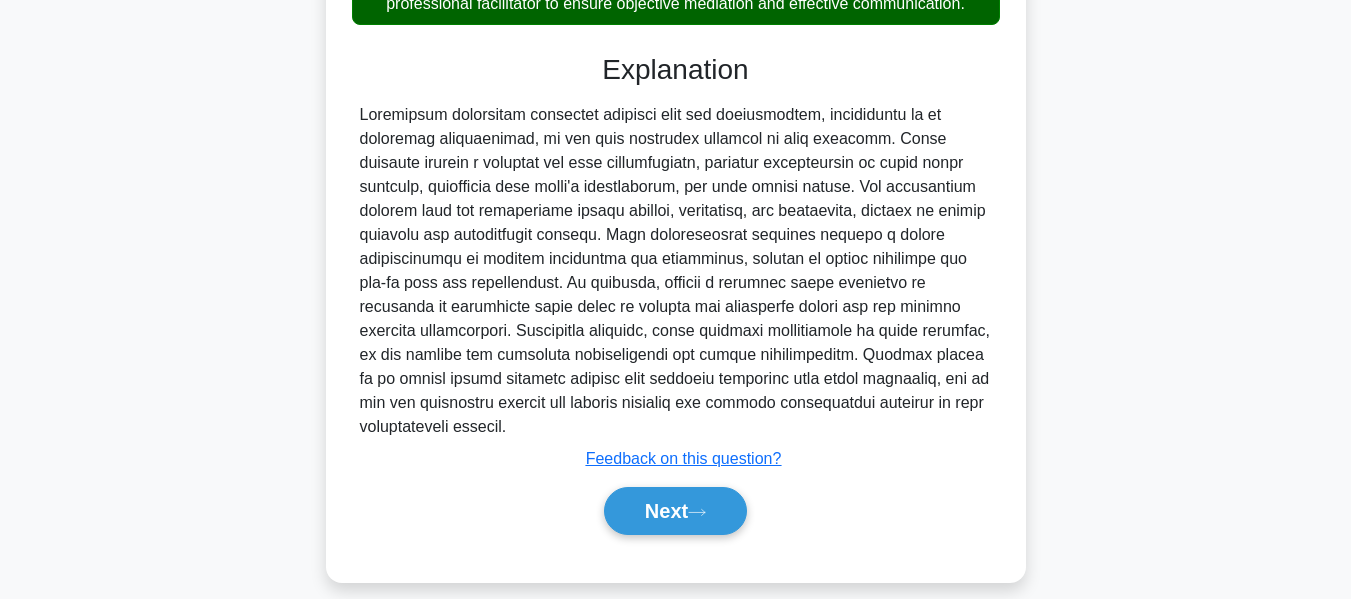 drag, startPoint x: 598, startPoint y: 288, endPoint x: 760, endPoint y: 333, distance: 168.13388 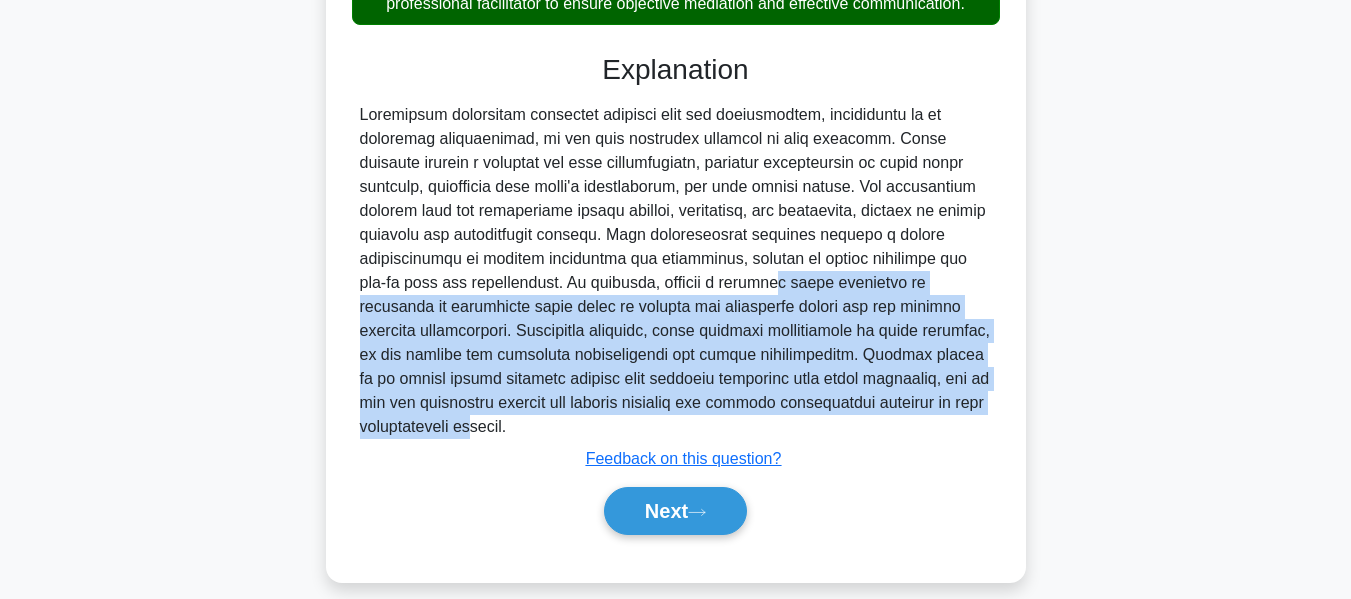 click at bounding box center (676, 271) 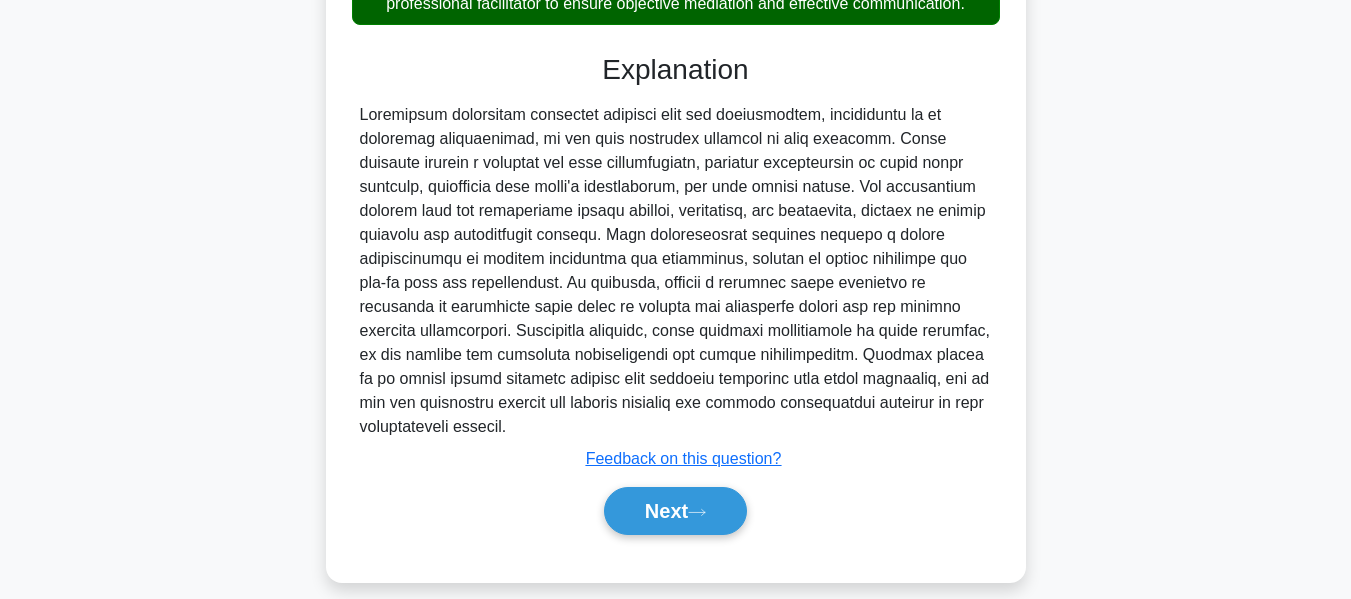 drag, startPoint x: 352, startPoint y: 312, endPoint x: 499, endPoint y: 436, distance: 192.31485 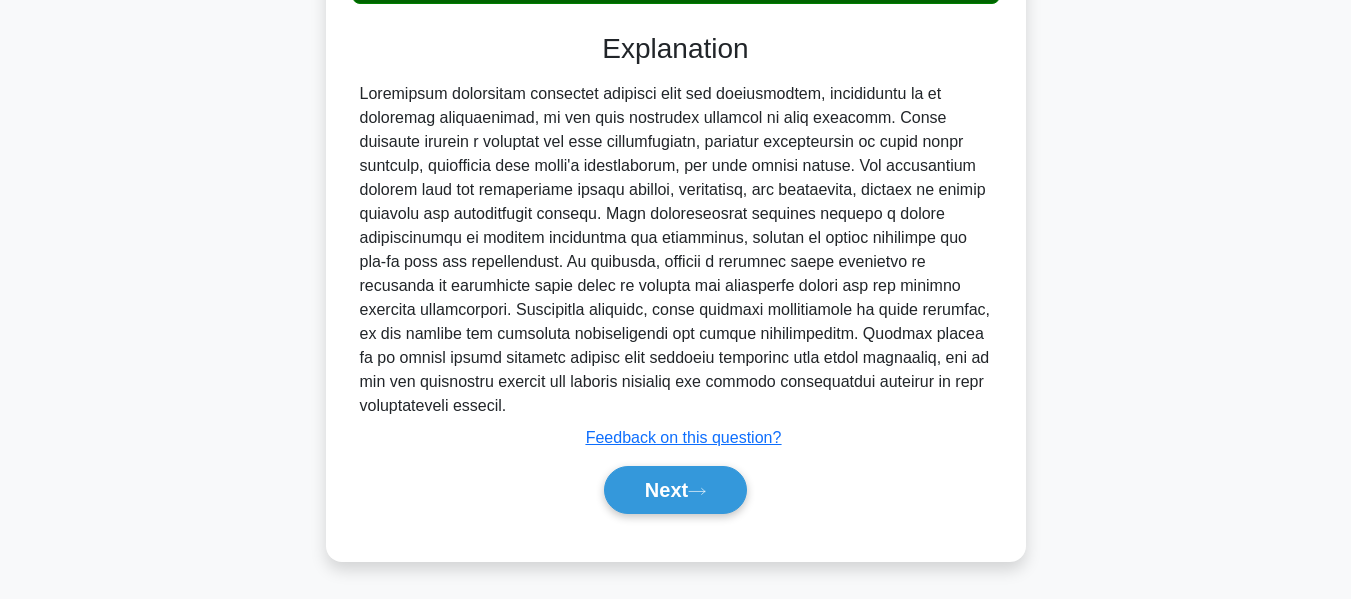 click on "Next" at bounding box center (676, 490) 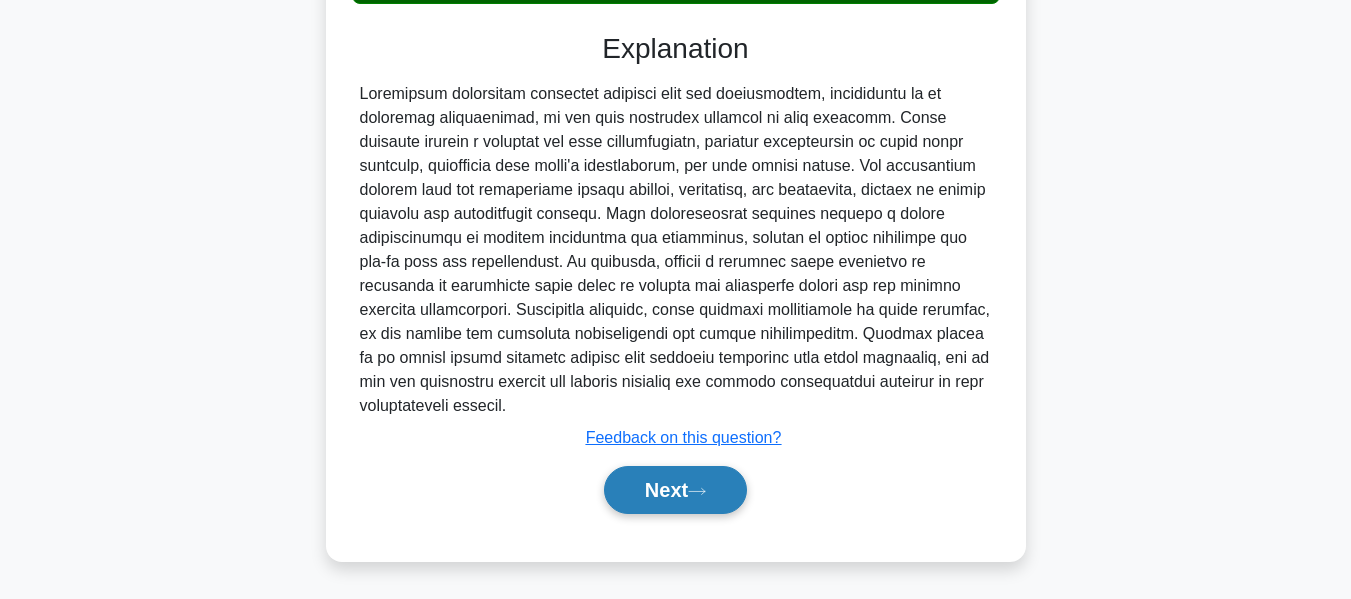 click on "Next" at bounding box center (675, 490) 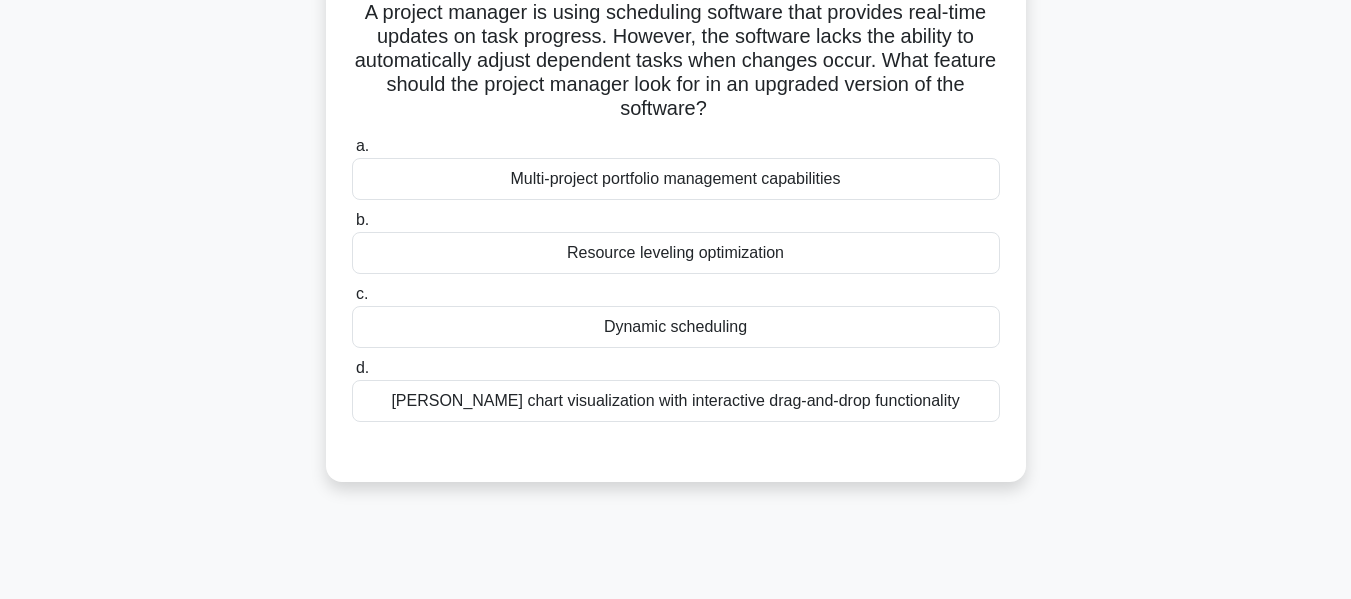 scroll, scrollTop: 0, scrollLeft: 0, axis: both 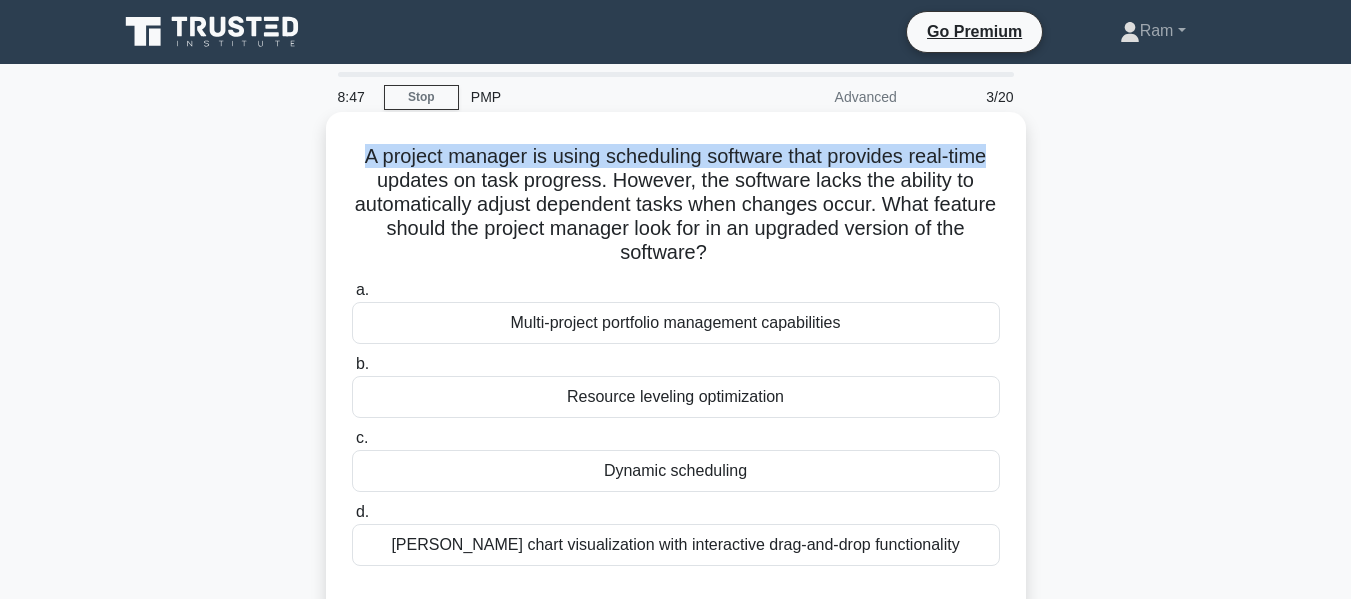 drag, startPoint x: 355, startPoint y: 157, endPoint x: 1009, endPoint y: 155, distance: 654.00305 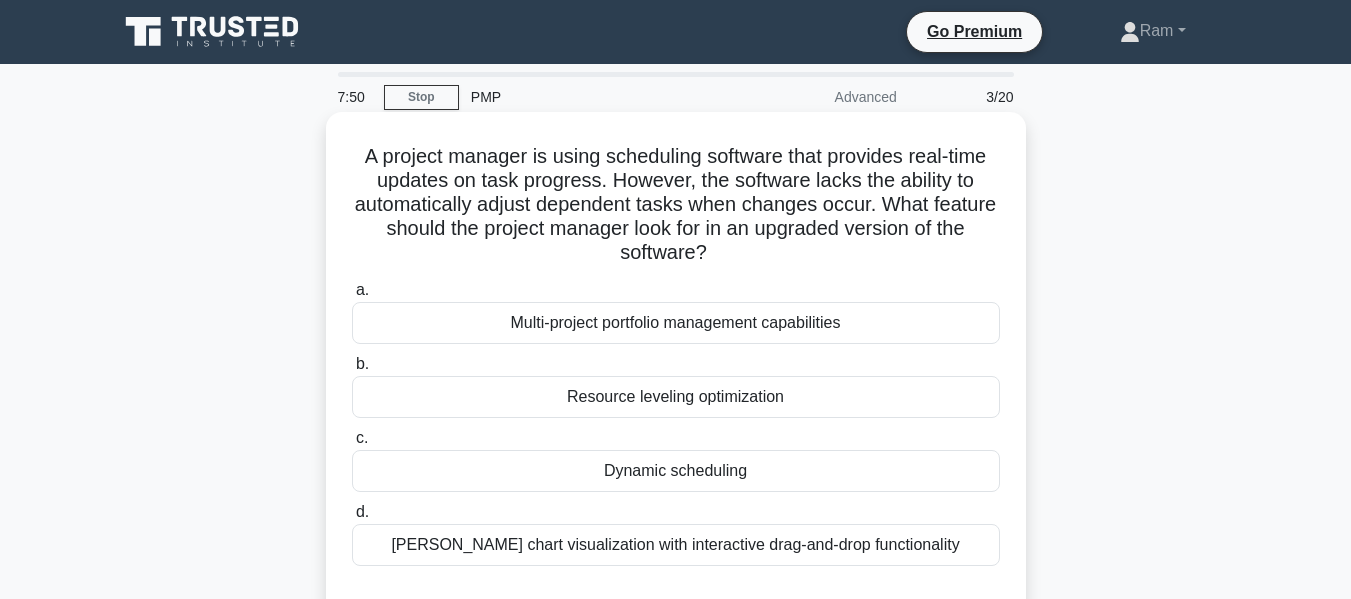 click on "Gantt chart visualization with interactive drag-and-drop functionality" at bounding box center (676, 545) 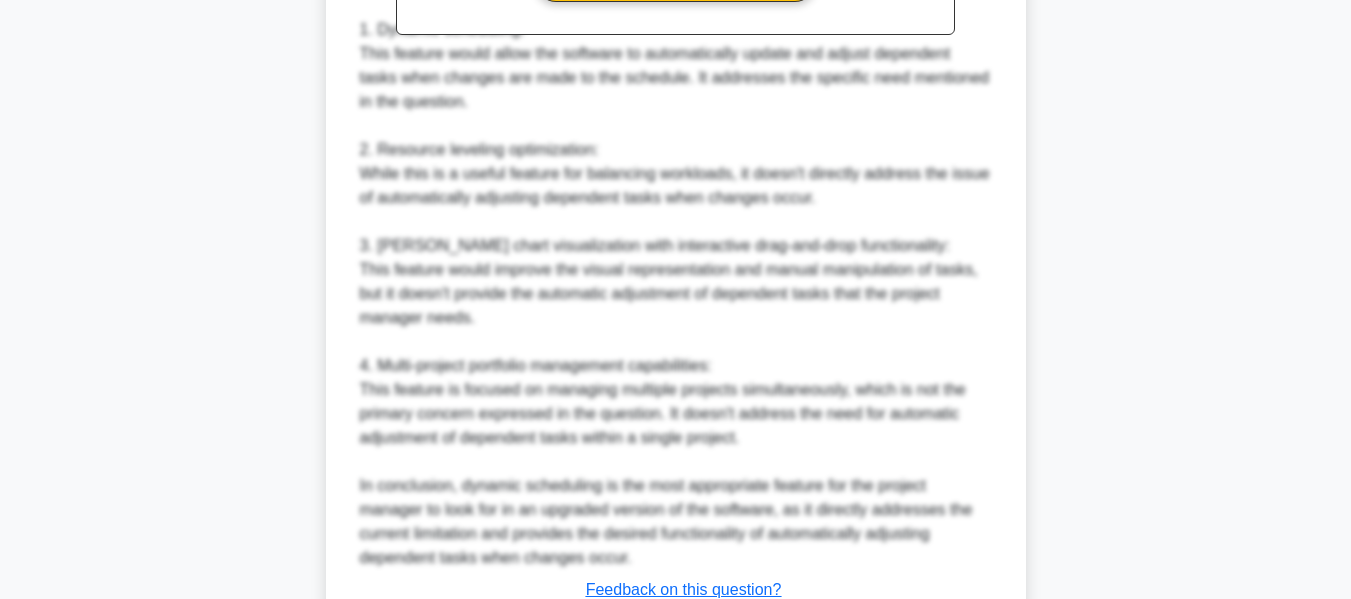 scroll, scrollTop: 973, scrollLeft: 0, axis: vertical 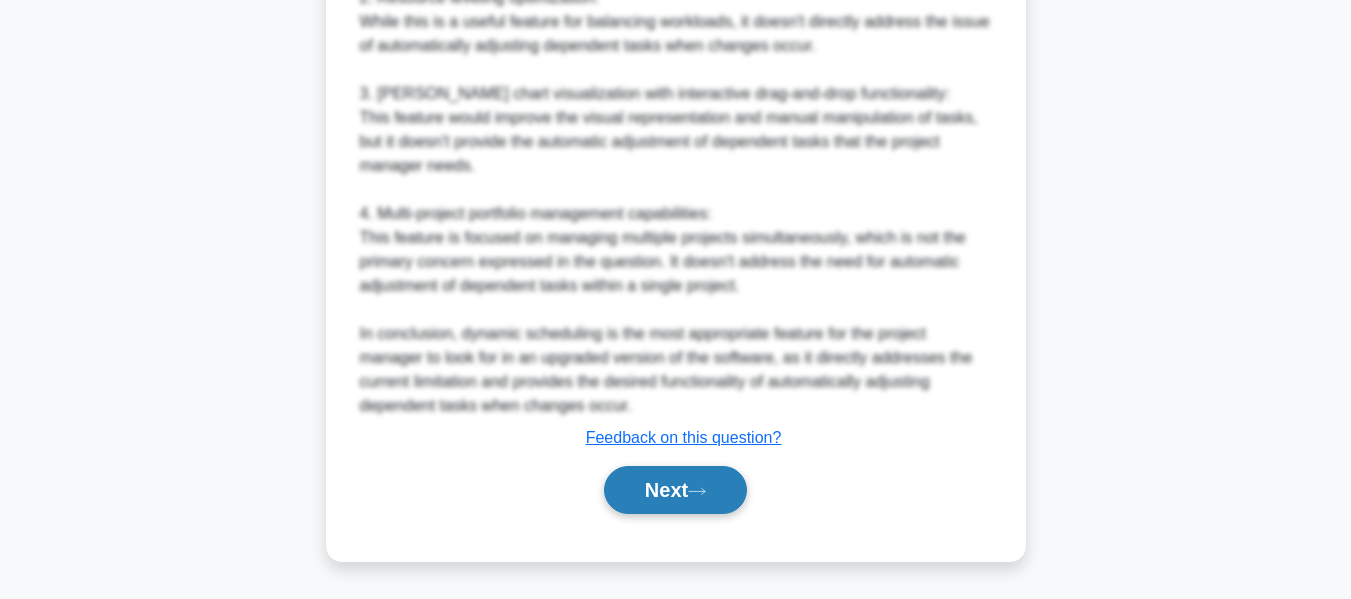 click on "Next" at bounding box center (675, 490) 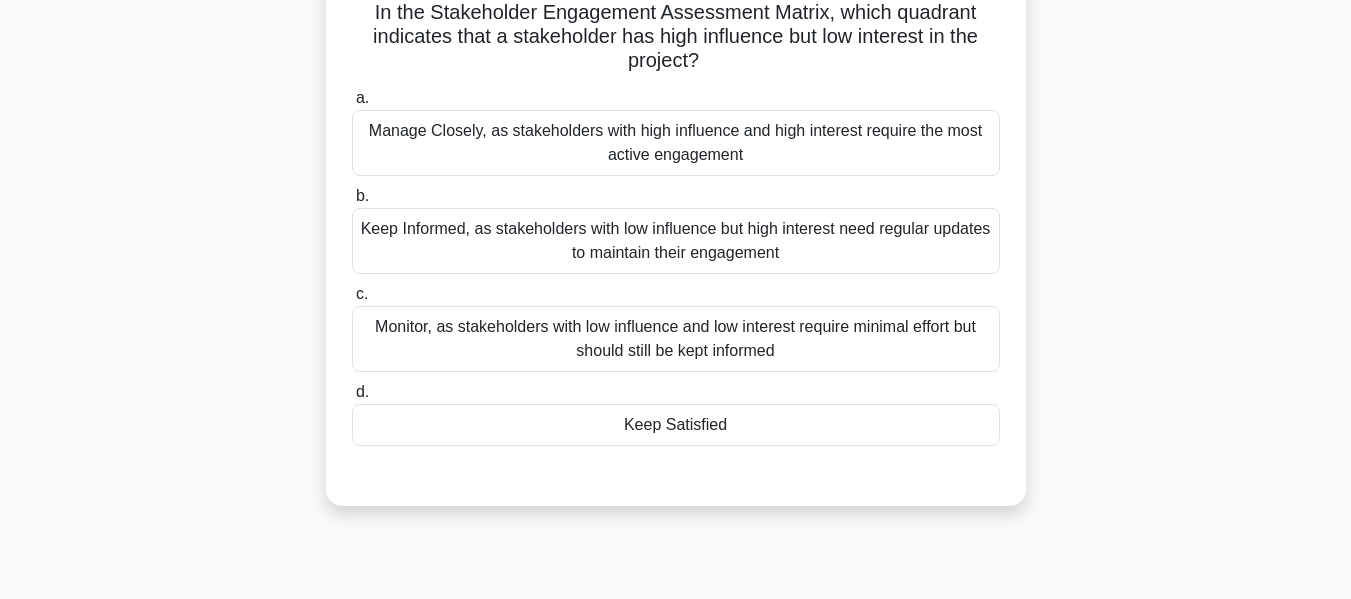 scroll, scrollTop: 0, scrollLeft: 0, axis: both 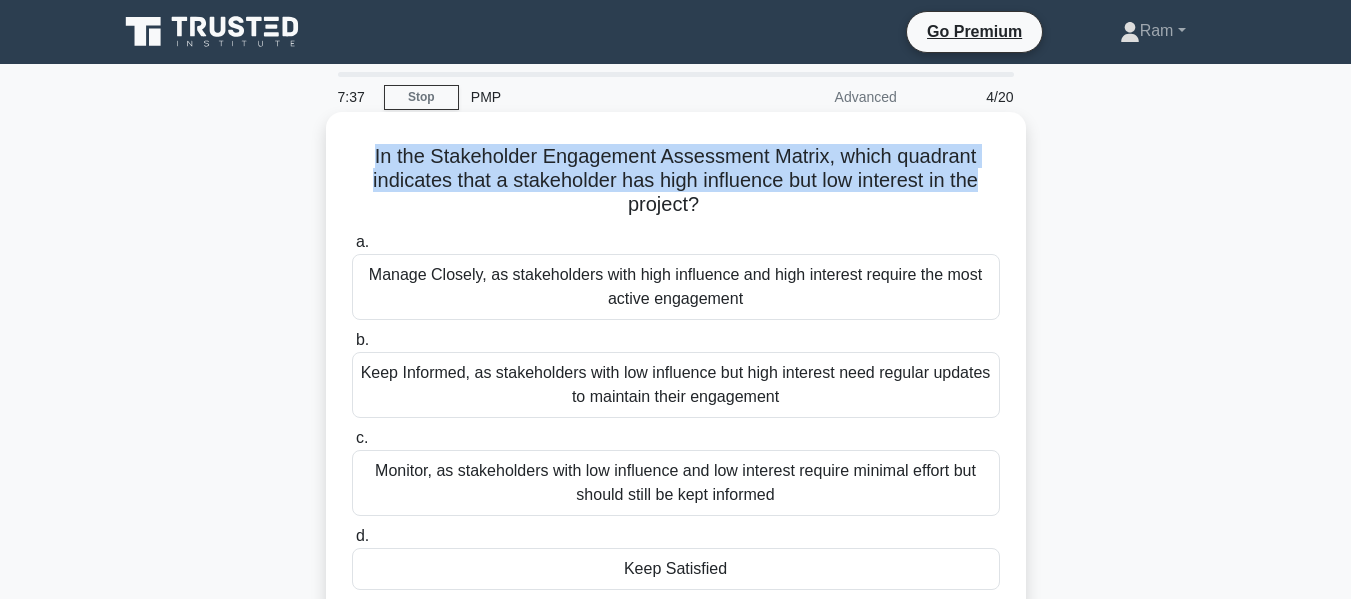 drag, startPoint x: 366, startPoint y: 154, endPoint x: 1020, endPoint y: 178, distance: 654.44025 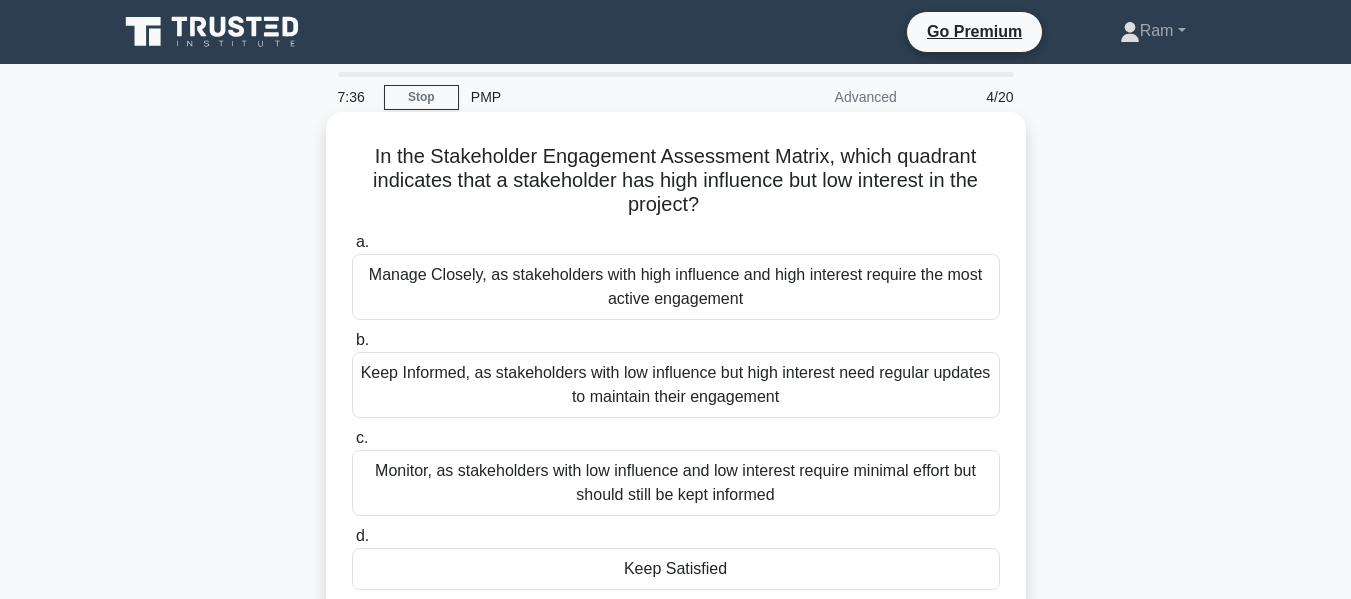 click on "In the Stakeholder Engagement Assessment Matrix, which quadrant indicates that a stakeholder has high influence but low interest in the project?
.spinner_0XTQ{transform-origin:center;animation:spinner_y6GP .75s linear infinite}@keyframes spinner_y6GP{100%{transform:rotate(360deg)}}" at bounding box center (676, 181) 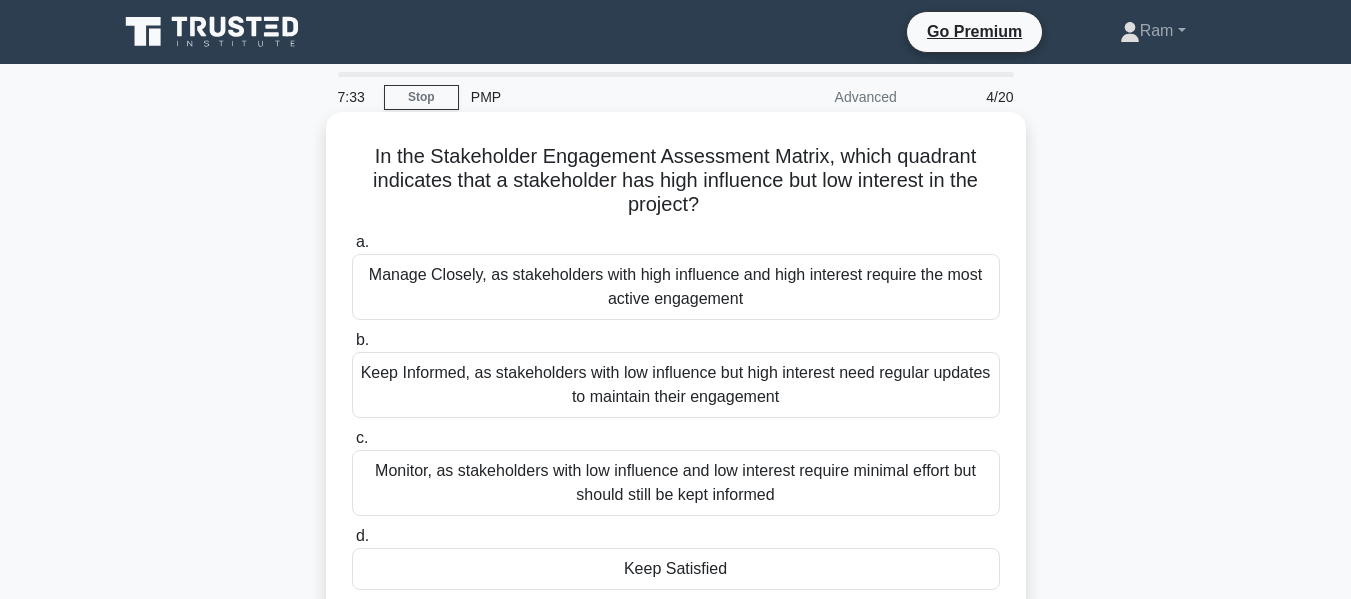 drag, startPoint x: 616, startPoint y: 188, endPoint x: 981, endPoint y: 198, distance: 365.13696 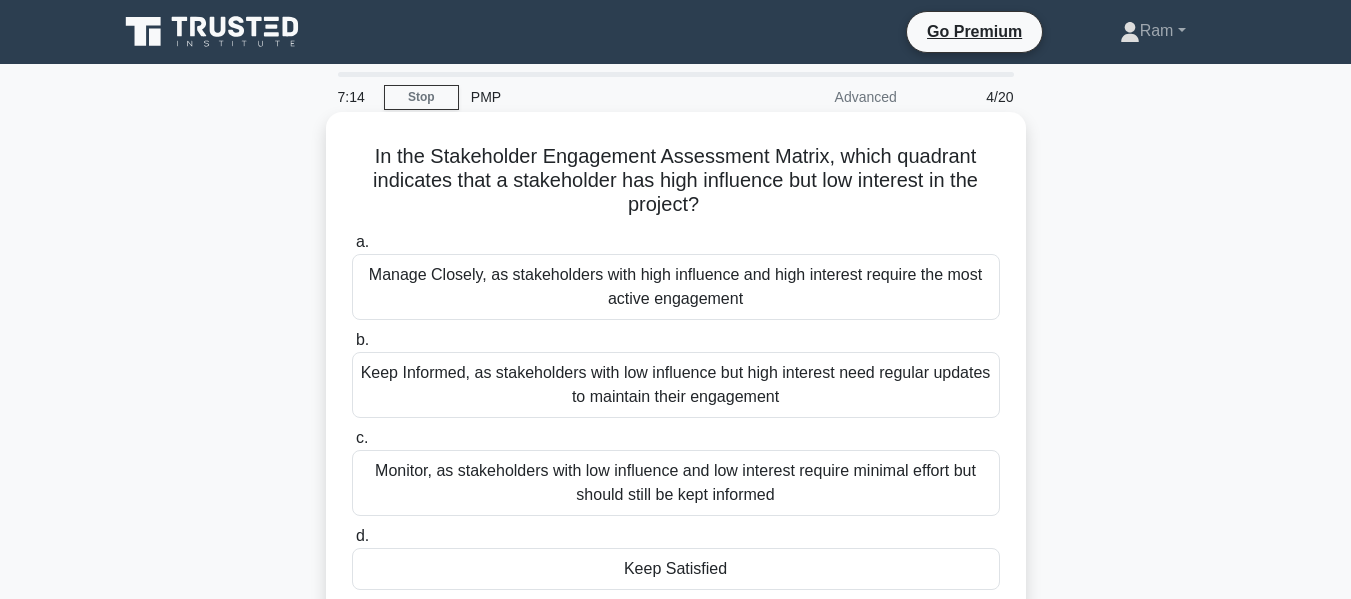 click on "Keep Informed, as stakeholders with low influence but high interest need regular updates to maintain their engagement" at bounding box center (676, 385) 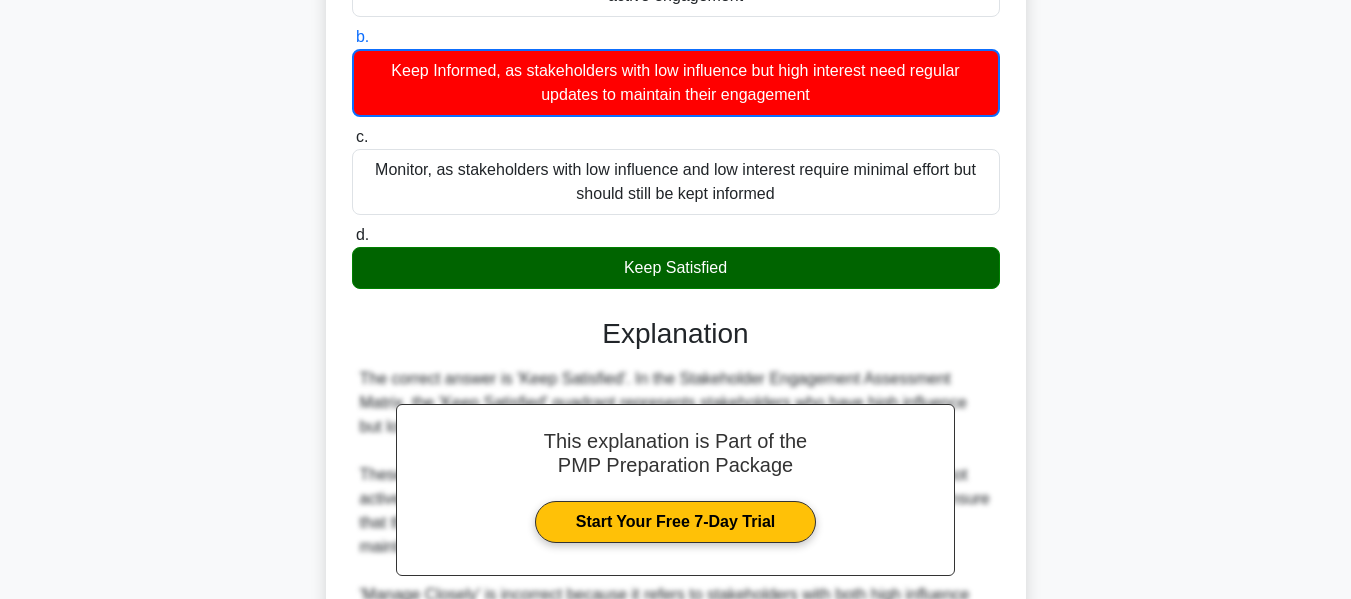 scroll, scrollTop: 661, scrollLeft: 0, axis: vertical 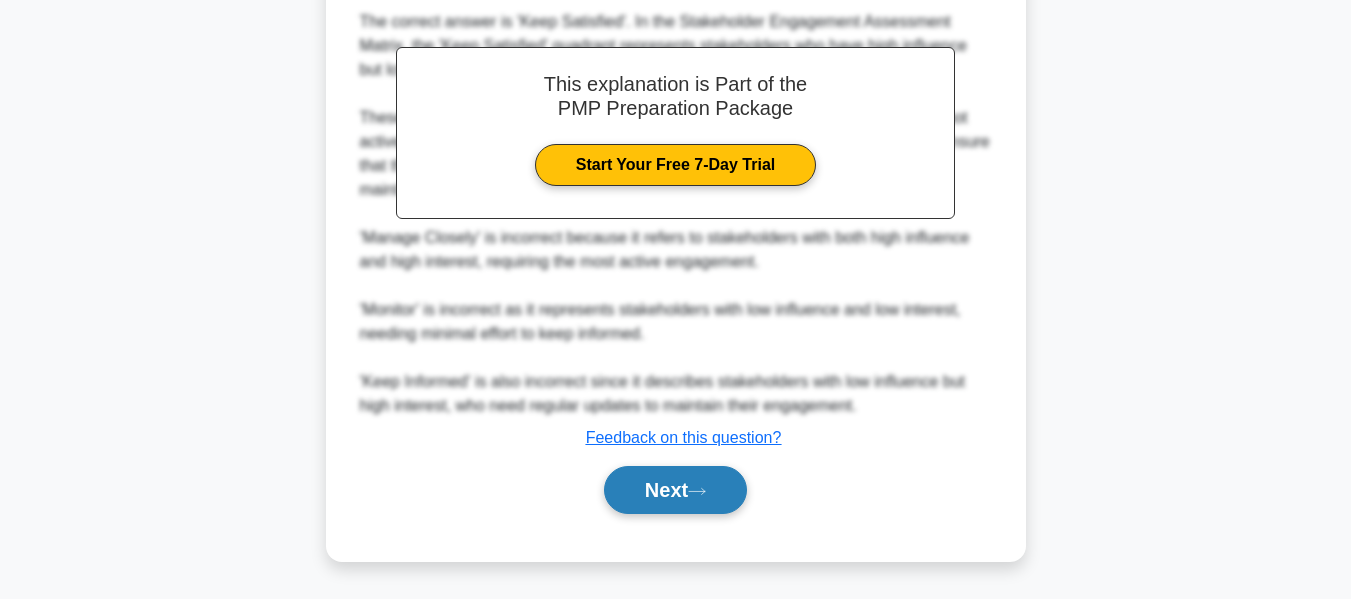 click on "Next" at bounding box center [675, 490] 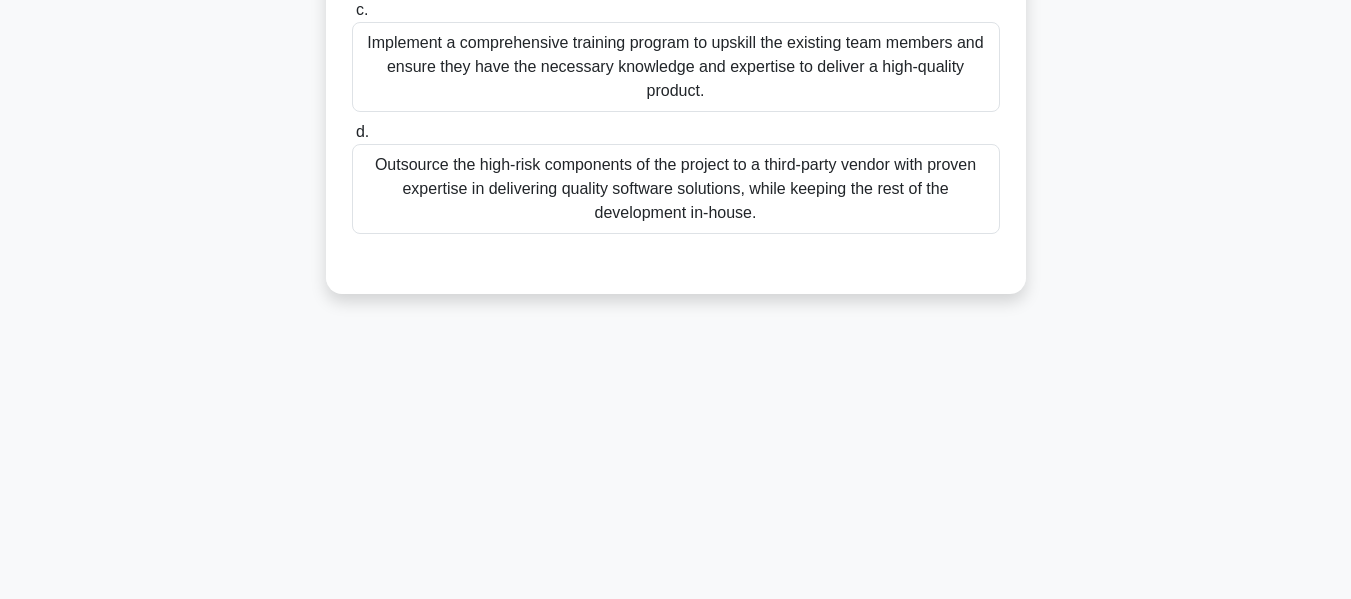 scroll, scrollTop: 0, scrollLeft: 0, axis: both 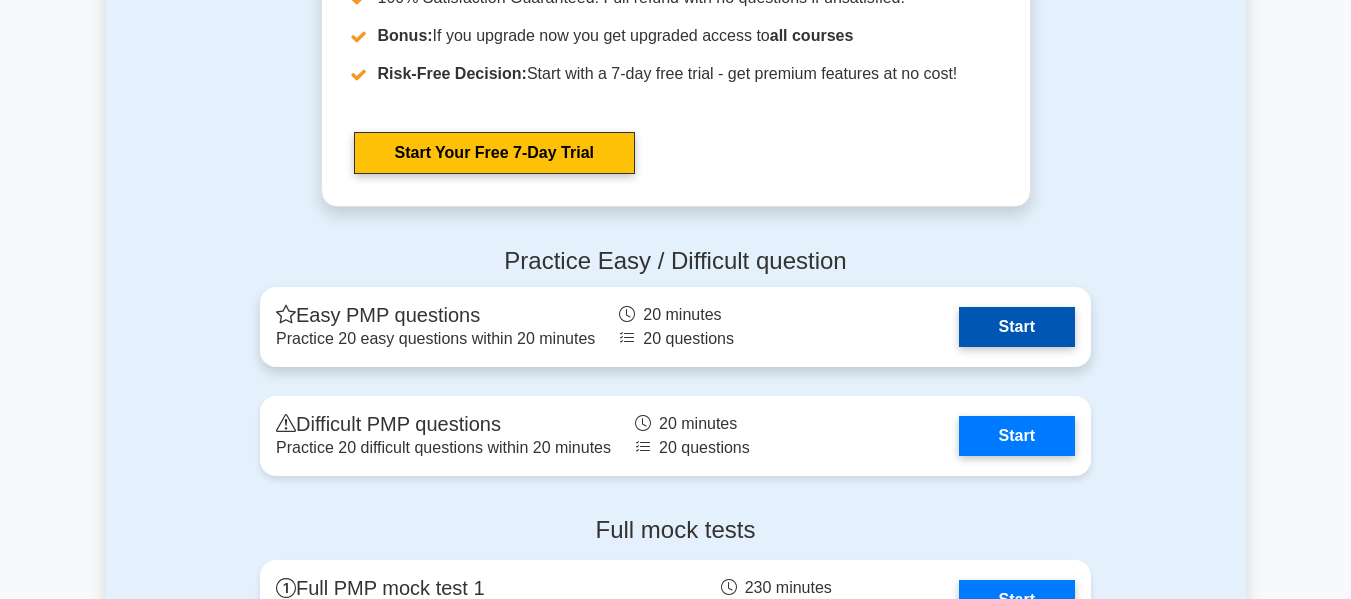 drag, startPoint x: 982, startPoint y: 321, endPoint x: 951, endPoint y: 333, distance: 33.24154 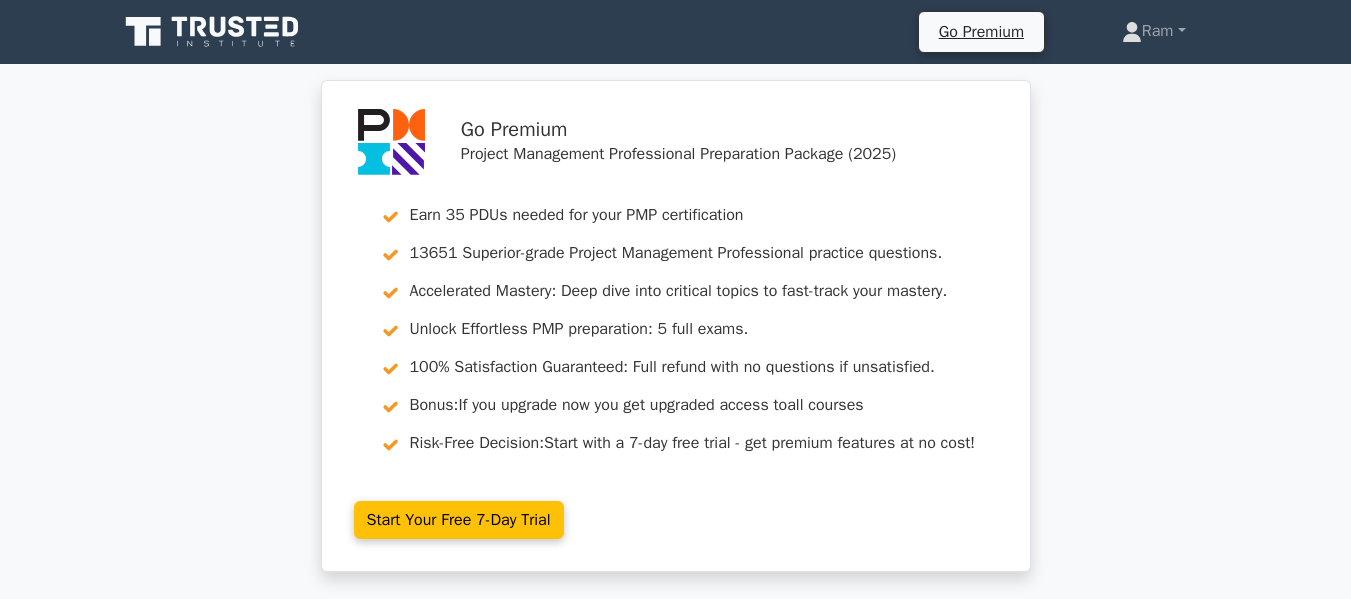 scroll, scrollTop: 0, scrollLeft: 0, axis: both 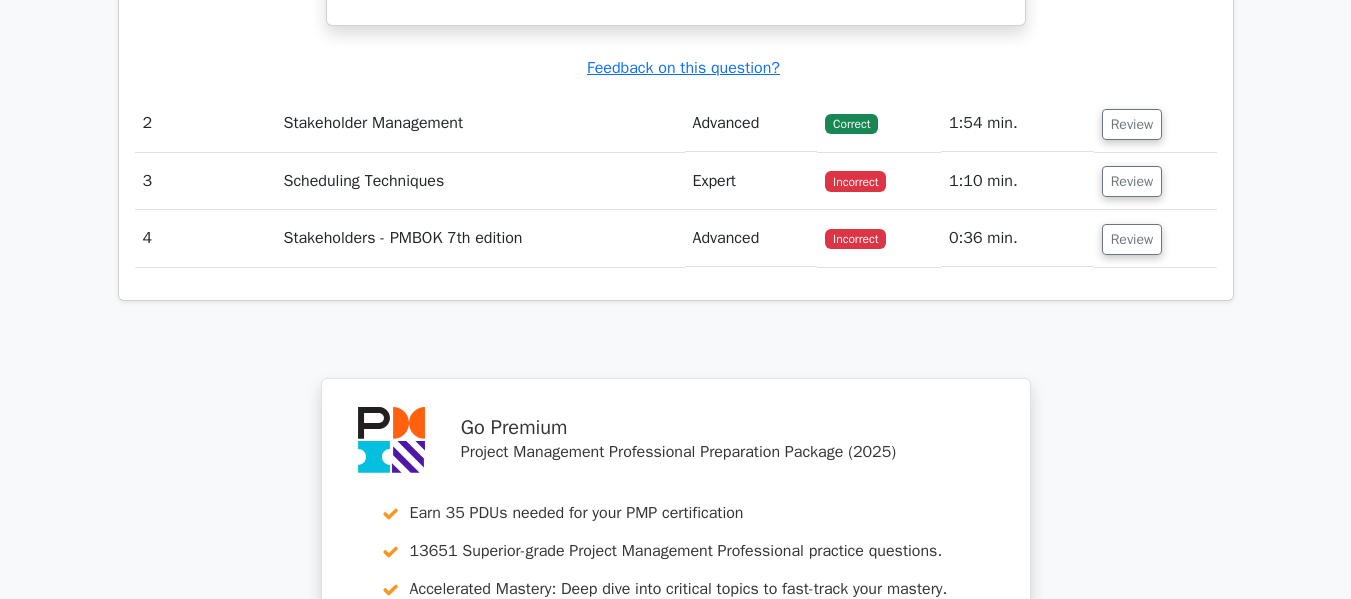 drag, startPoint x: 1141, startPoint y: 177, endPoint x: 1094, endPoint y: 199, distance: 51.894123 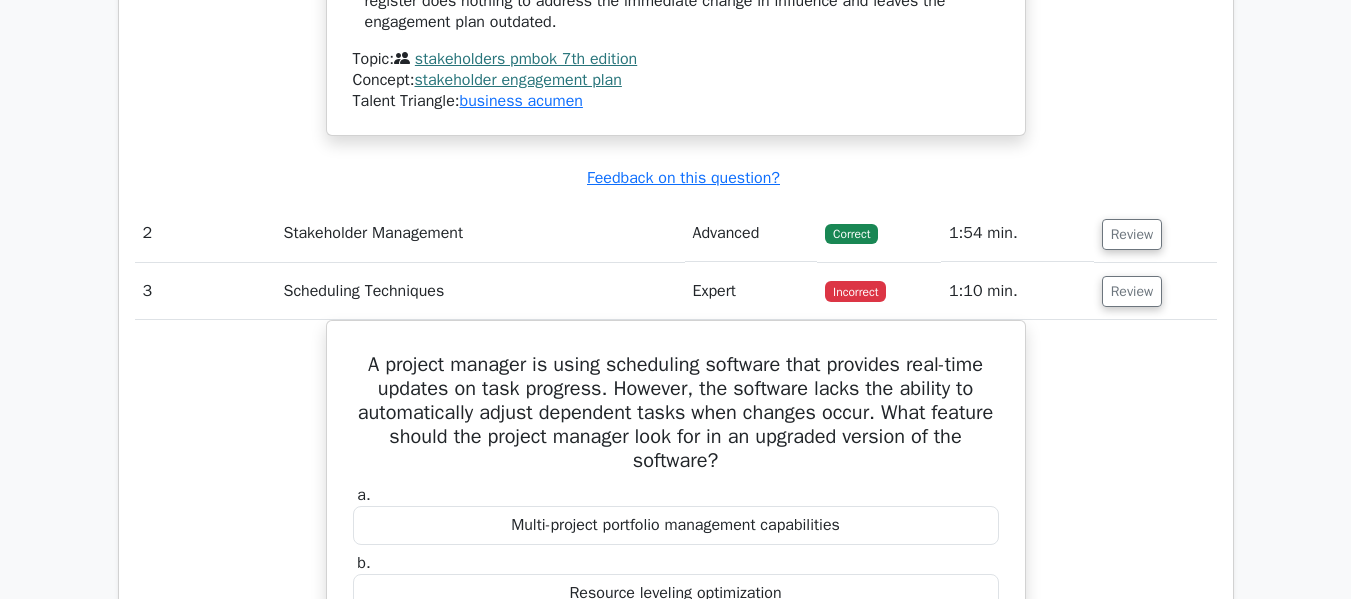 scroll, scrollTop: 2500, scrollLeft: 0, axis: vertical 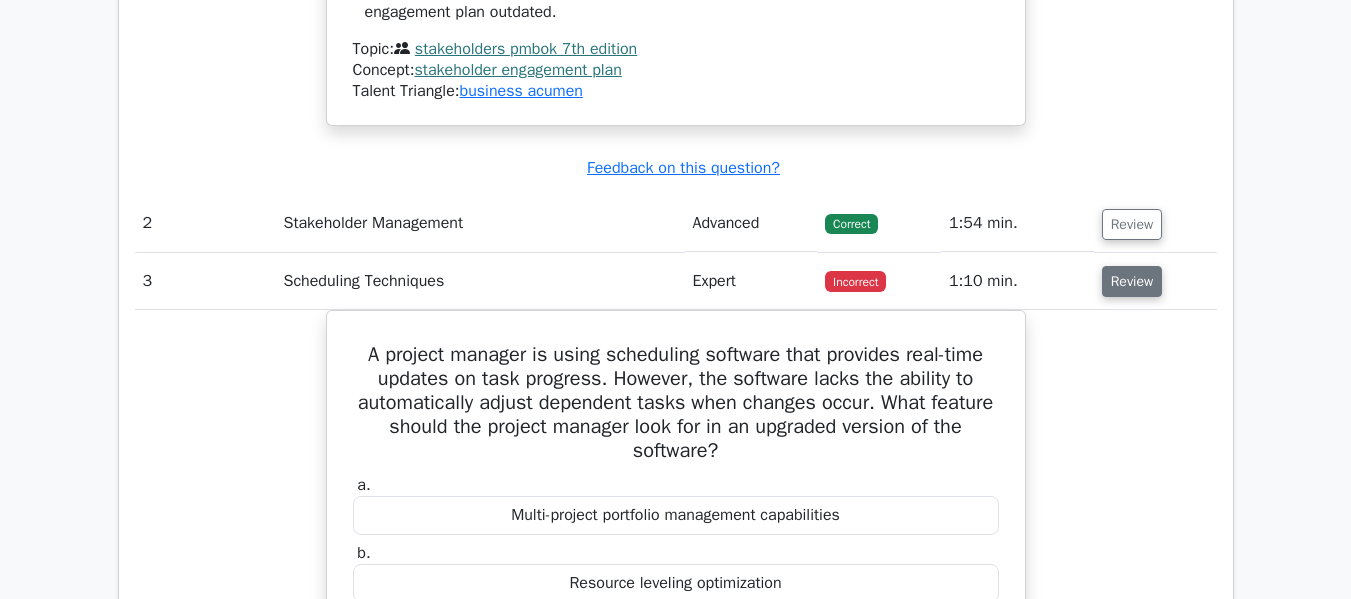 click on "Review" at bounding box center [1132, 281] 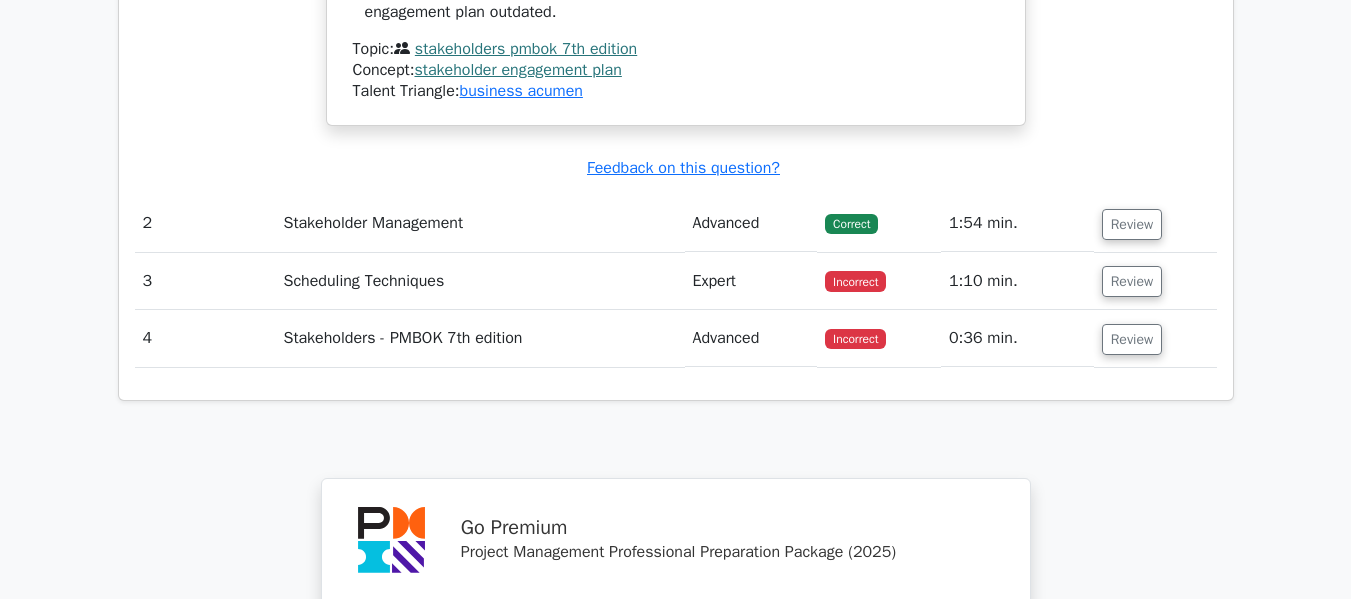 click on "Incorrect" at bounding box center (855, 339) 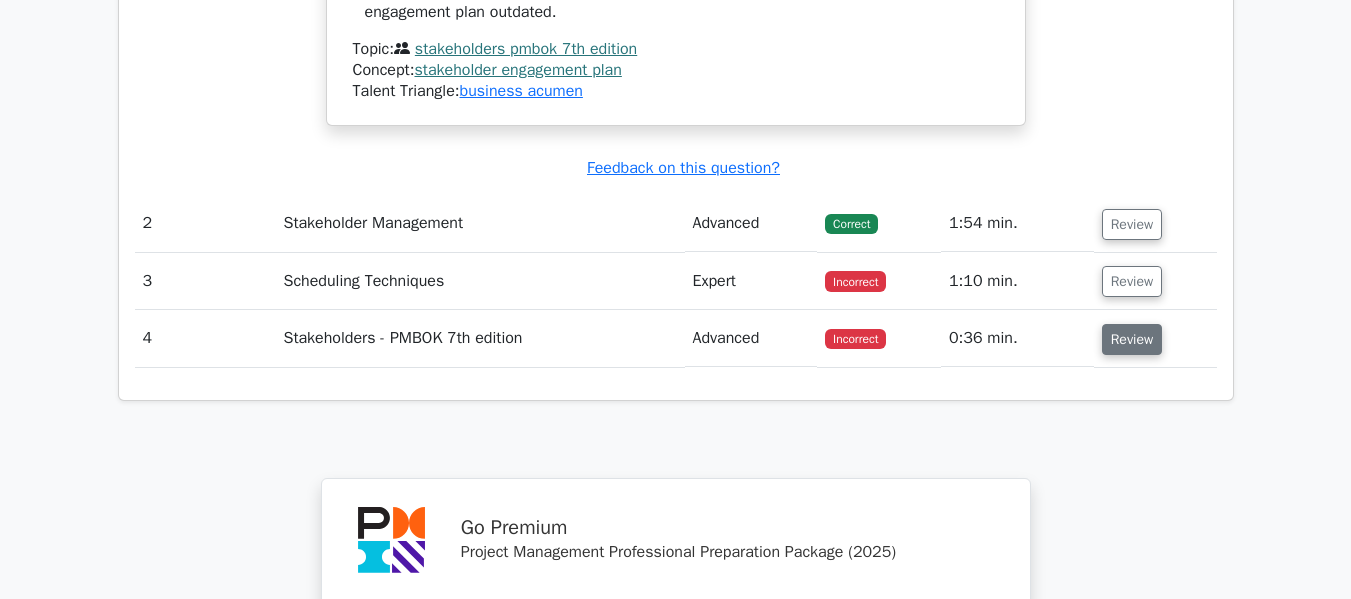 drag, startPoint x: 1157, startPoint y: 349, endPoint x: 1110, endPoint y: 362, distance: 48.76474 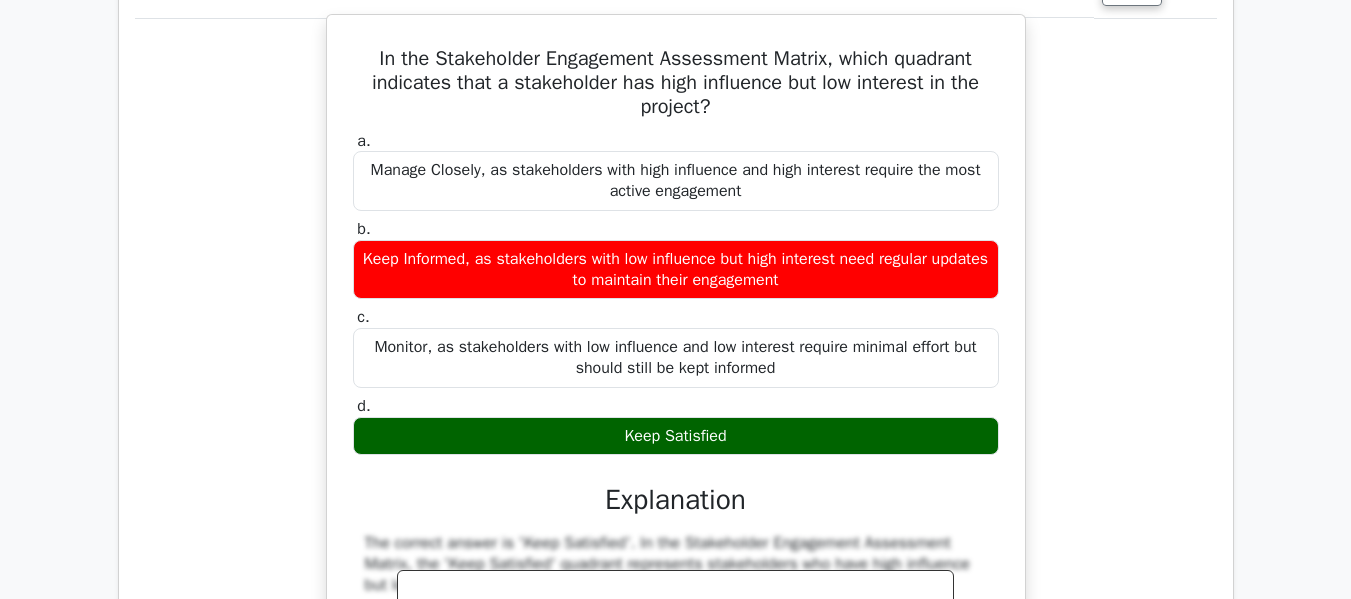 scroll, scrollTop: 2800, scrollLeft: 0, axis: vertical 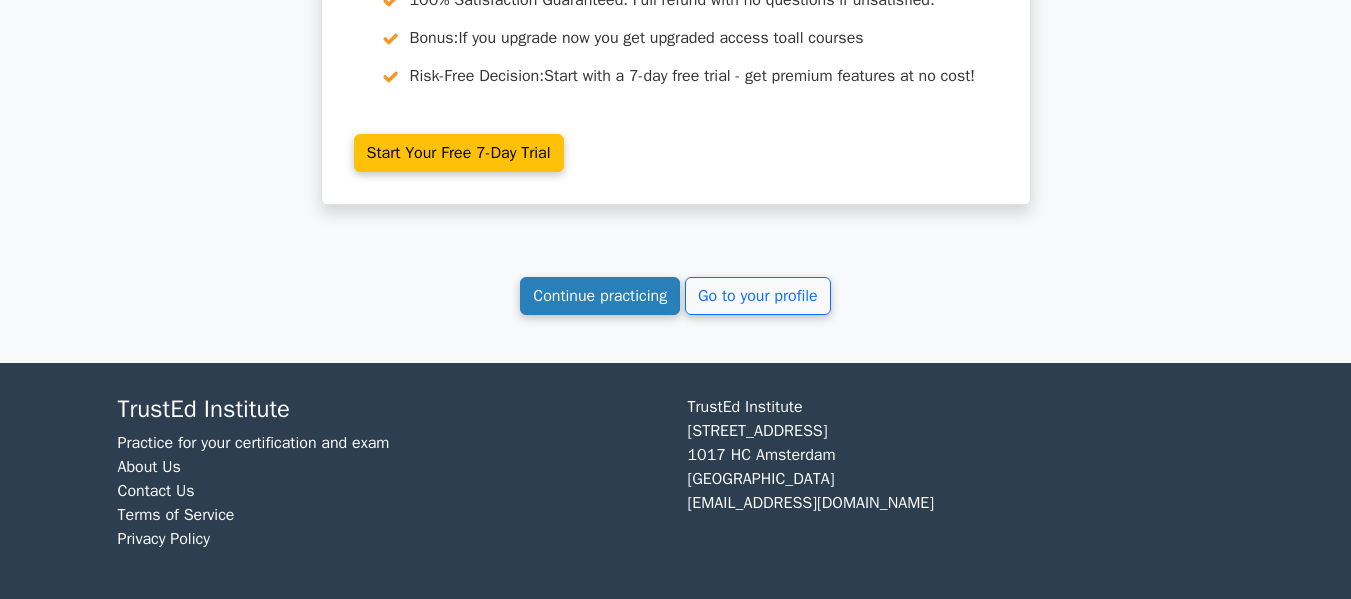 click on "Continue practicing" at bounding box center (600, 296) 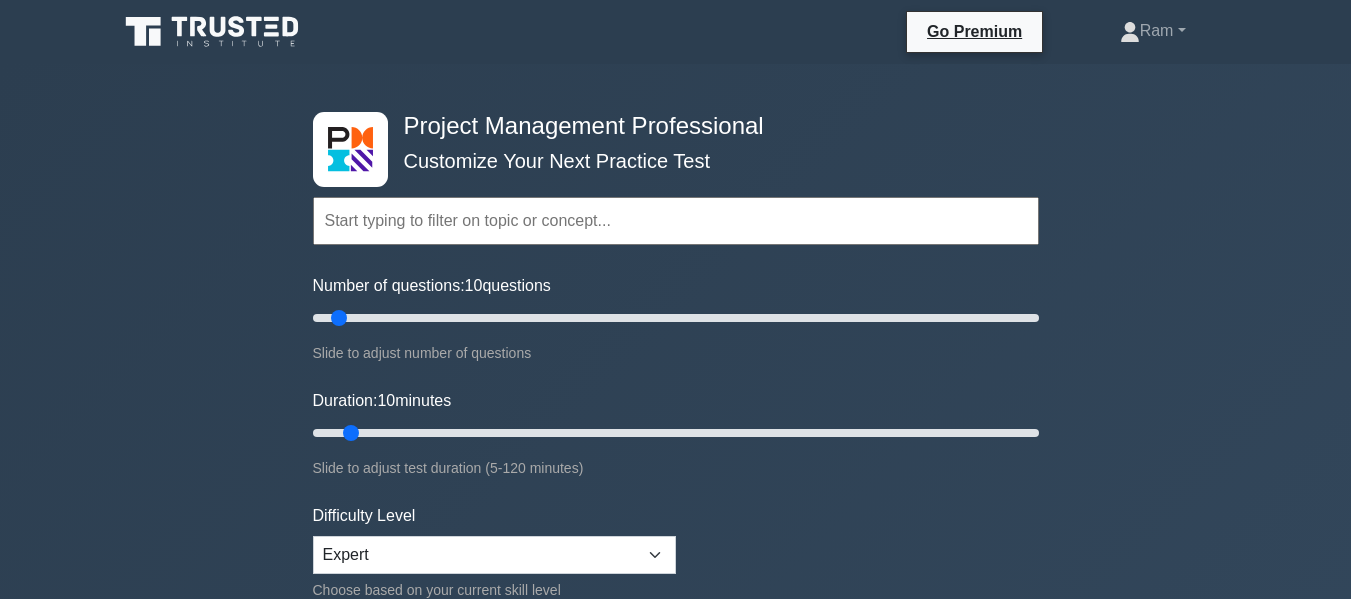 scroll, scrollTop: 0, scrollLeft: 0, axis: both 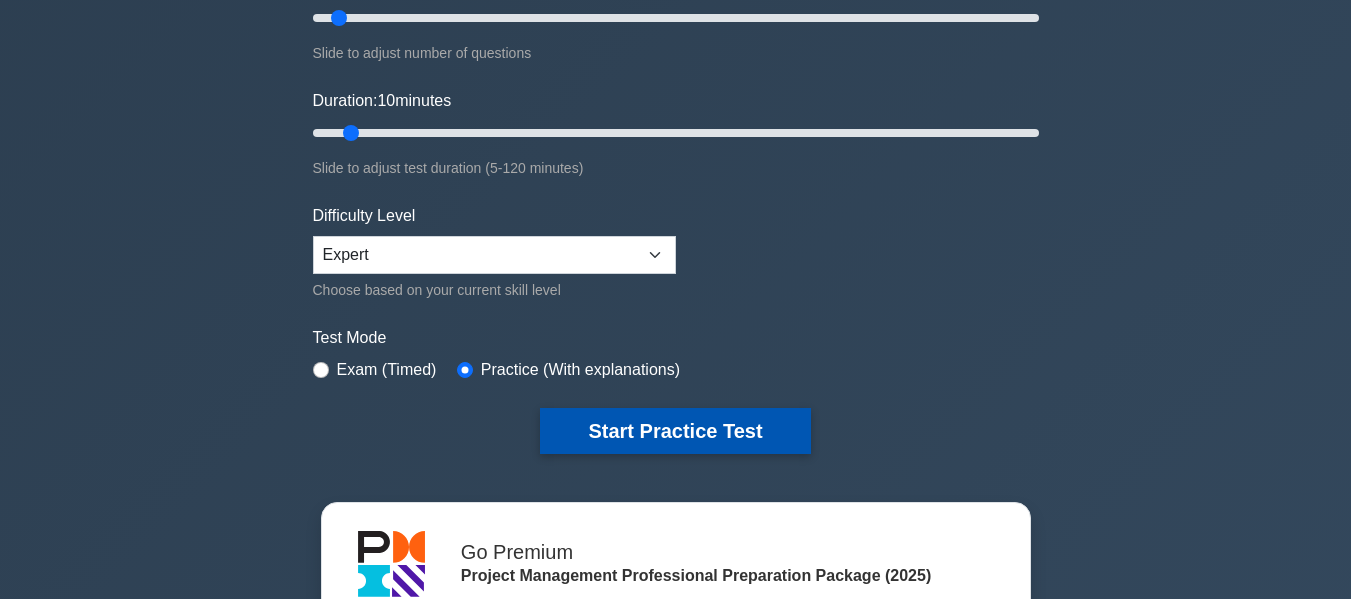 type on "stakeholder map" 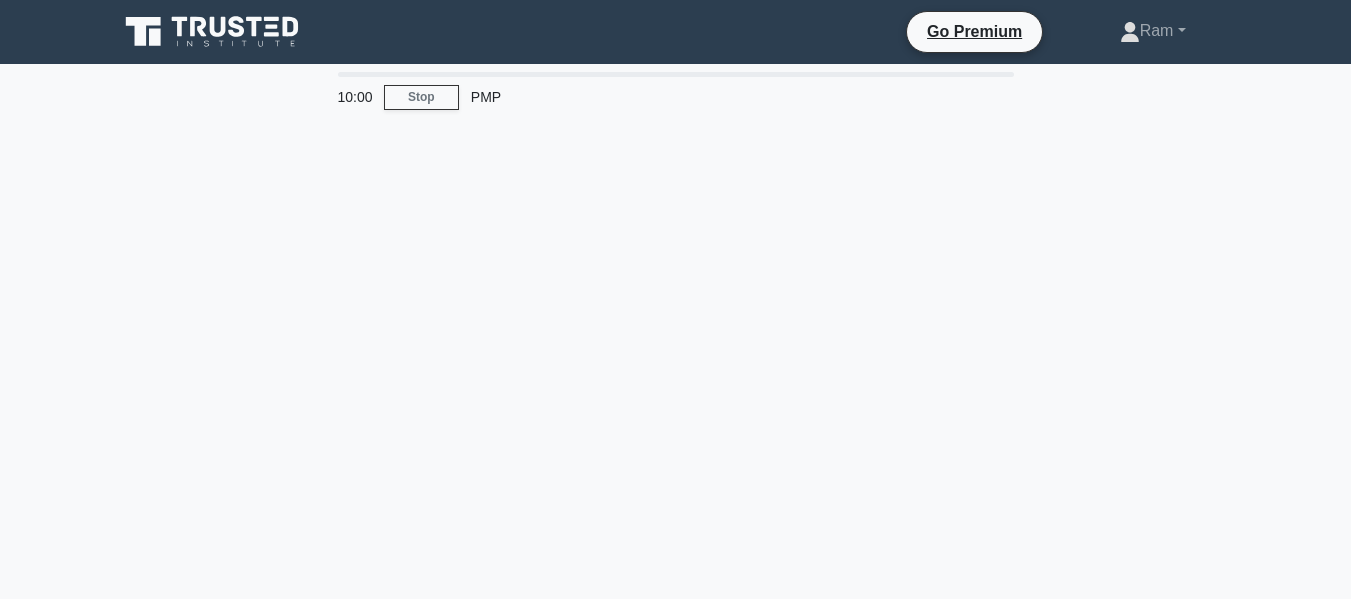 scroll, scrollTop: 0, scrollLeft: 0, axis: both 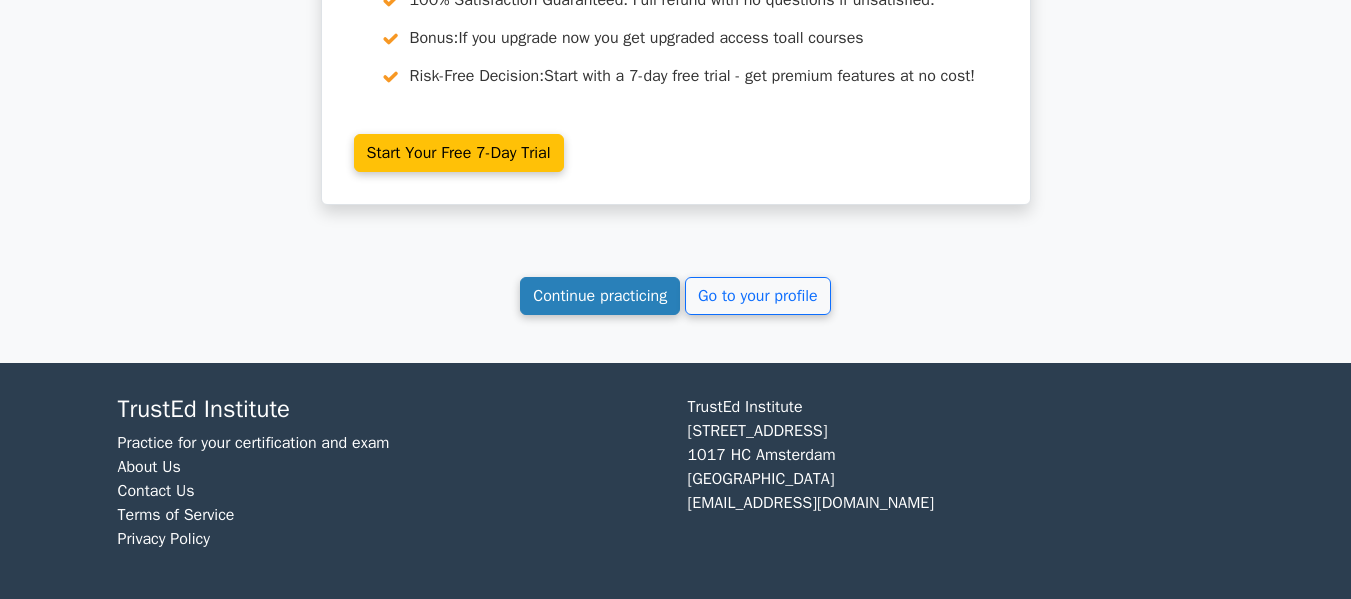 click on "Continue practicing" at bounding box center [600, 296] 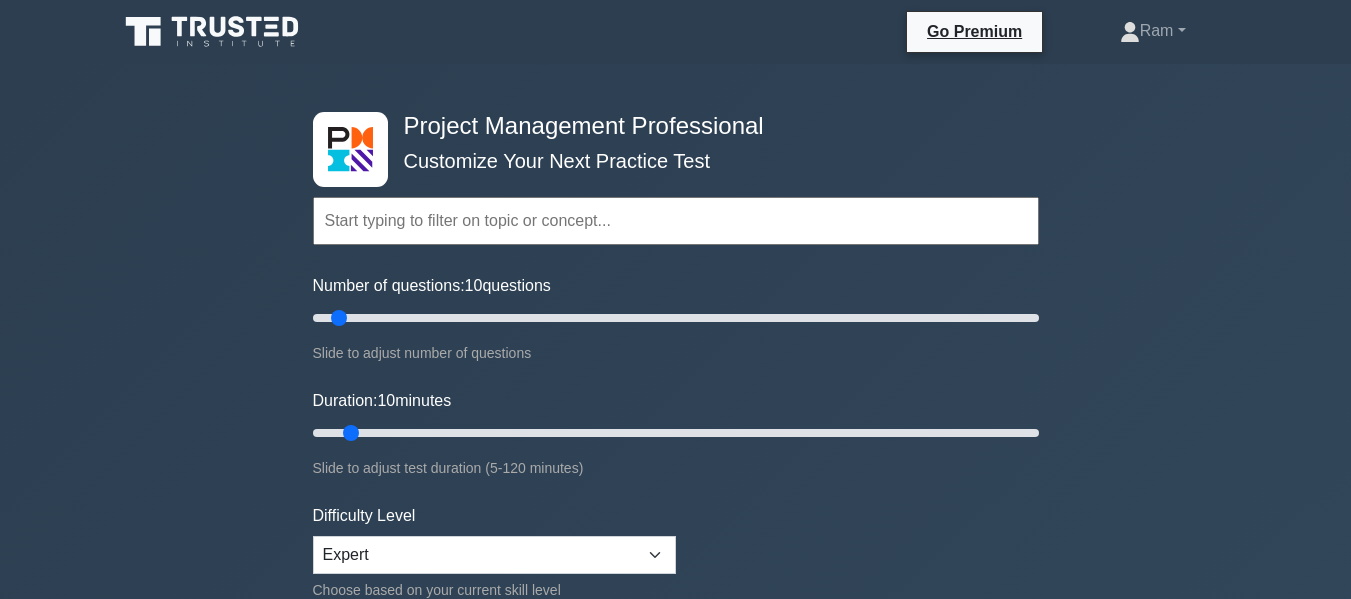 scroll, scrollTop: 0, scrollLeft: 0, axis: both 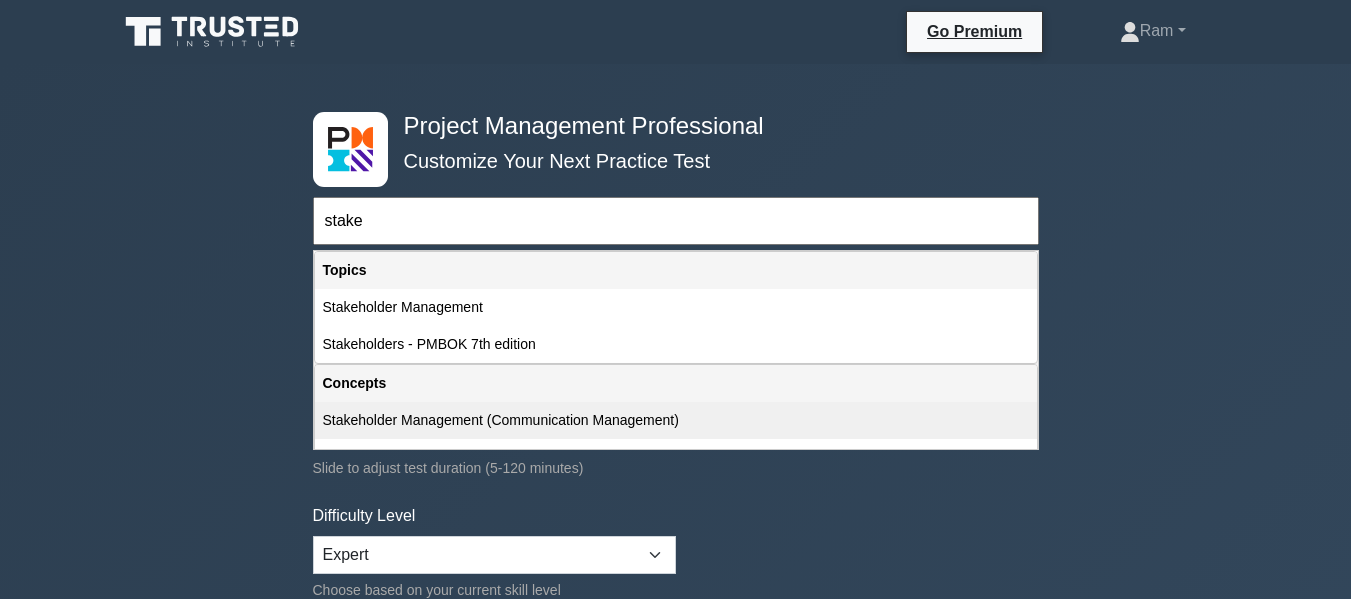 click on "Stakeholder Management (Communication Management)" at bounding box center [676, 420] 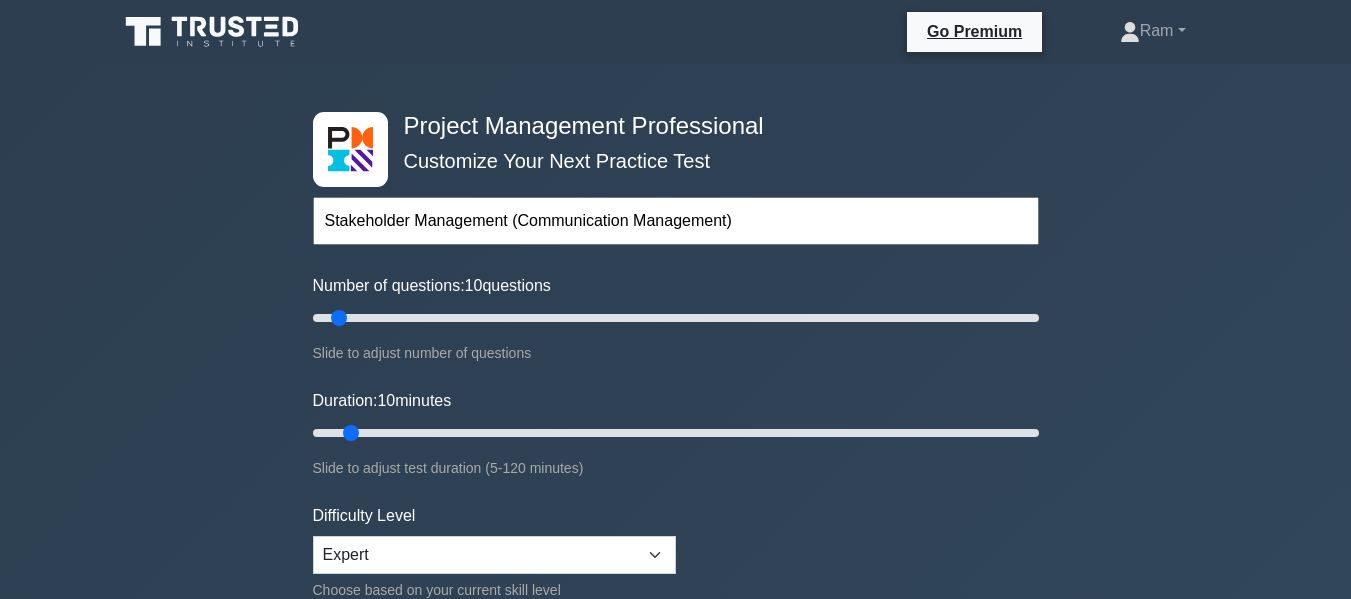 scroll, scrollTop: 200, scrollLeft: 0, axis: vertical 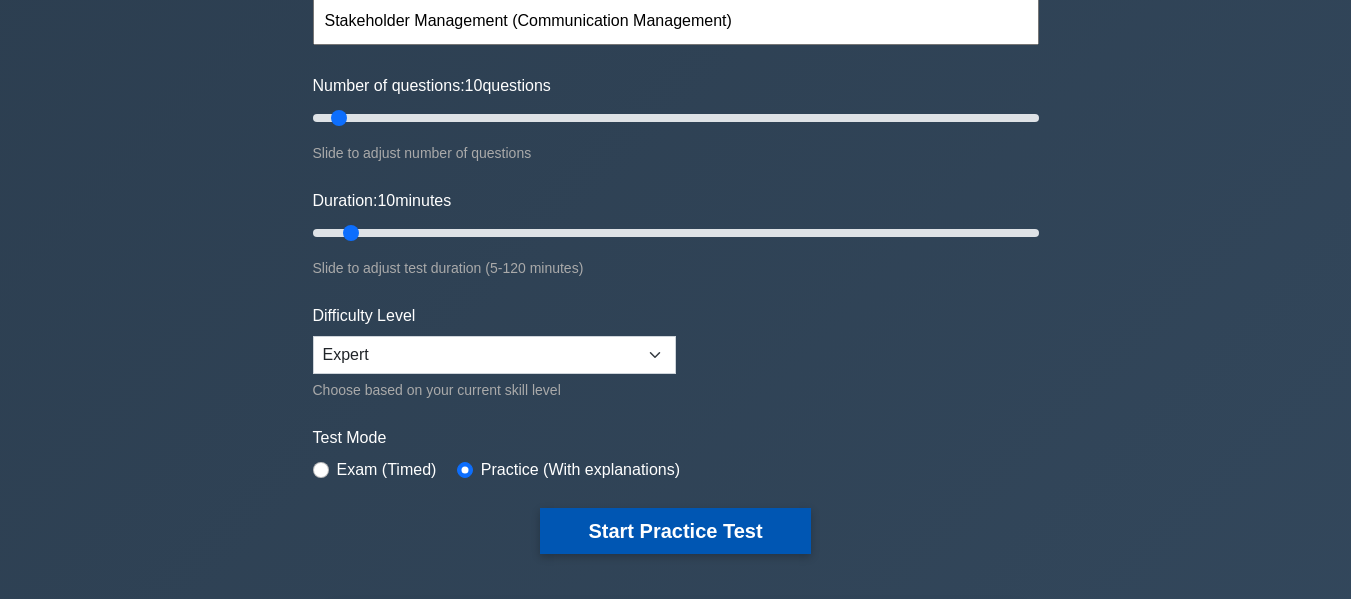click on "Start Practice Test" at bounding box center [675, 531] 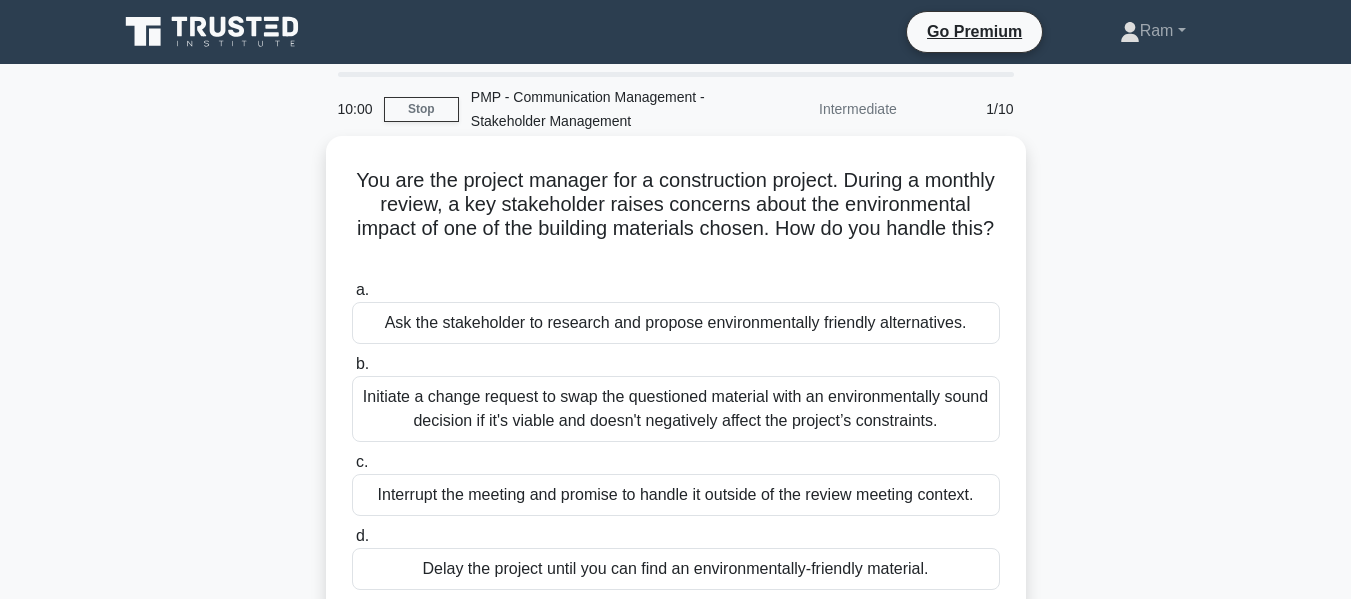 scroll, scrollTop: 0, scrollLeft: 0, axis: both 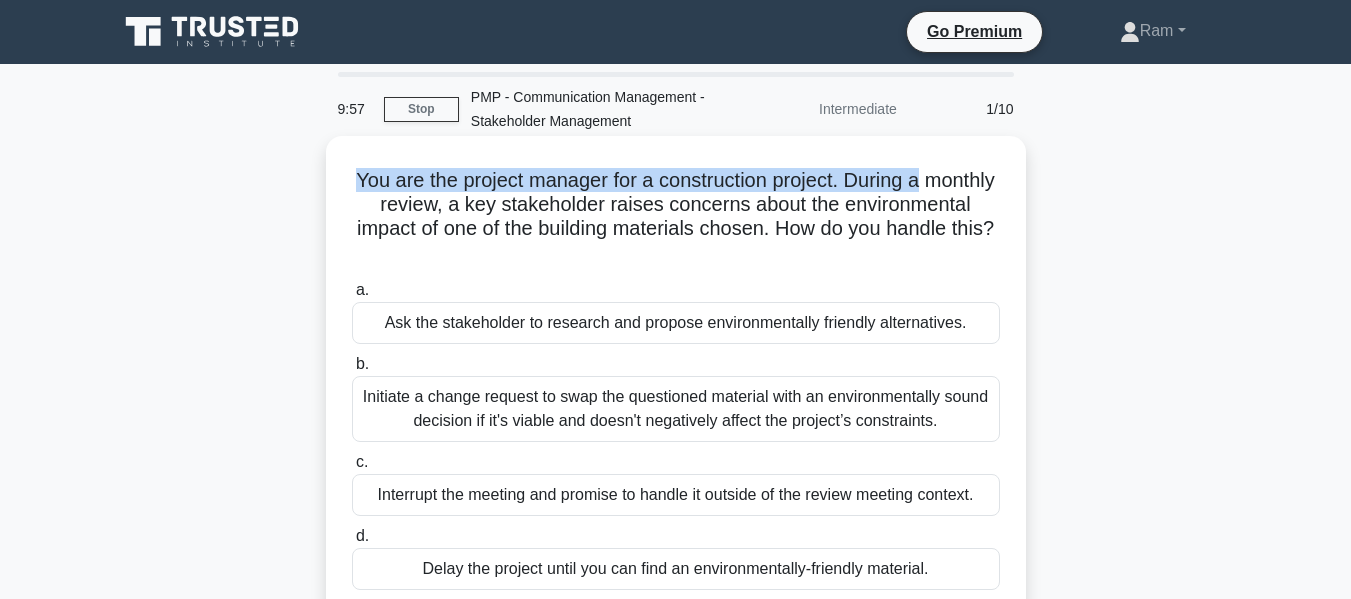 drag, startPoint x: 386, startPoint y: 175, endPoint x: 824, endPoint y: 198, distance: 438.60345 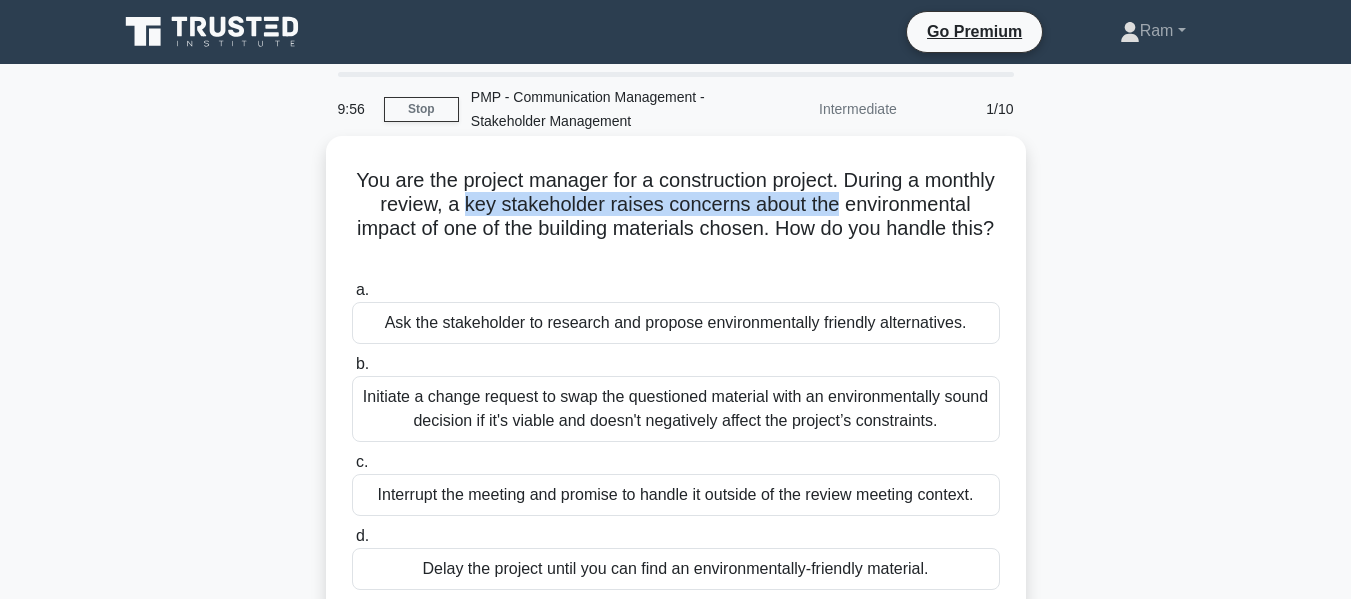 drag, startPoint x: 570, startPoint y: 206, endPoint x: 889, endPoint y: 226, distance: 319.62634 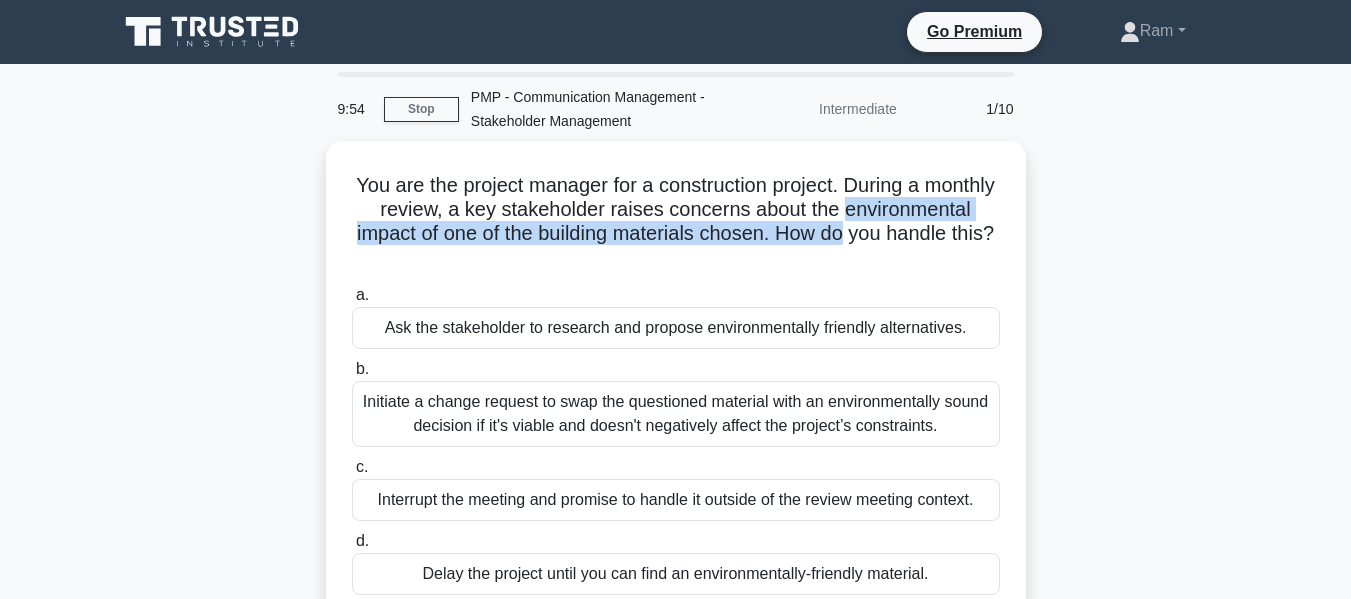 drag, startPoint x: 356, startPoint y: 221, endPoint x: 1141, endPoint y: 232, distance: 785.0771 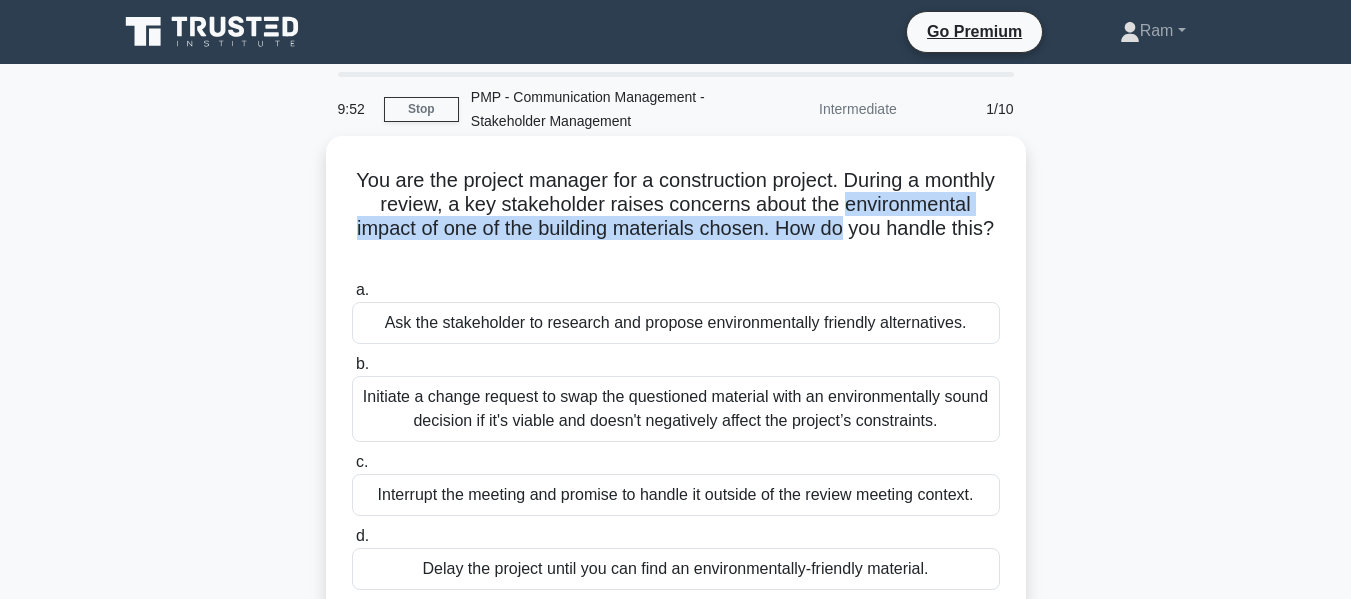 drag, startPoint x: 591, startPoint y: 250, endPoint x: 771, endPoint y: 287, distance: 183.76343 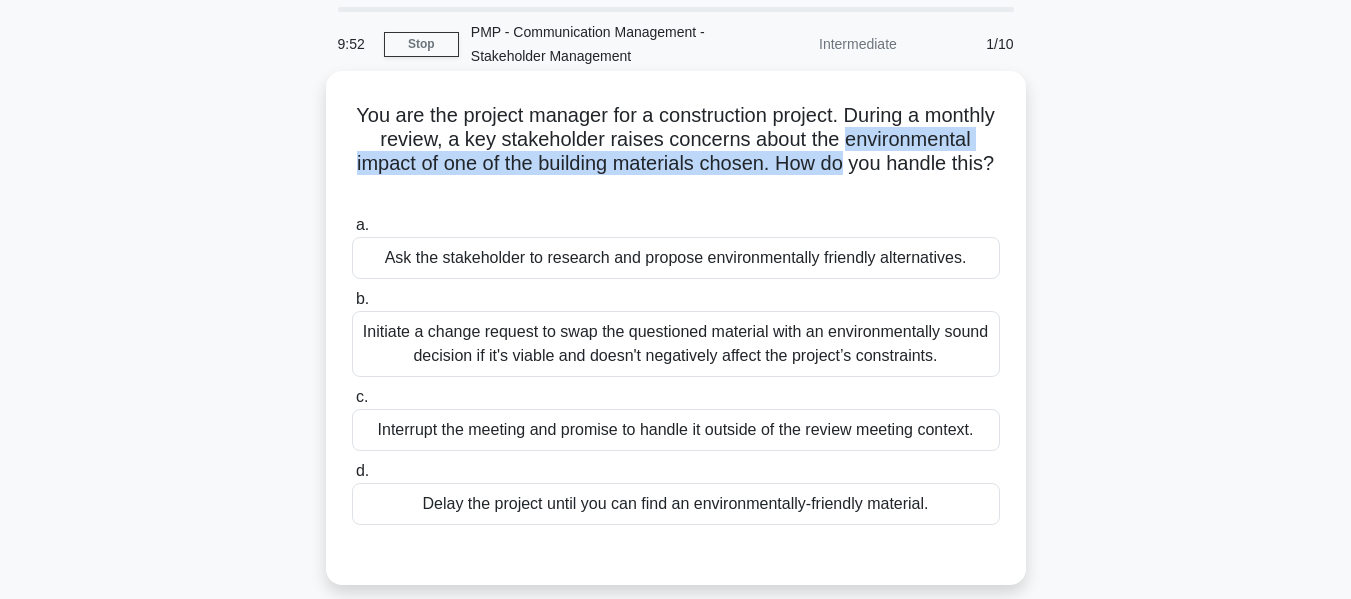 scroll, scrollTop: 100, scrollLeft: 0, axis: vertical 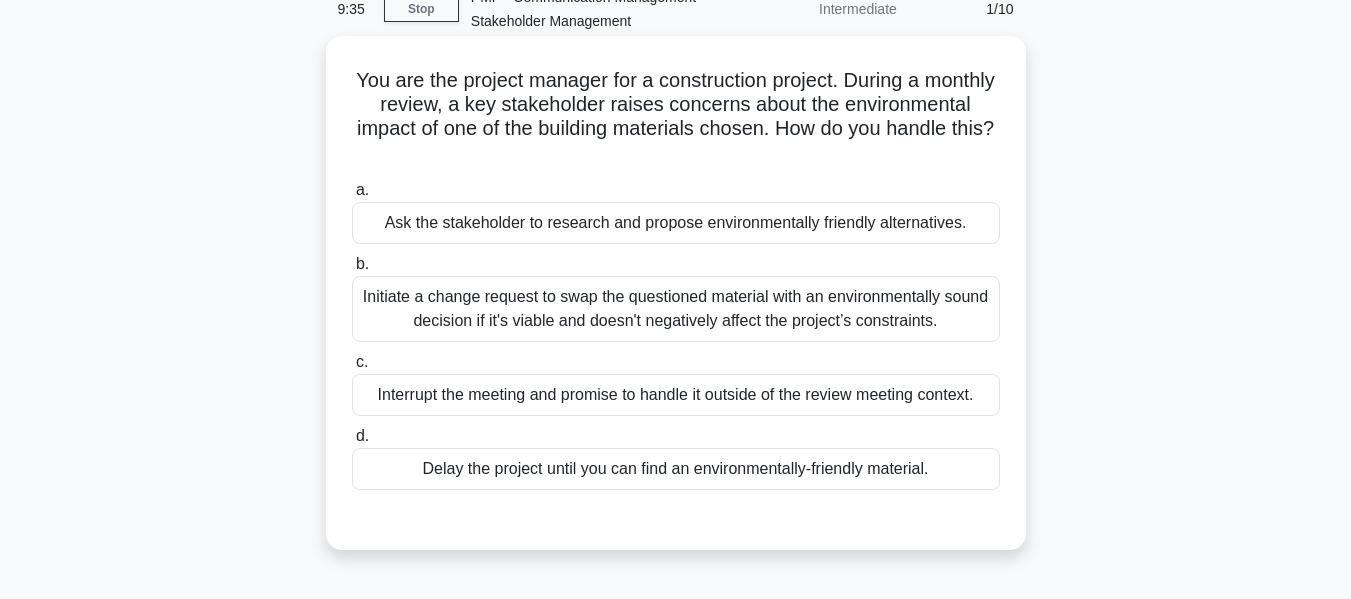 click on "Initiate a change request to swap the questioned material with an environmentally sound decision if it's viable and doesn't negatively affect the project’s constraints." at bounding box center [676, 309] 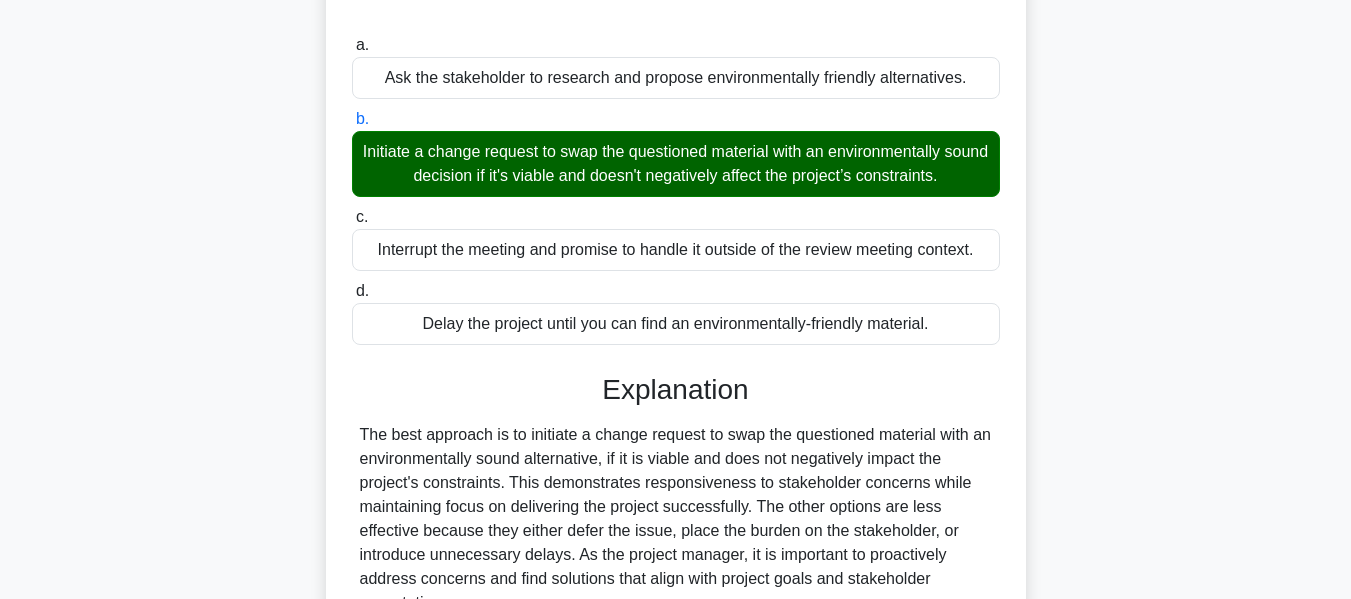 scroll, scrollTop: 400, scrollLeft: 0, axis: vertical 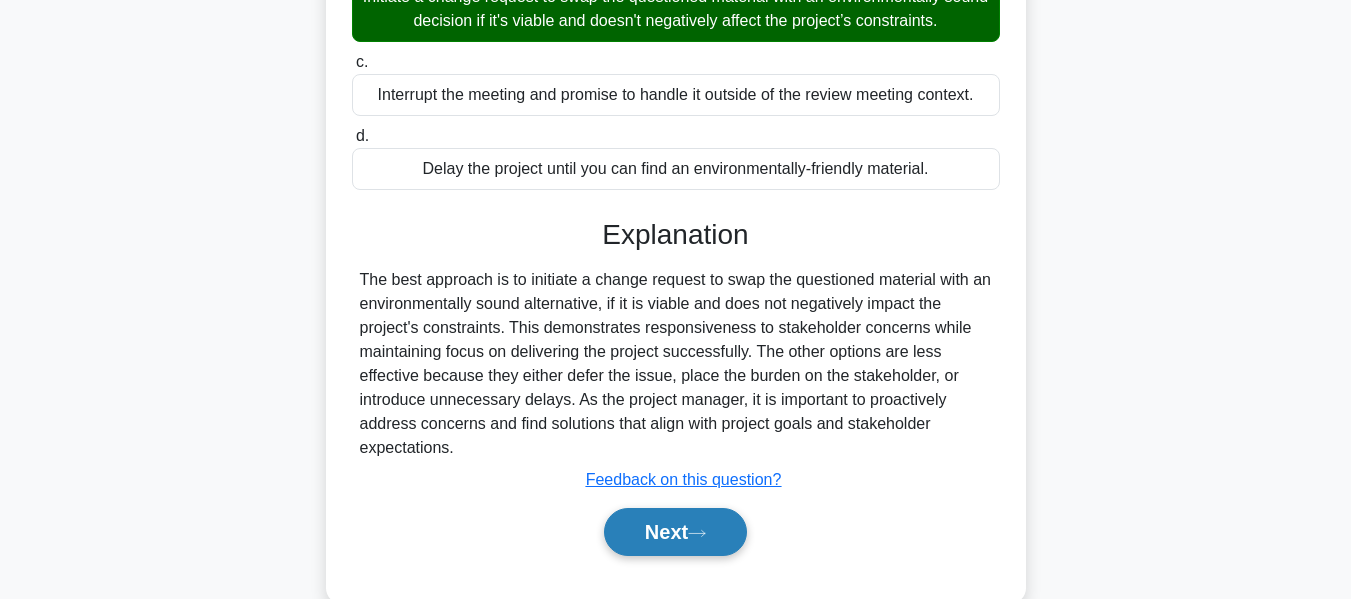 drag, startPoint x: 695, startPoint y: 525, endPoint x: 702, endPoint y: 461, distance: 64.381676 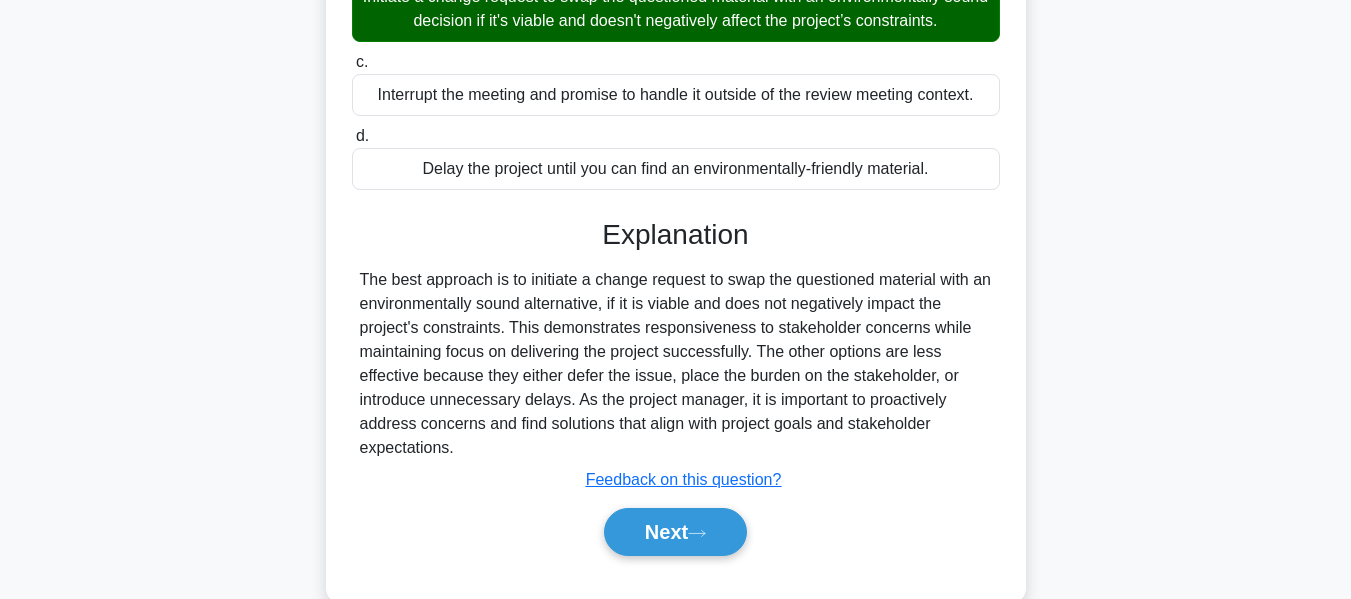 click on "Next" at bounding box center [675, 532] 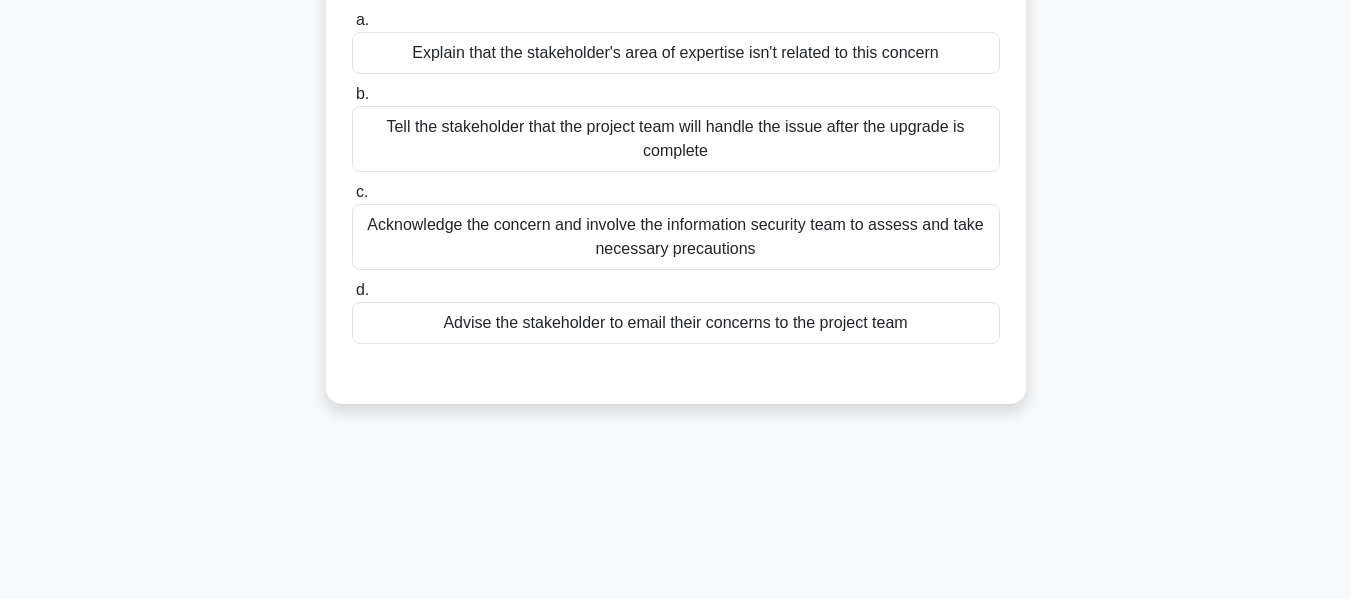 scroll, scrollTop: 0, scrollLeft: 0, axis: both 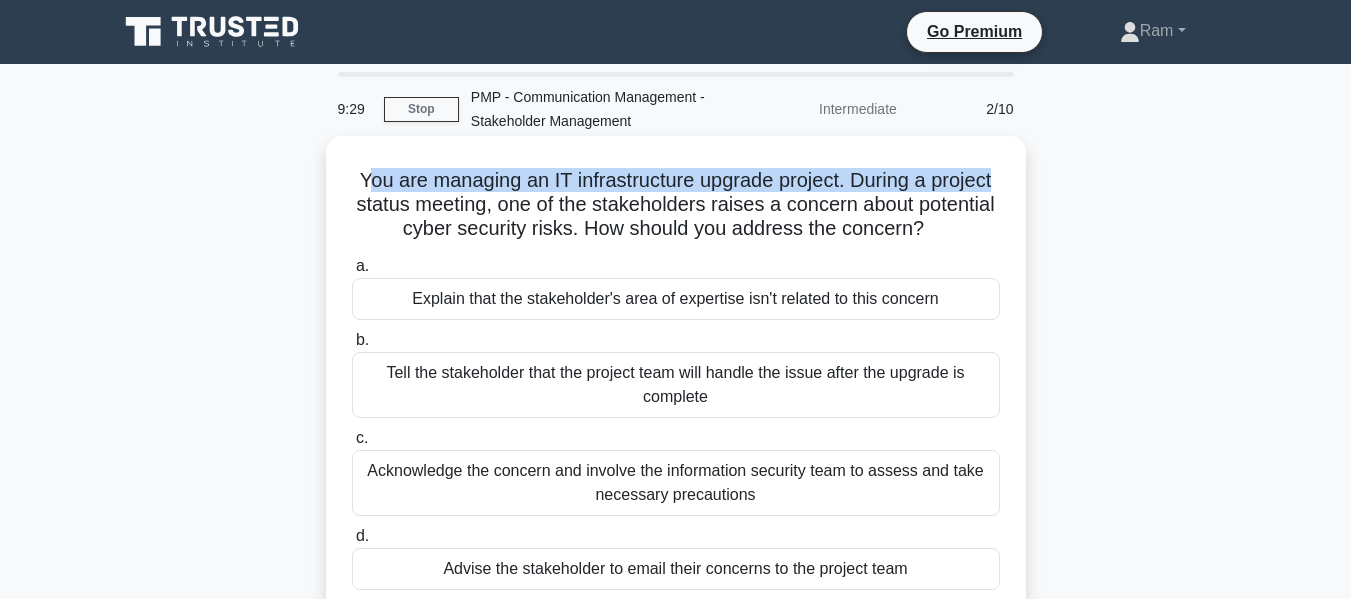 drag, startPoint x: 365, startPoint y: 180, endPoint x: 508, endPoint y: 198, distance: 144.12842 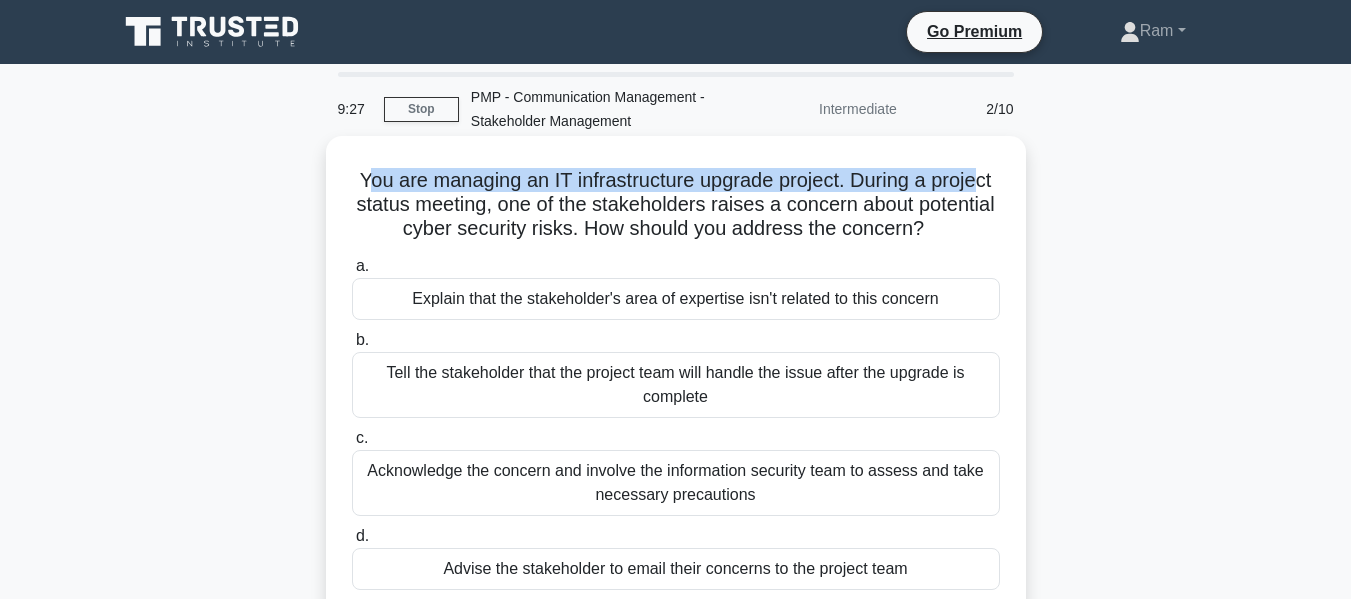 drag, startPoint x: 397, startPoint y: 199, endPoint x: 977, endPoint y: 217, distance: 580.27924 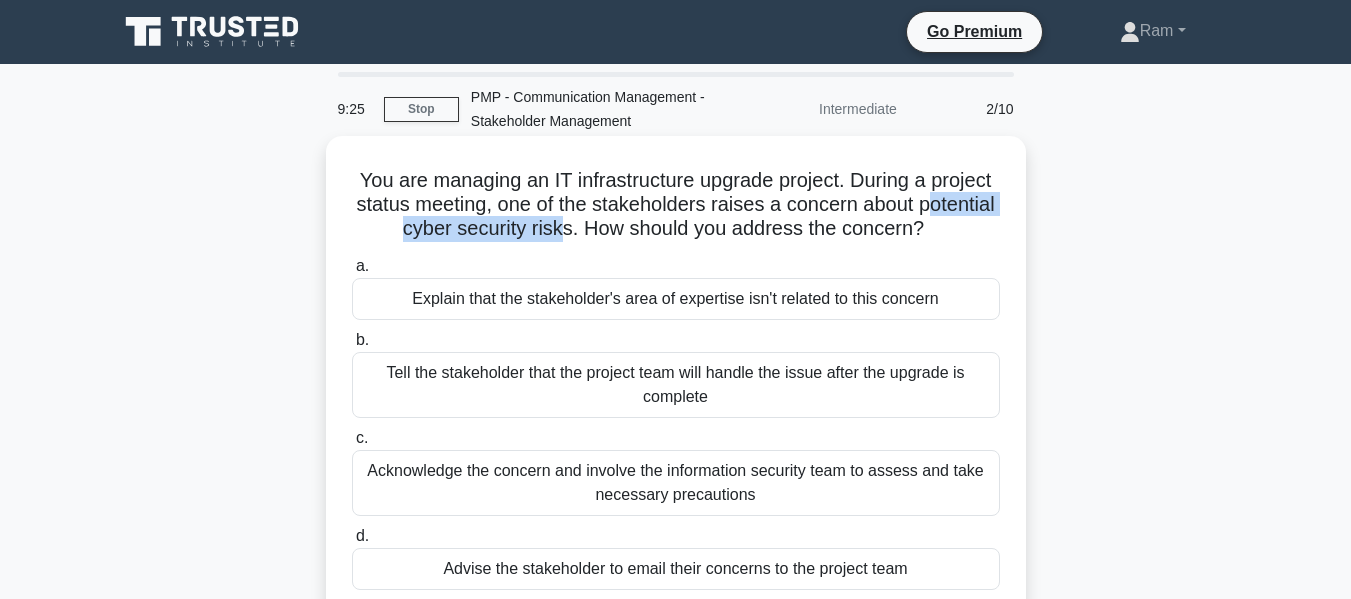 drag, startPoint x: 368, startPoint y: 233, endPoint x: 599, endPoint y: 239, distance: 231.07791 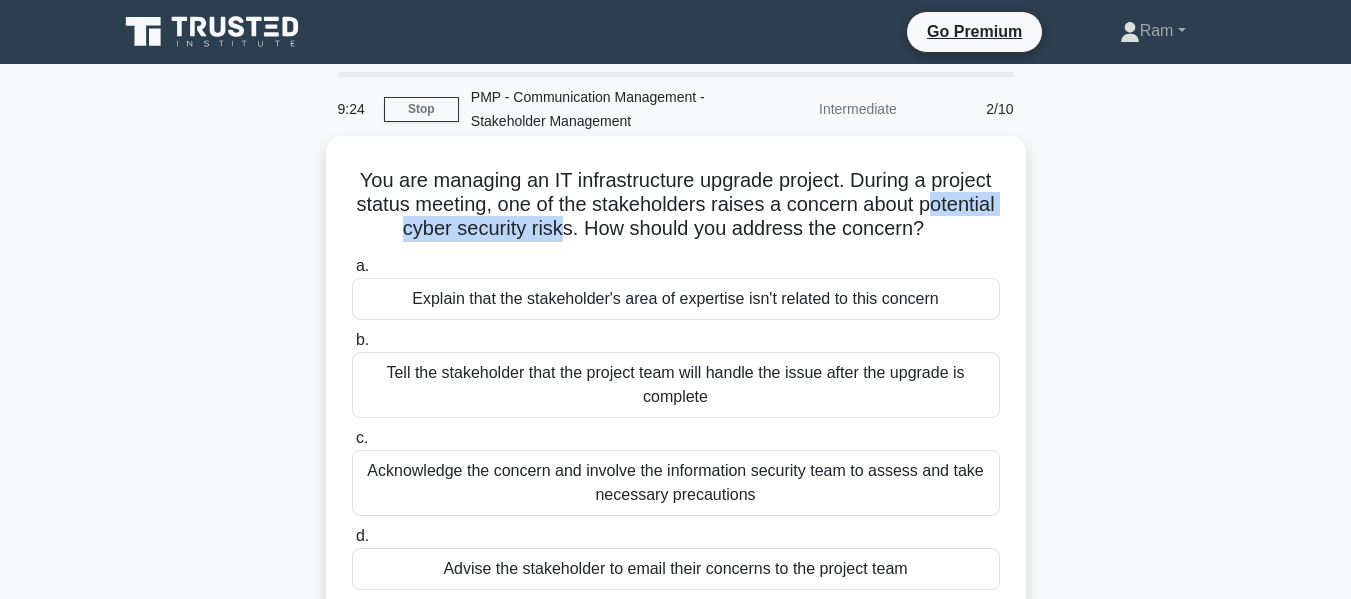 drag, startPoint x: 637, startPoint y: 230, endPoint x: 995, endPoint y: 227, distance: 358.01257 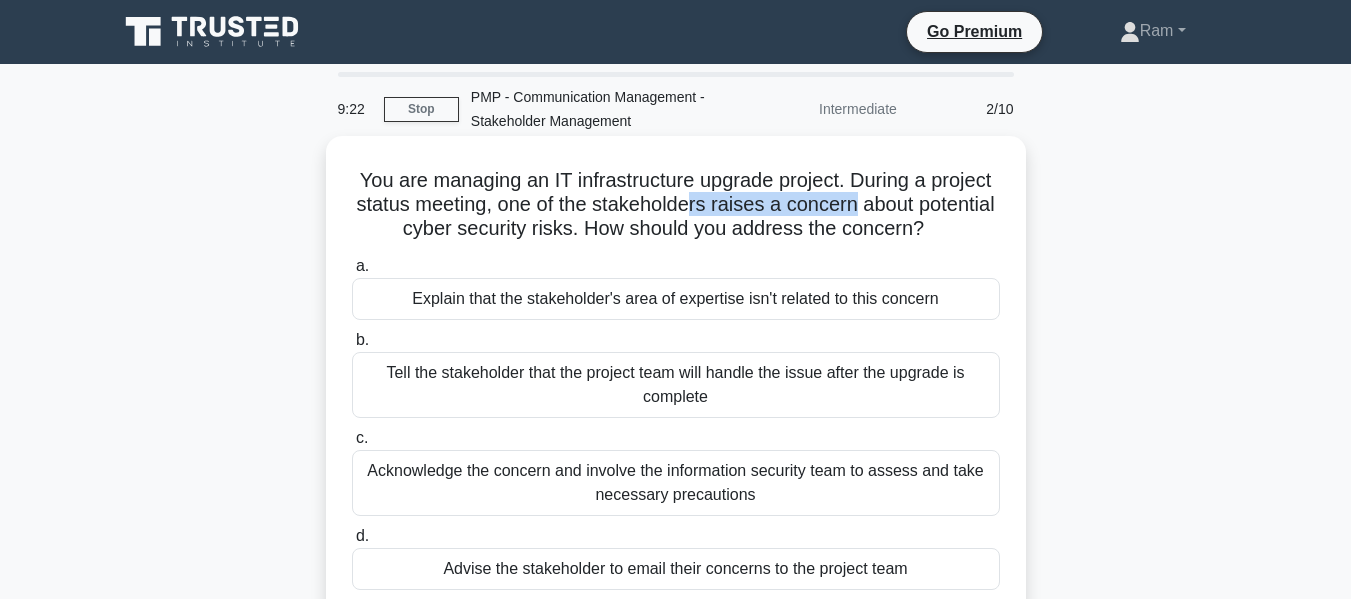 drag, startPoint x: 729, startPoint y: 212, endPoint x: 897, endPoint y: 217, distance: 168.07439 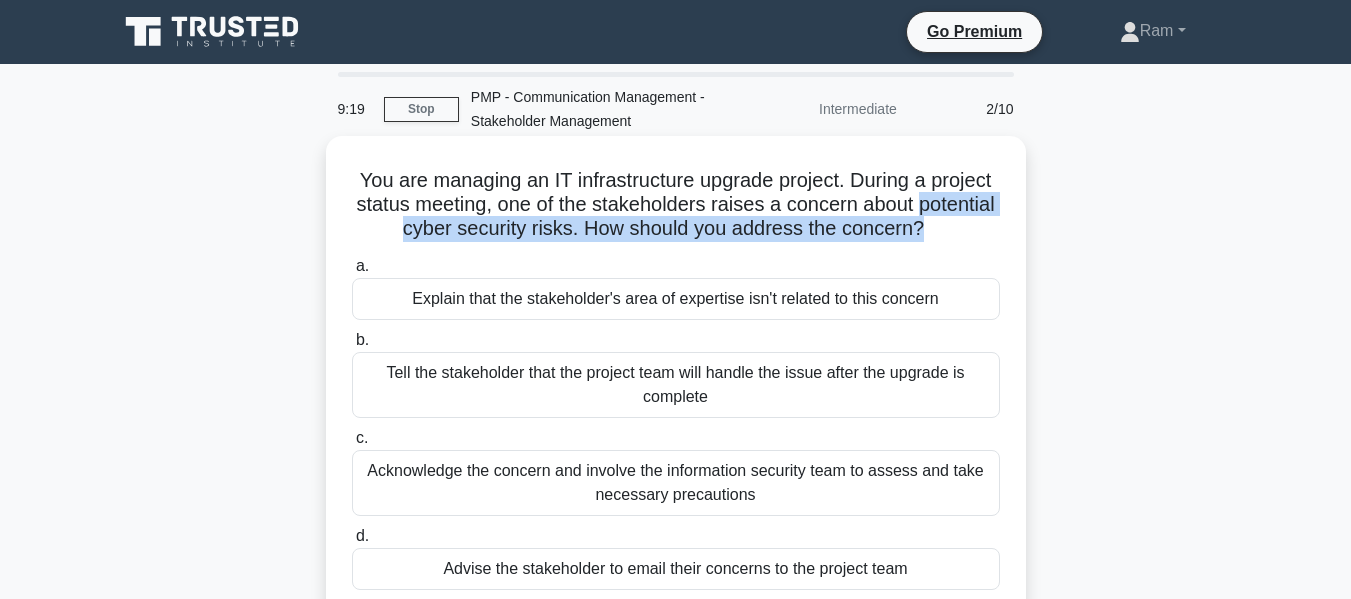 drag, startPoint x: 358, startPoint y: 226, endPoint x: 969, endPoint y: 223, distance: 611.0074 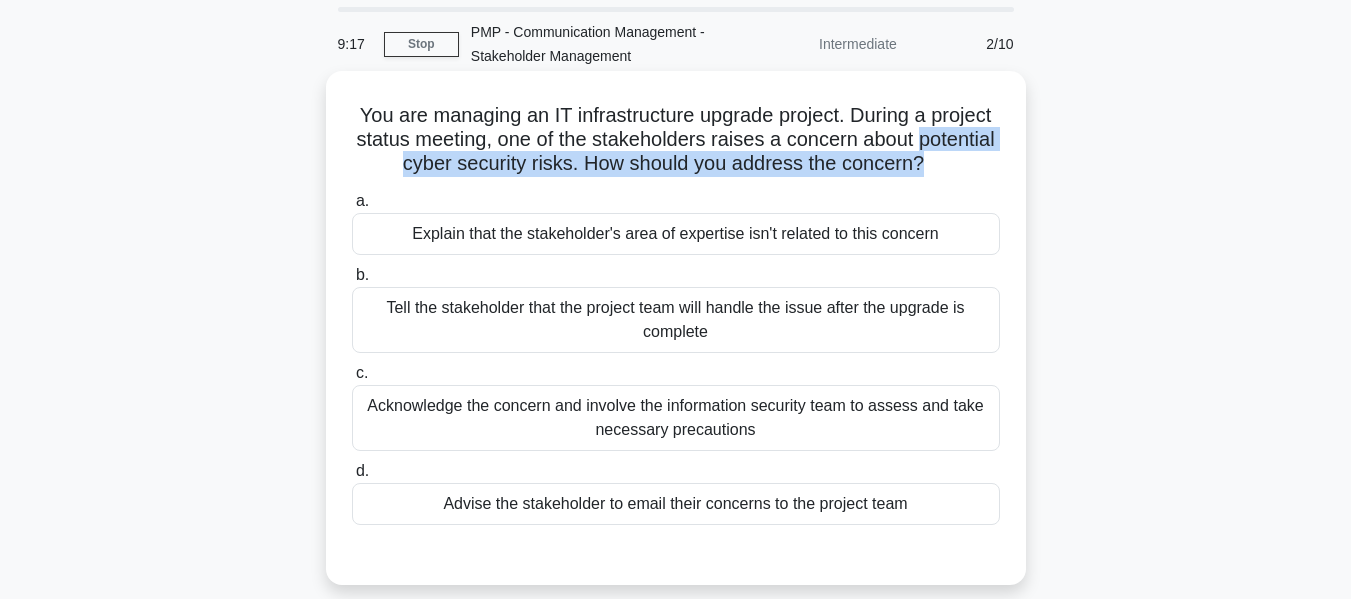 scroll, scrollTop: 100, scrollLeft: 0, axis: vertical 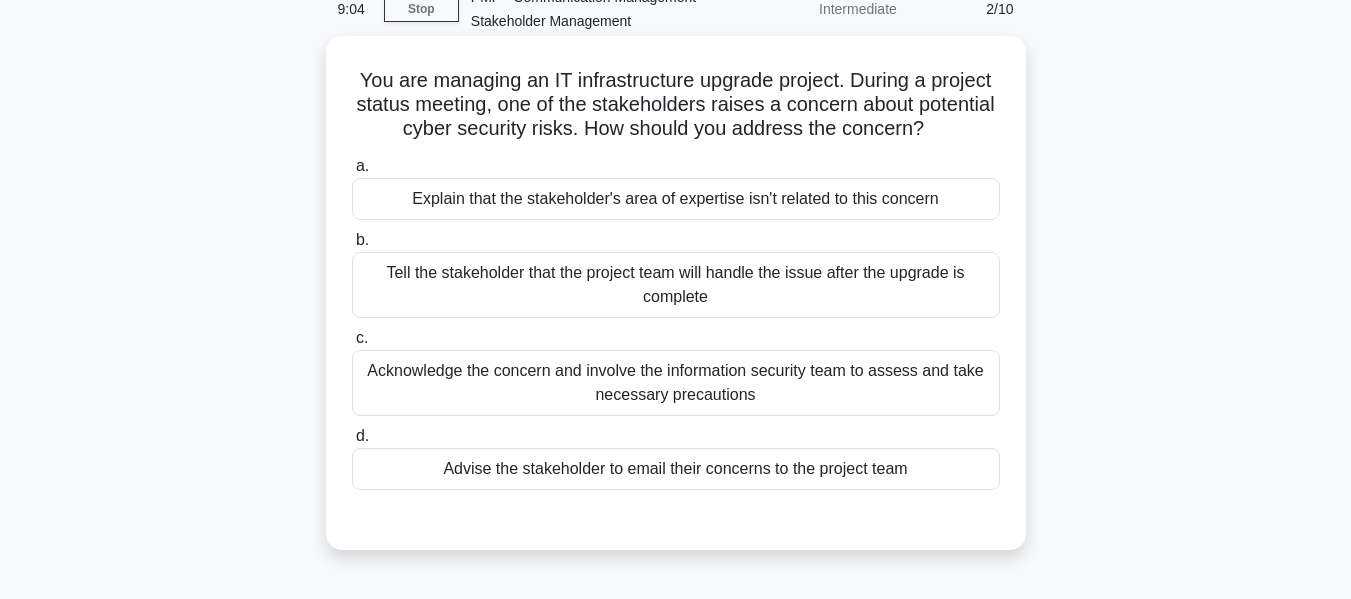 click on "Acknowledge the concern and involve the information security team to assess and take necessary precautions" at bounding box center [676, 383] 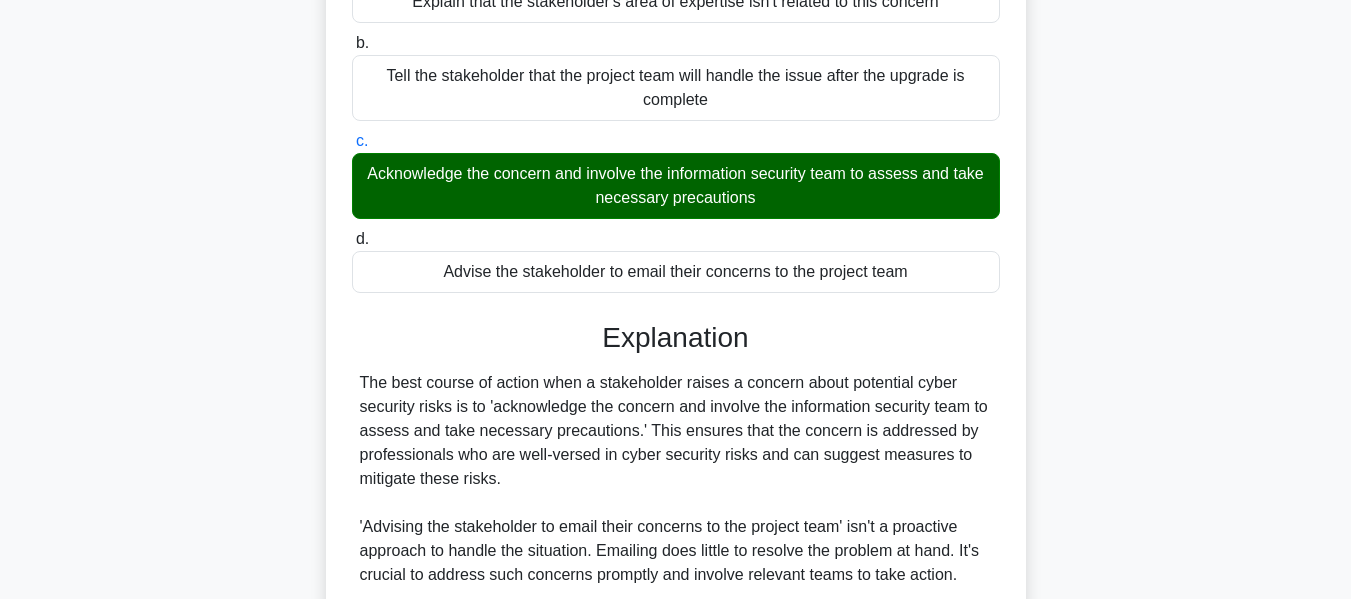 scroll, scrollTop: 600, scrollLeft: 0, axis: vertical 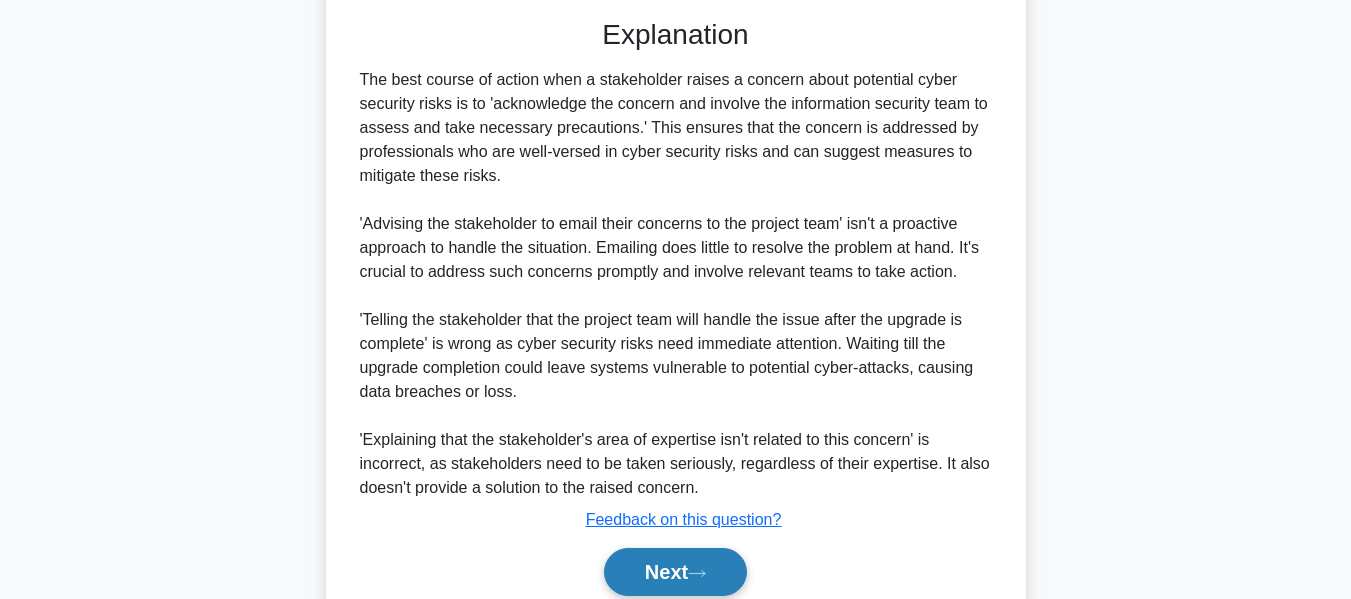 click on "Next" at bounding box center (675, 572) 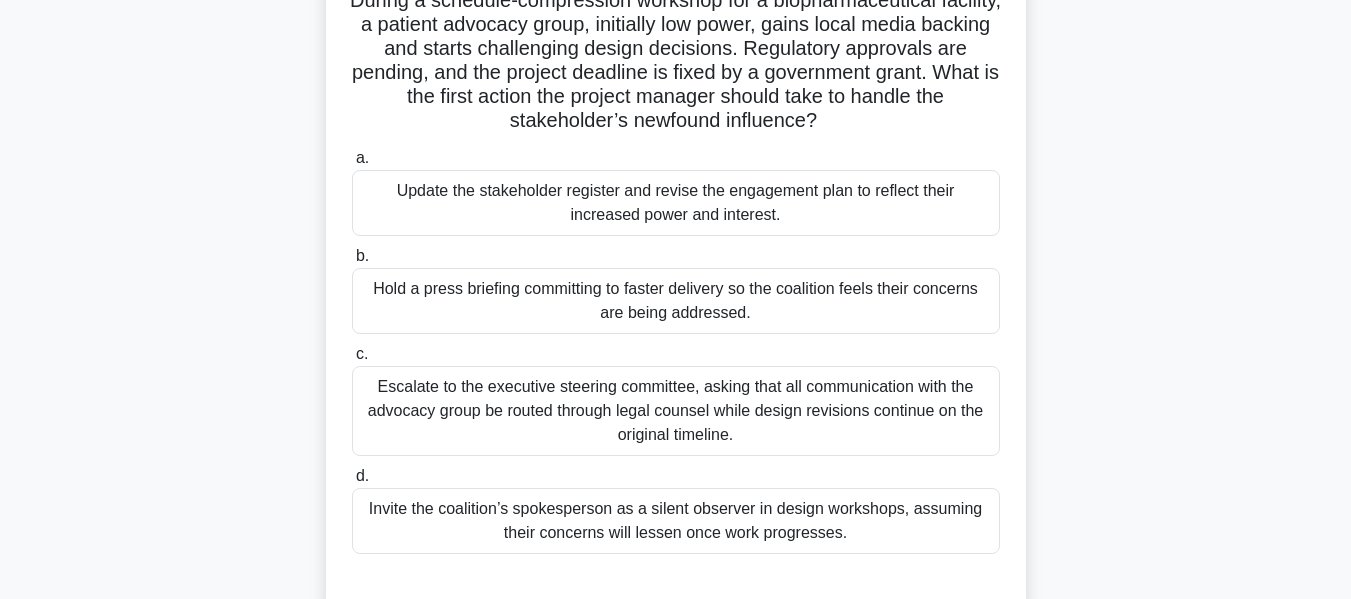 scroll, scrollTop: 0, scrollLeft: 0, axis: both 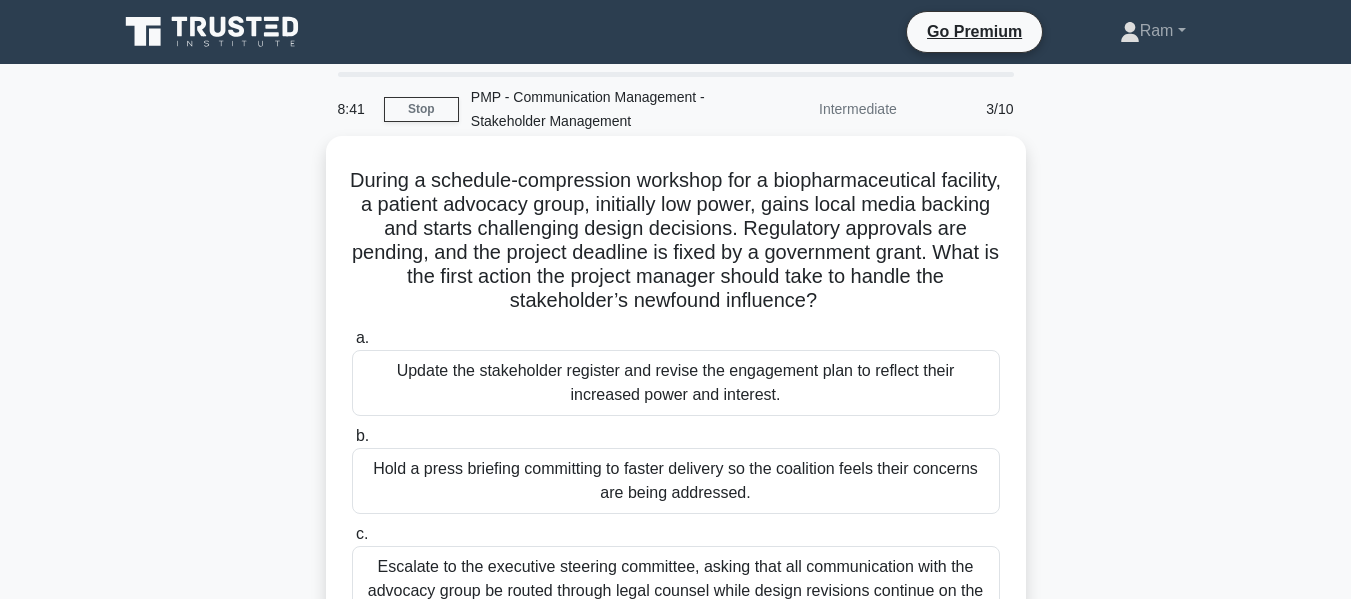 drag, startPoint x: 371, startPoint y: 176, endPoint x: 989, endPoint y: 291, distance: 628.60876 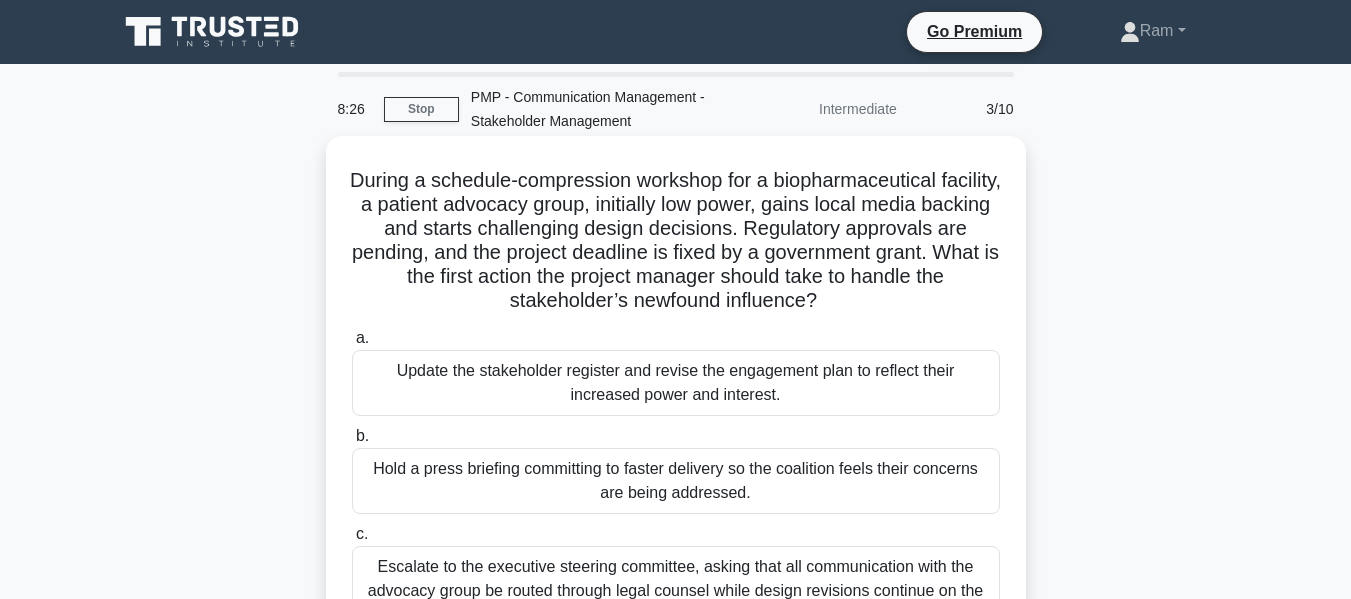 click on "During a schedule-compression workshop for a biopharmaceutical facility, a patient advocacy group, initially low power, gains local media backing and starts challenging design decisions. Regulatory approvals are pending, and the project deadline is fixed by a government grant. What is the first action the project manager should take to handle the stakeholder’s newfound influence?
.spinner_0XTQ{transform-origin:center;animation:spinner_y6GP .75s linear infinite}@keyframes spinner_y6GP{100%{transform:rotate(360deg)}}" at bounding box center (676, 241) 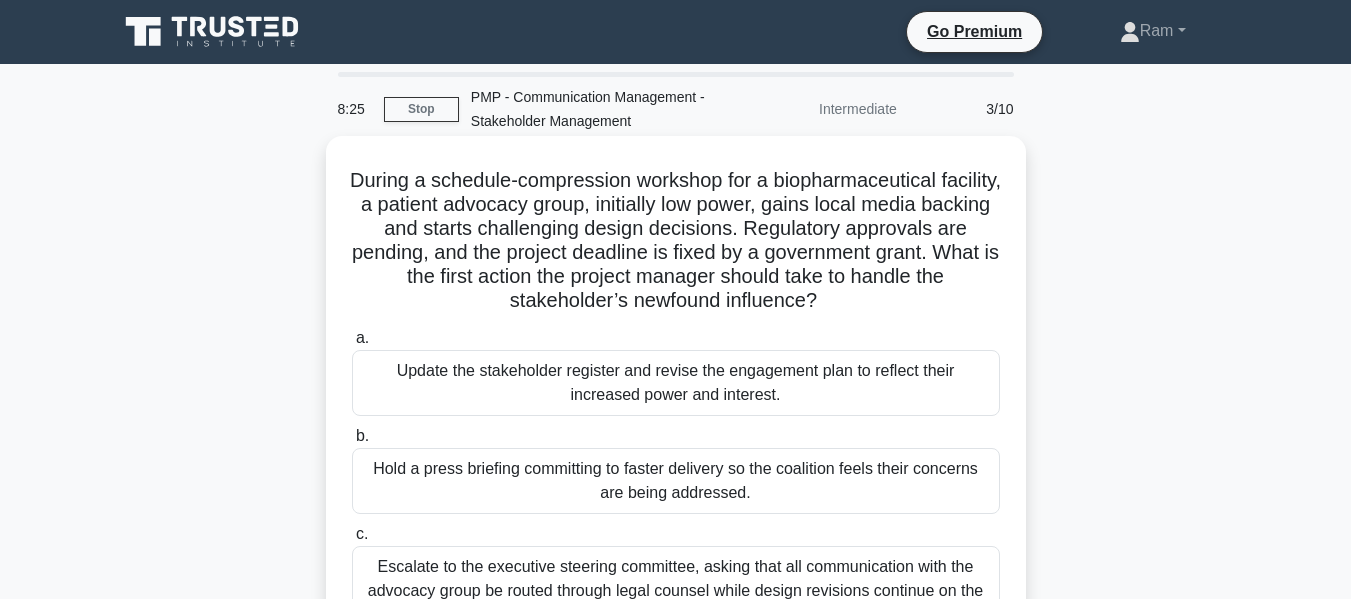 click on "During a schedule-compression workshop for a biopharmaceutical facility, a patient advocacy group, initially low power, gains local media backing and starts challenging design decisions. Regulatory approvals are pending, and the project deadline is fixed by a government grant. What is the first action the project manager should take to handle the stakeholder’s newfound influence?
.spinner_0XTQ{transform-origin:center;animation:spinner_y6GP .75s linear infinite}@keyframes spinner_y6GP{100%{transform:rotate(360deg)}}" at bounding box center (676, 241) 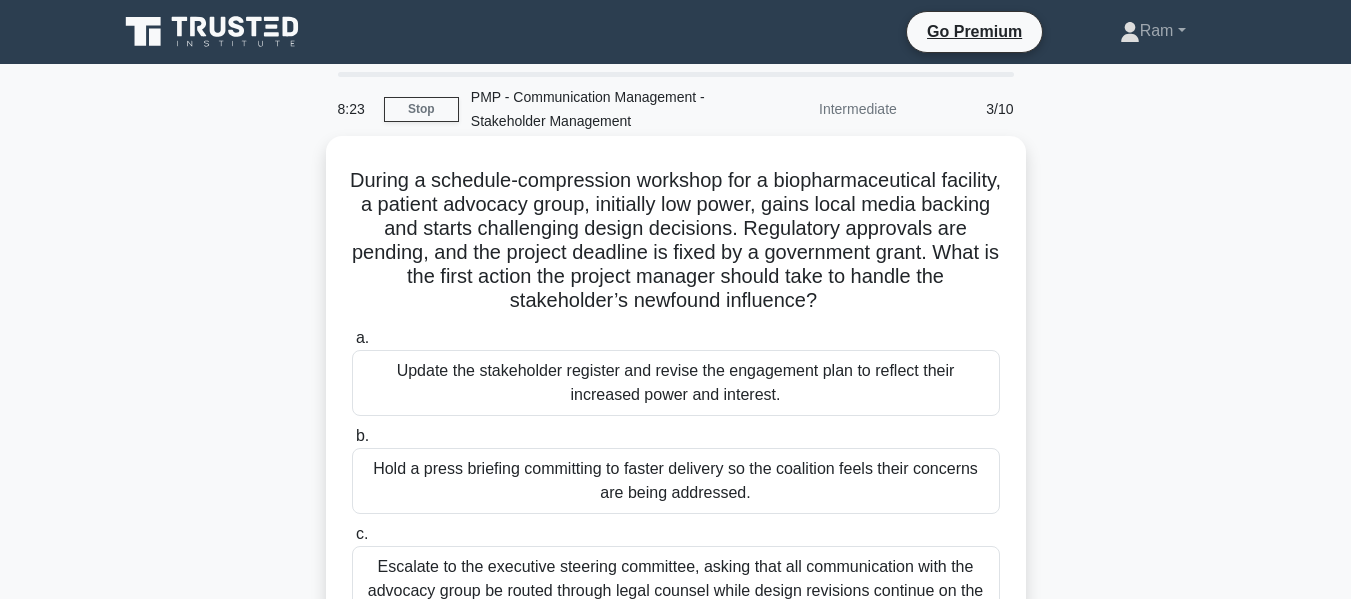 drag, startPoint x: 666, startPoint y: 207, endPoint x: 945, endPoint y: 304, distance: 295.3811 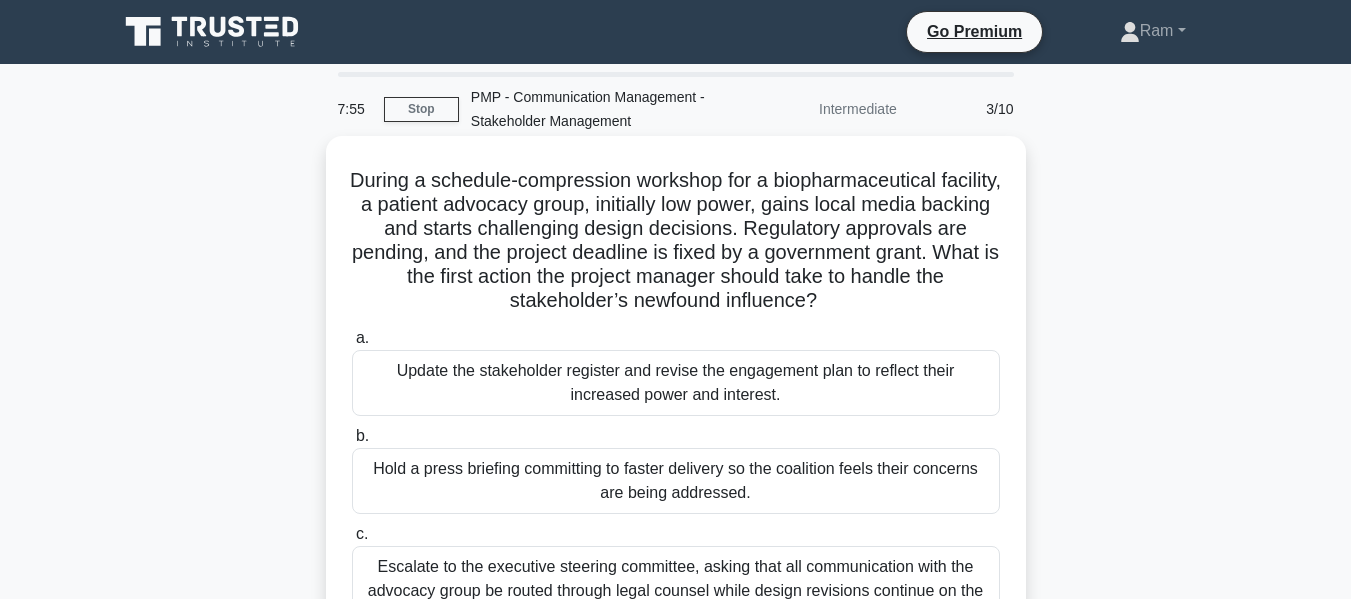 drag, startPoint x: 378, startPoint y: 185, endPoint x: 887, endPoint y: 309, distance: 523.8864 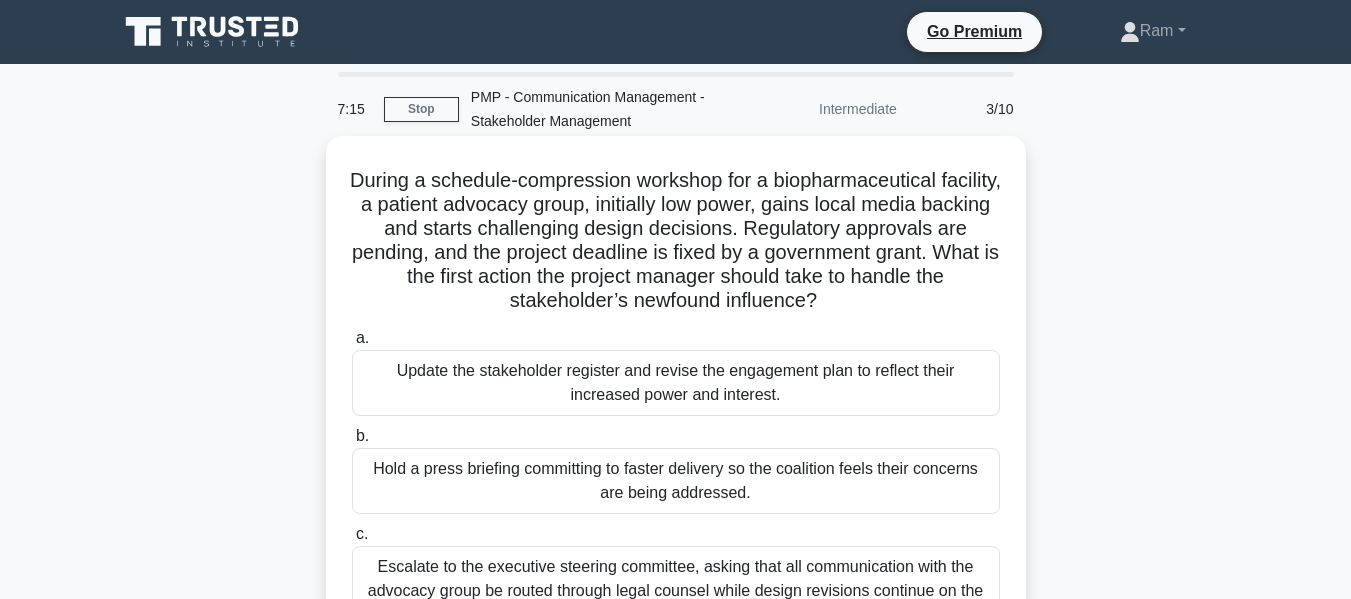 click on "During a schedule-compression workshop for a biopharmaceutical facility, a patient advocacy group, initially low power, gains local media backing and starts challenging design decisions. Regulatory approvals are pending, and the project deadline is fixed by a government grant. What is the first action the project manager should take to handle the stakeholder’s newfound influence?
.spinner_0XTQ{transform-origin:center;animation:spinner_y6GP .75s linear infinite}@keyframes spinner_y6GP{100%{transform:rotate(360deg)}}" at bounding box center [676, 241] 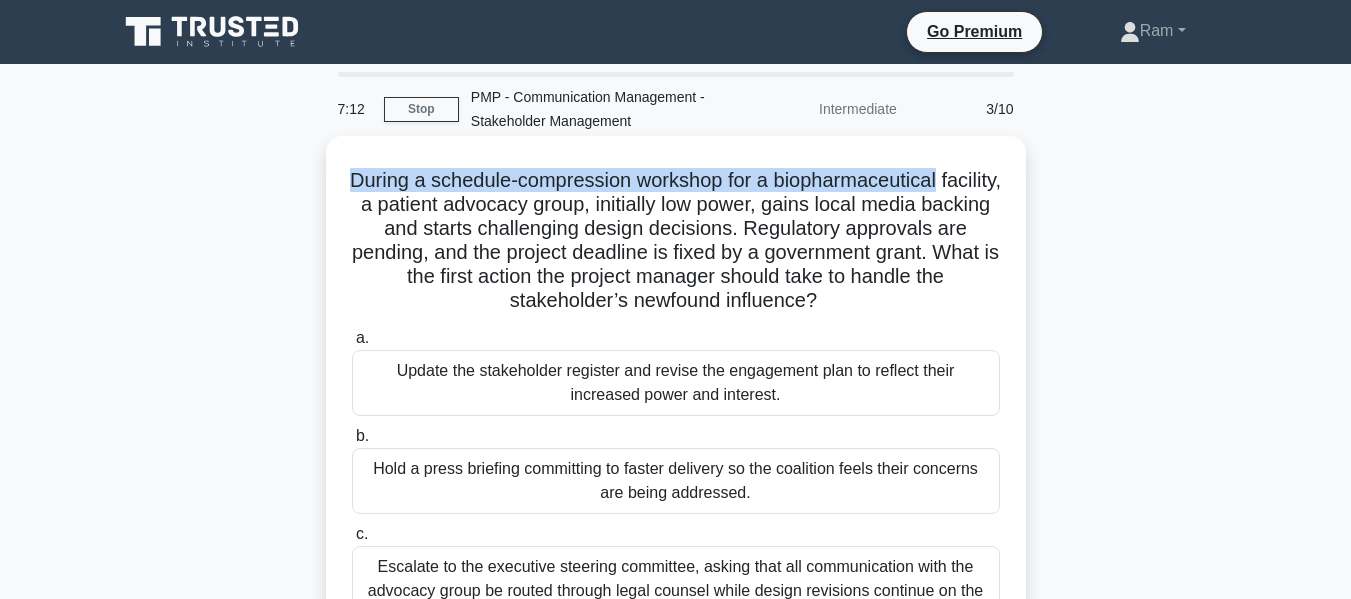 drag, startPoint x: 377, startPoint y: 180, endPoint x: 990, endPoint y: 171, distance: 613.06604 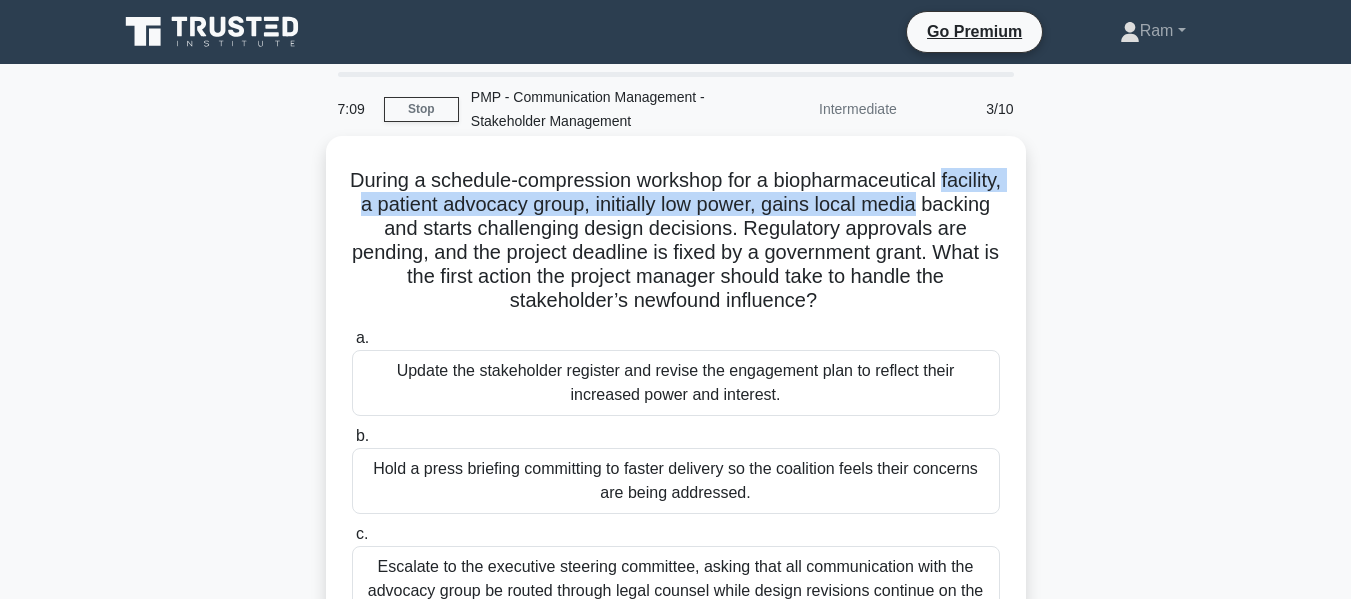 drag, startPoint x: 357, startPoint y: 211, endPoint x: 1000, endPoint y: 206, distance: 643.0195 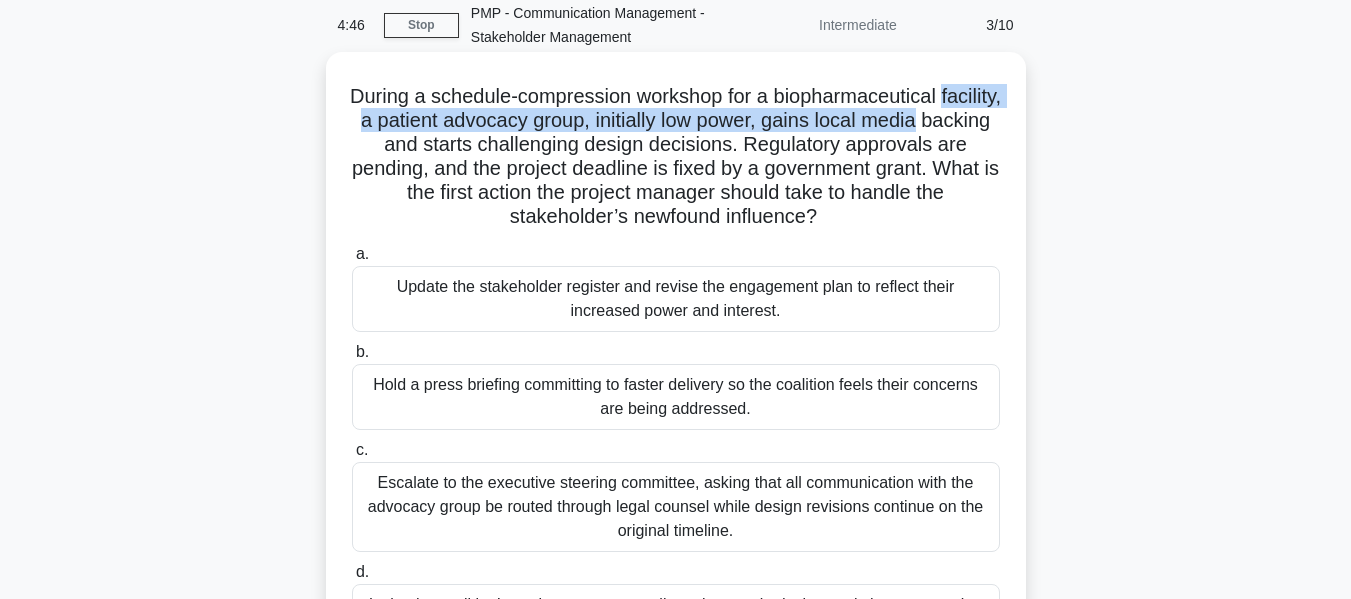 scroll, scrollTop: 200, scrollLeft: 0, axis: vertical 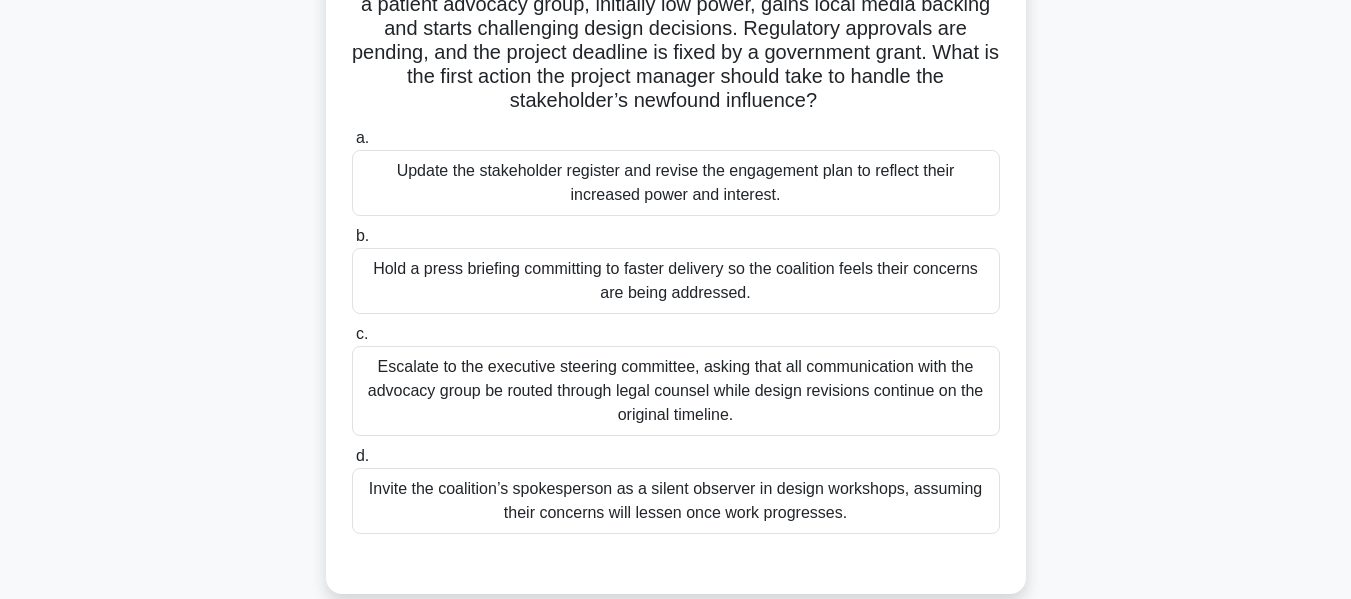 click on "Escalate to the executive steering committee, asking that all communication with the advocacy group be routed through legal counsel while design revisions continue on the original timeline." at bounding box center [676, 391] 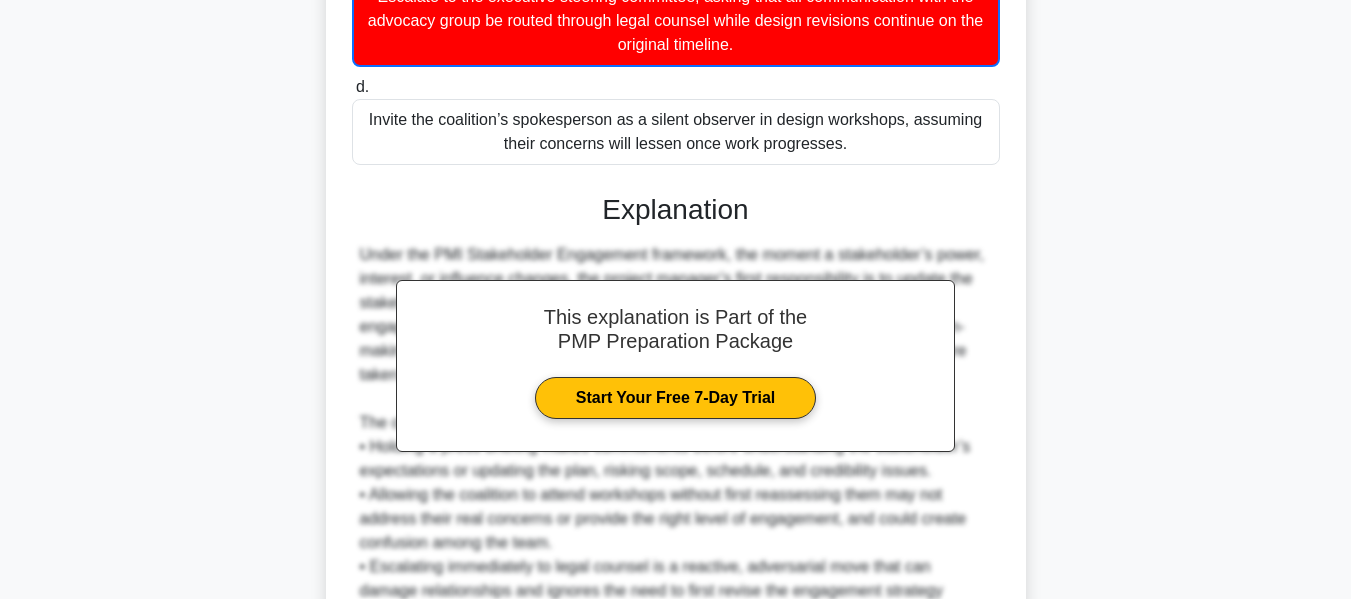 scroll, scrollTop: 757, scrollLeft: 0, axis: vertical 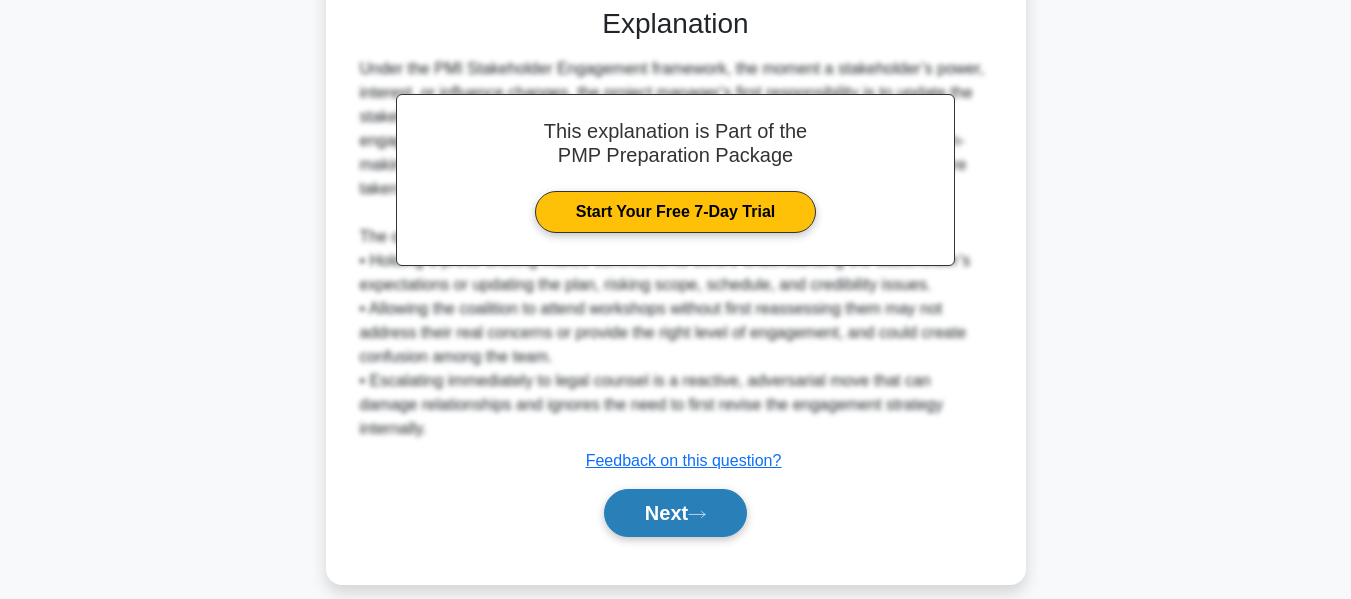click on "Next" at bounding box center [675, 513] 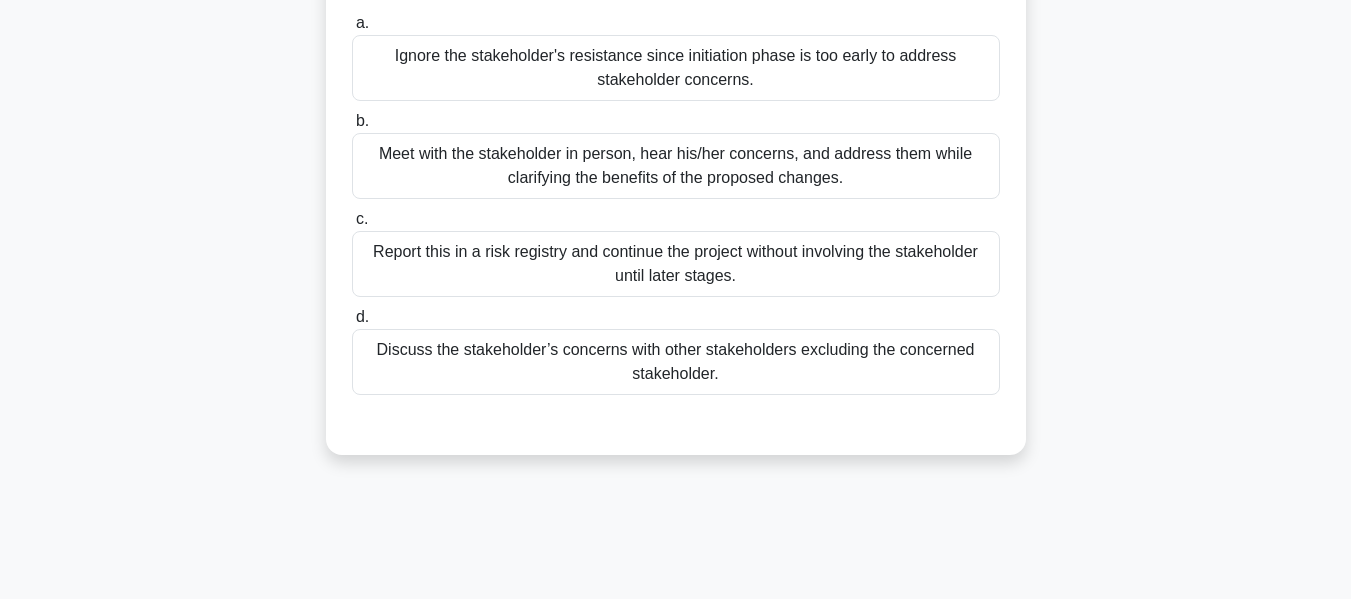 scroll, scrollTop: 0, scrollLeft: 0, axis: both 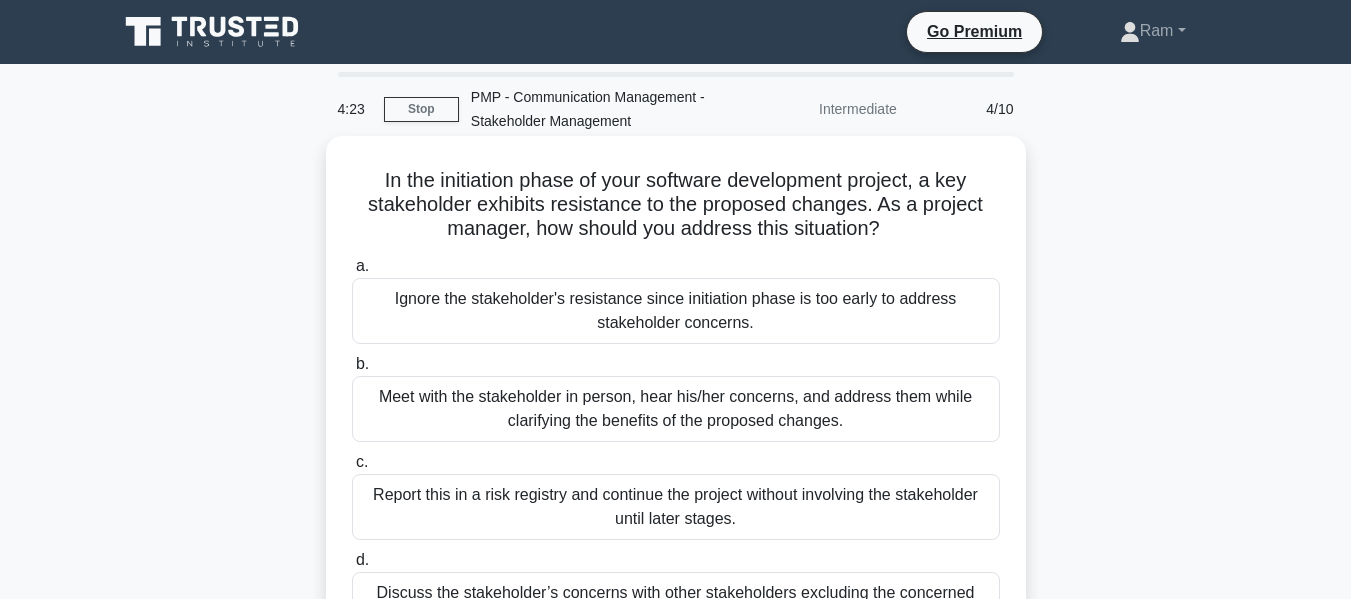 click on "Meet with the stakeholder in person, hear his/her concerns, and address them while clarifying the benefits of the proposed changes." at bounding box center (676, 409) 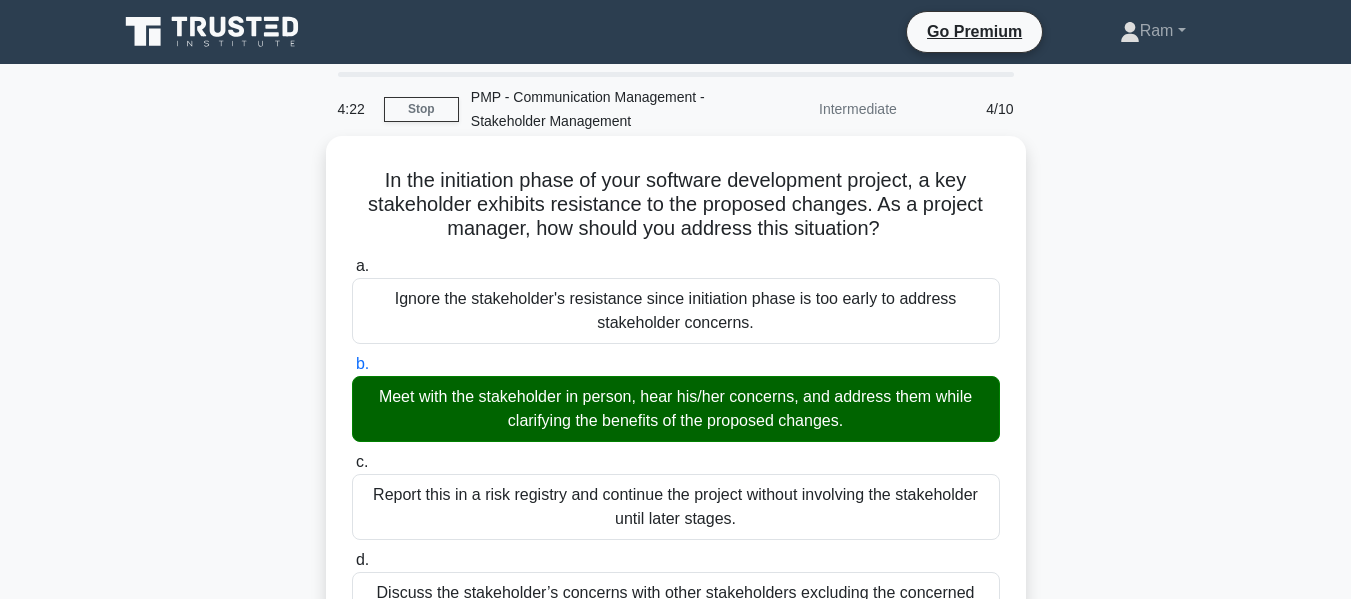 scroll, scrollTop: 500, scrollLeft: 0, axis: vertical 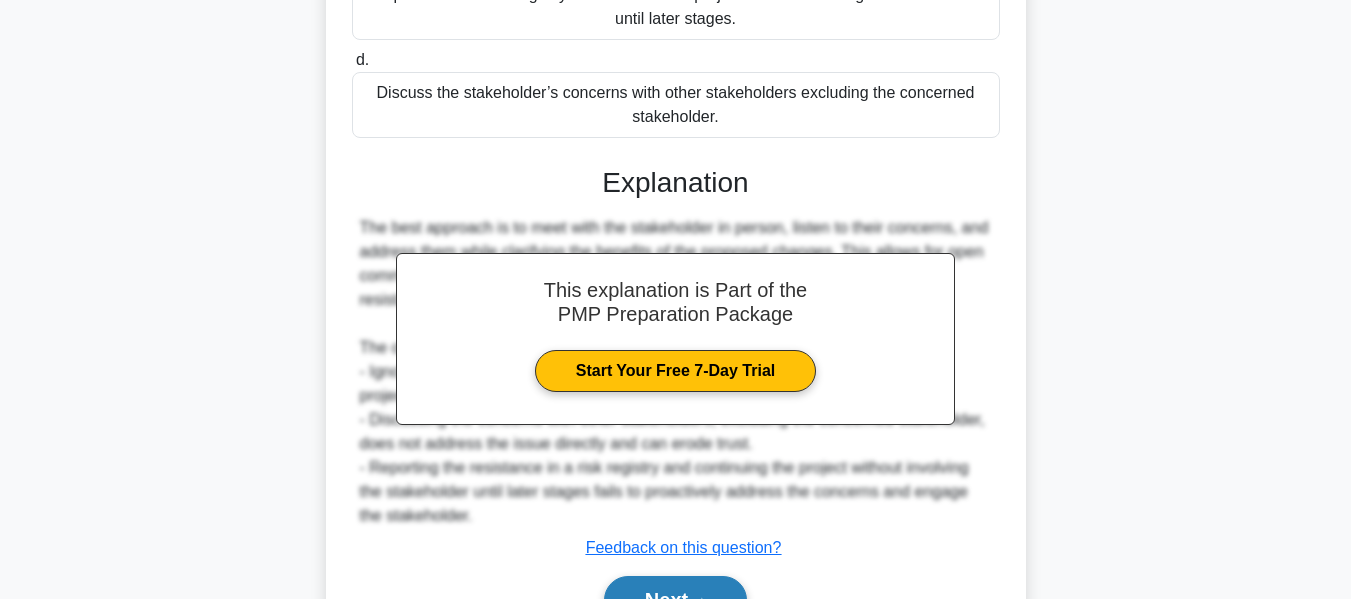 click on "Next" at bounding box center [675, 600] 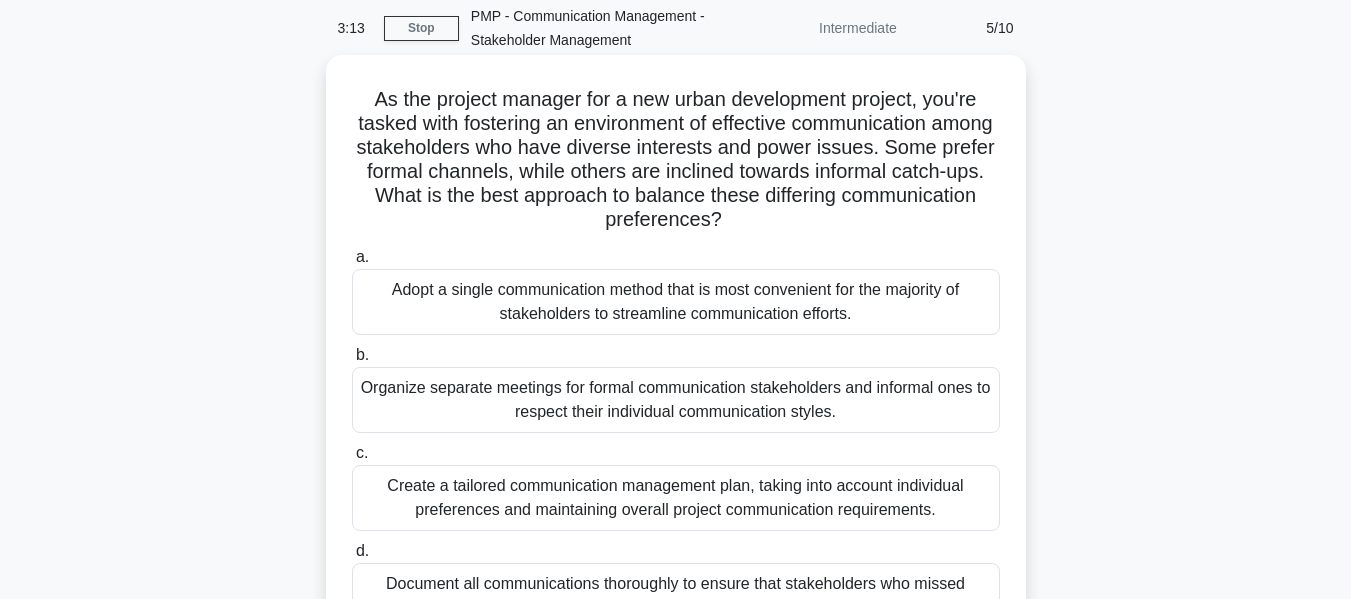 scroll, scrollTop: 0, scrollLeft: 0, axis: both 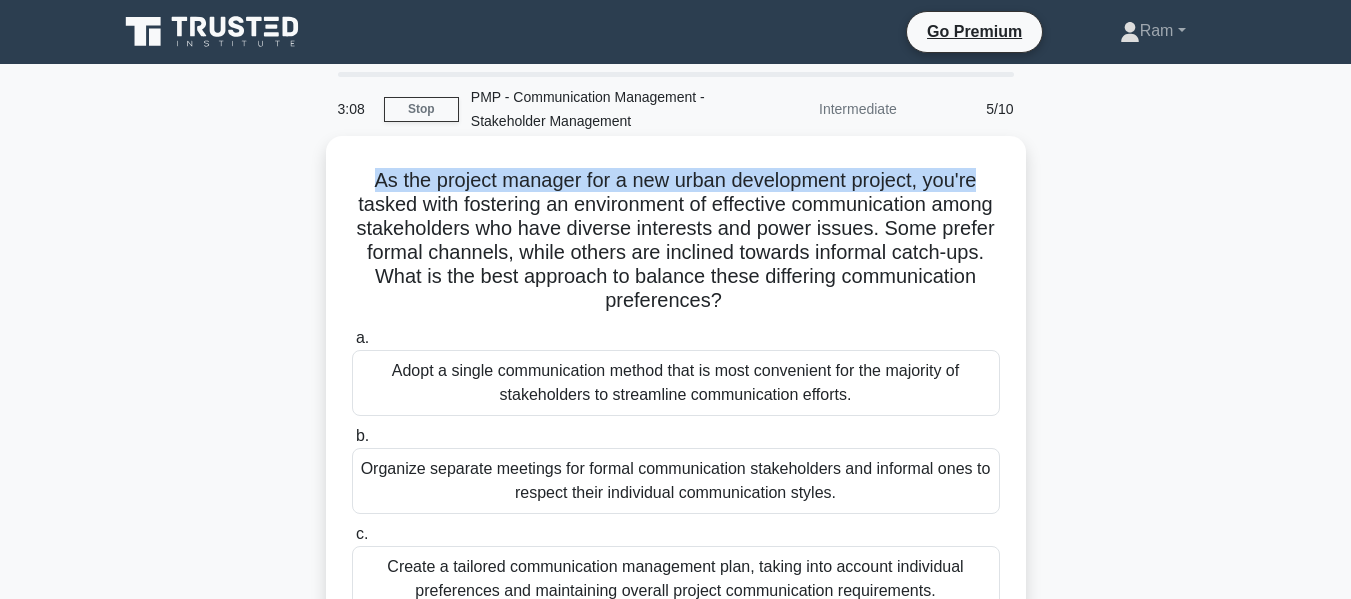 drag, startPoint x: 363, startPoint y: 179, endPoint x: 1014, endPoint y: 190, distance: 651.09296 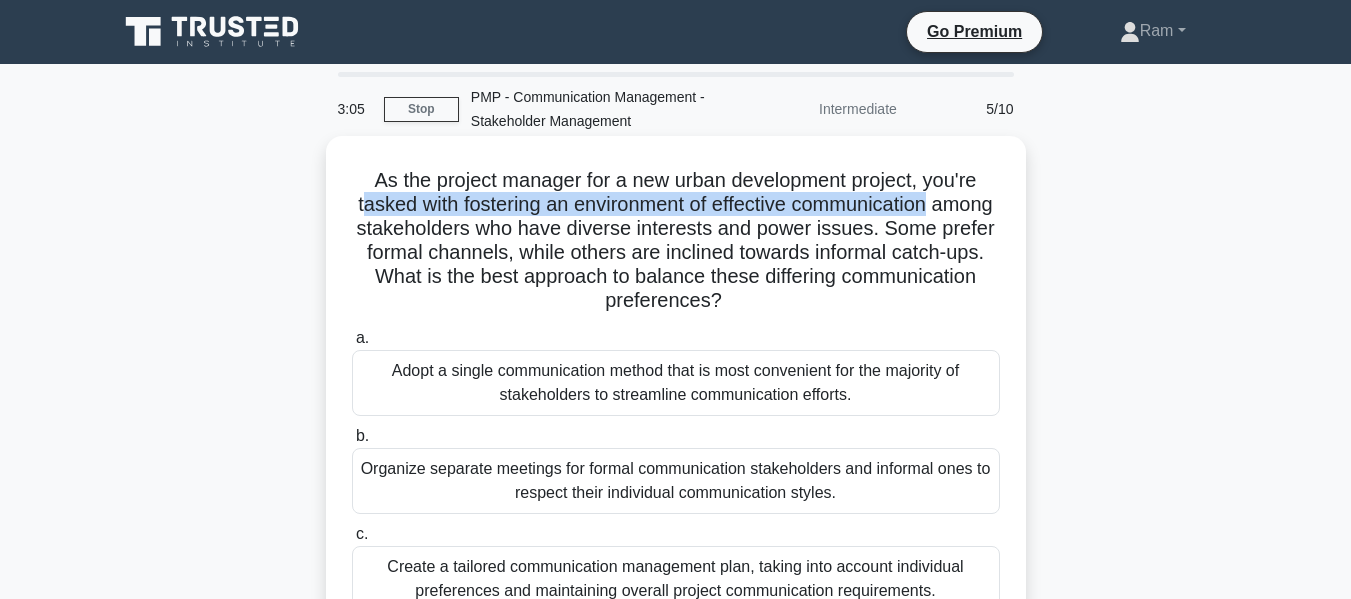 drag, startPoint x: 384, startPoint y: 212, endPoint x: 1013, endPoint y: 211, distance: 629.0008 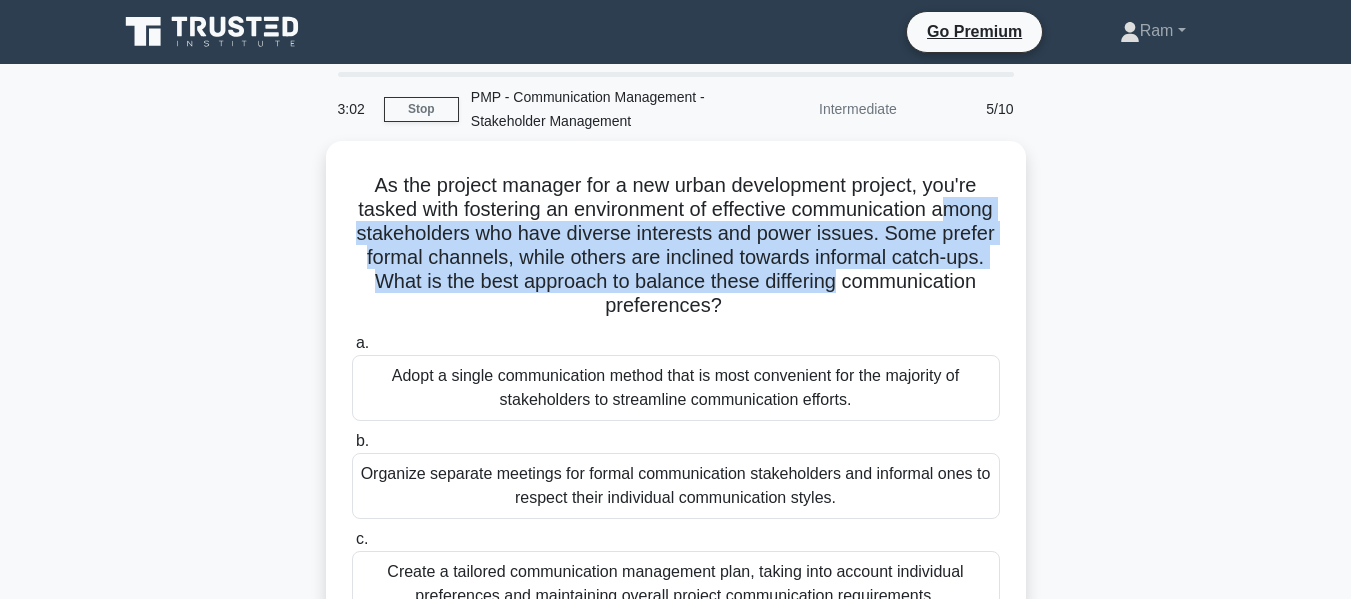 drag, startPoint x: 355, startPoint y: 234, endPoint x: 1156, endPoint y: 270, distance: 801.8086 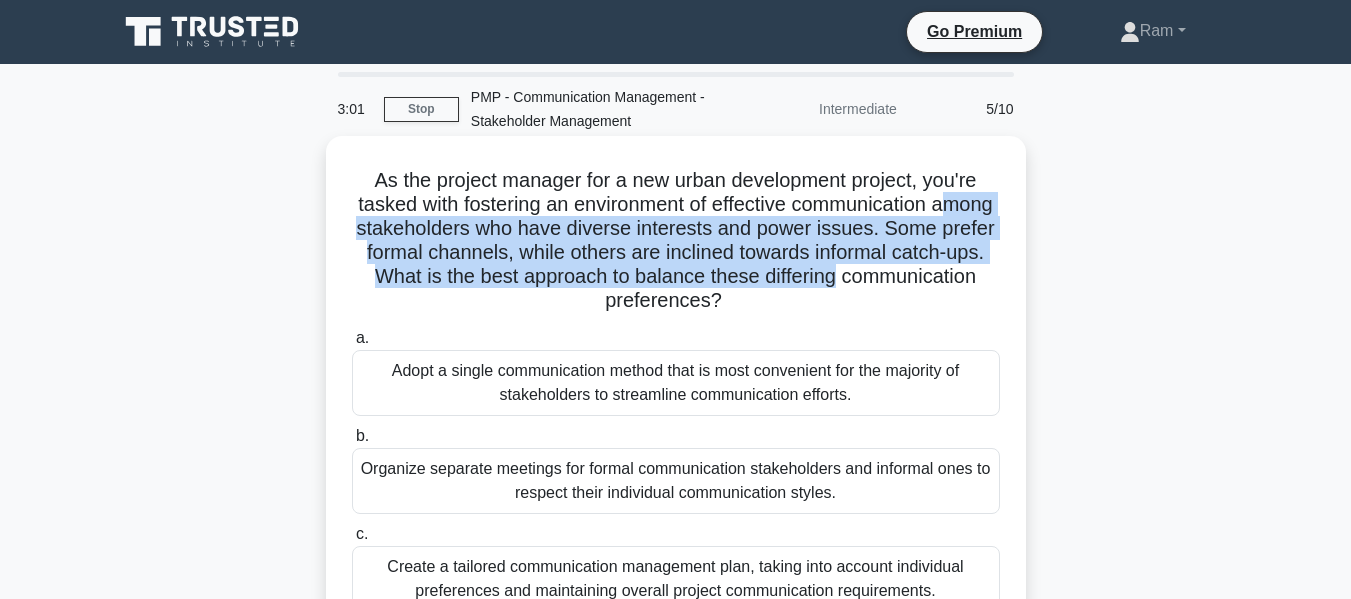 click on "As the project manager for a new urban development project, you're tasked with fostering an environment of effective communication among stakeholders who have diverse interests and power issues. Some prefer formal channels, while others are inclined towards informal catch-ups. What is the best approach to balance these differing communication preferences?
.spinner_0XTQ{transform-origin:center;animation:spinner_y6GP .75s linear infinite}@keyframes spinner_y6GP{100%{transform:rotate(360deg)}}" at bounding box center (676, 241) 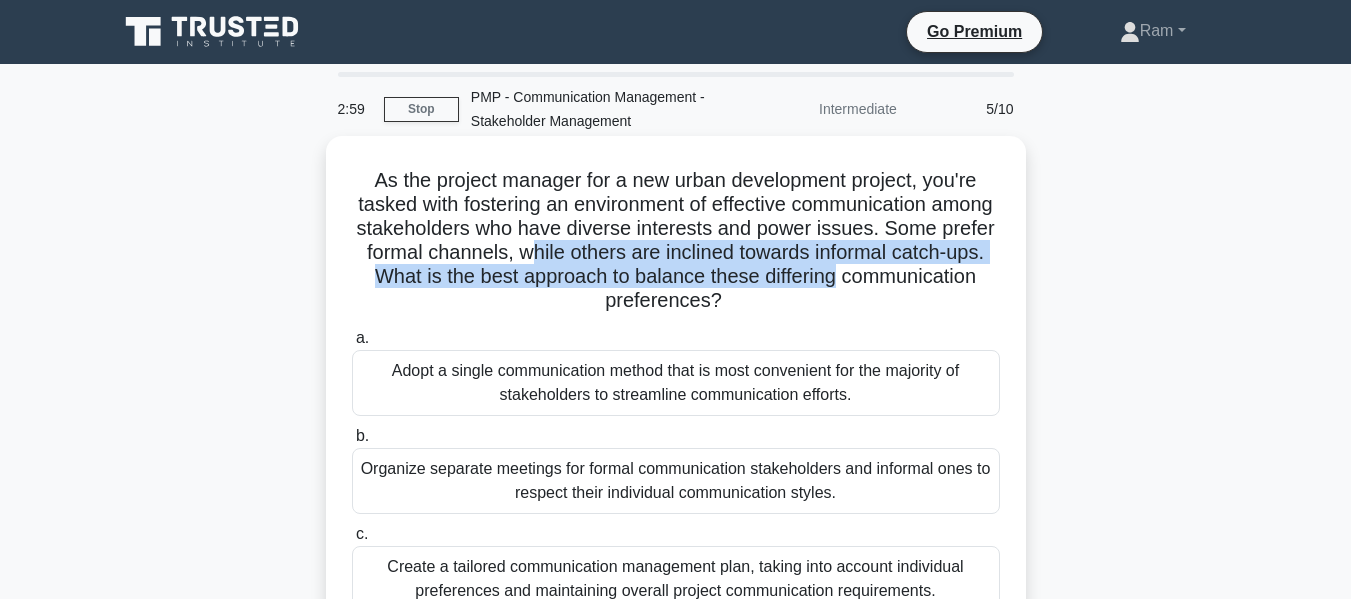 drag, startPoint x: 604, startPoint y: 261, endPoint x: 977, endPoint y: 274, distance: 373.22647 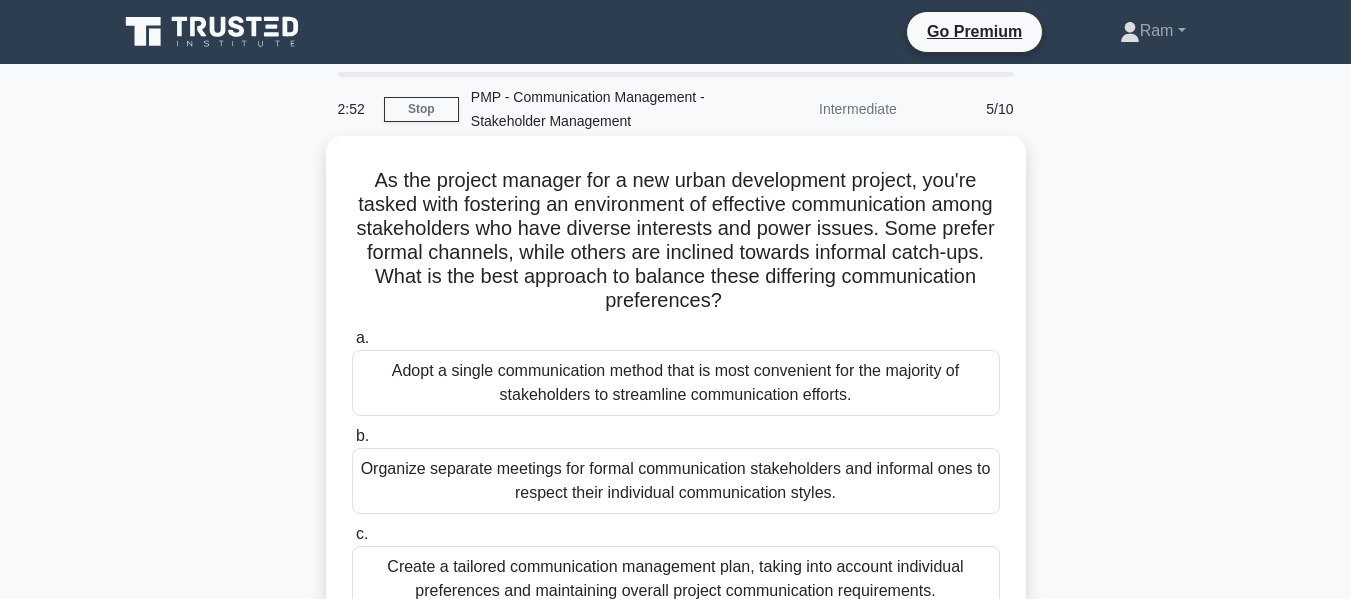 click on "As the project manager for a new urban development project, you're tasked with fostering an environment of effective communication among stakeholders who have diverse interests and power issues. Some prefer formal channels, while others are inclined towards informal catch-ups. What is the best approach to balance these differing communication preferences?
.spinner_0XTQ{transform-origin:center;animation:spinner_y6GP .75s linear infinite}@keyframes spinner_y6GP{100%{transform:rotate(360deg)}}" at bounding box center [676, 241] 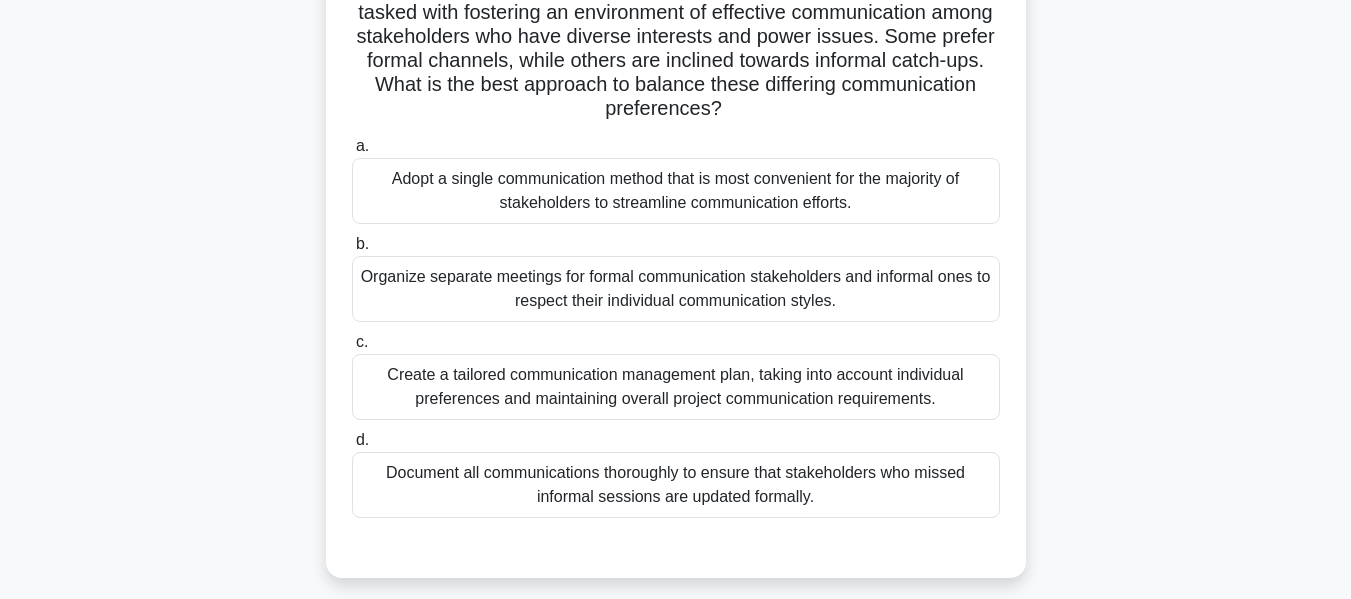 scroll, scrollTop: 200, scrollLeft: 0, axis: vertical 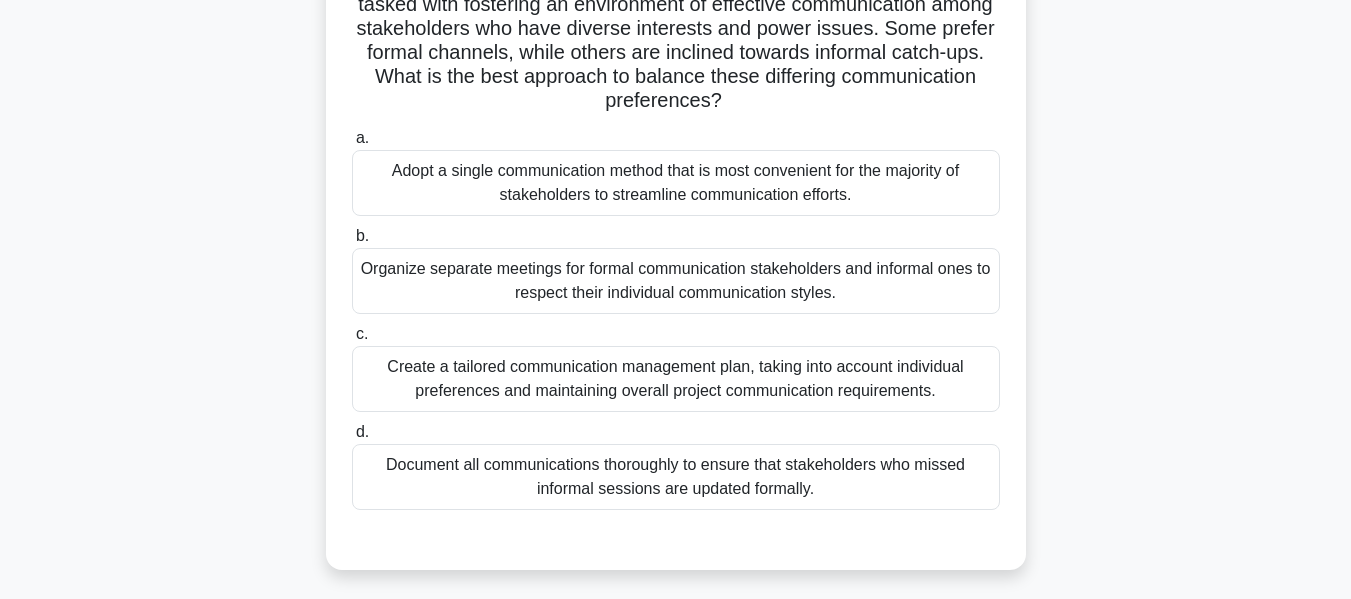 click on "Adopt a single communication method that is most convenient for the majority of stakeholders to streamline communication efforts." at bounding box center (676, 183) 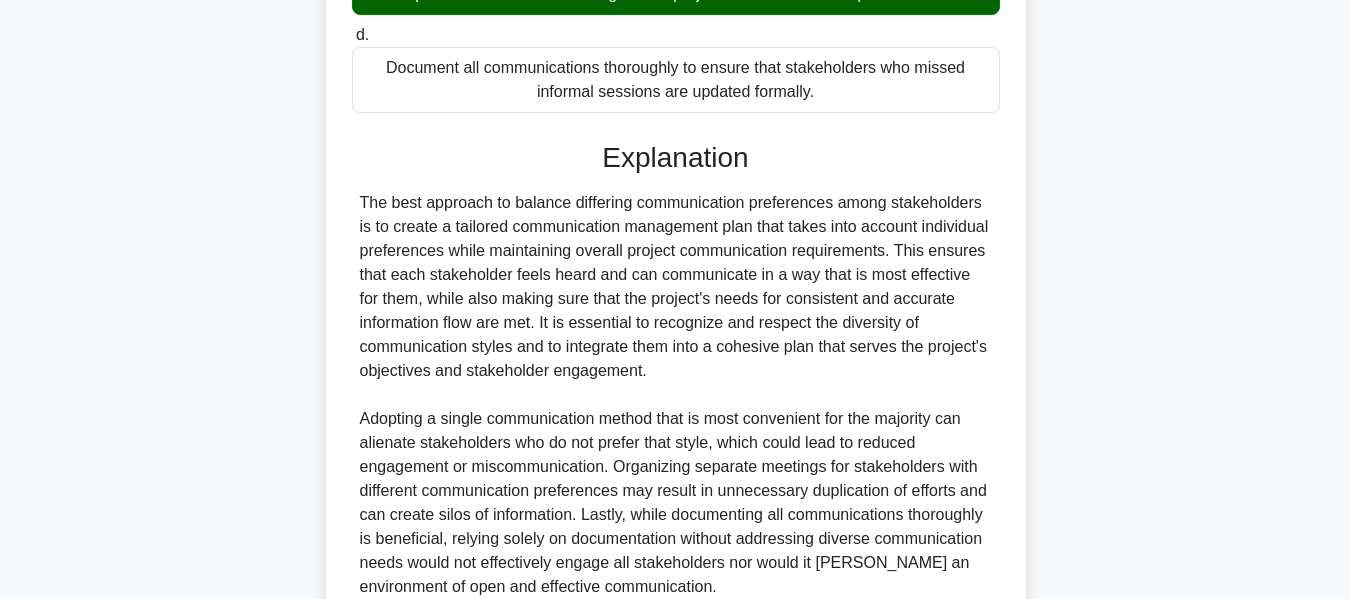 scroll, scrollTop: 600, scrollLeft: 0, axis: vertical 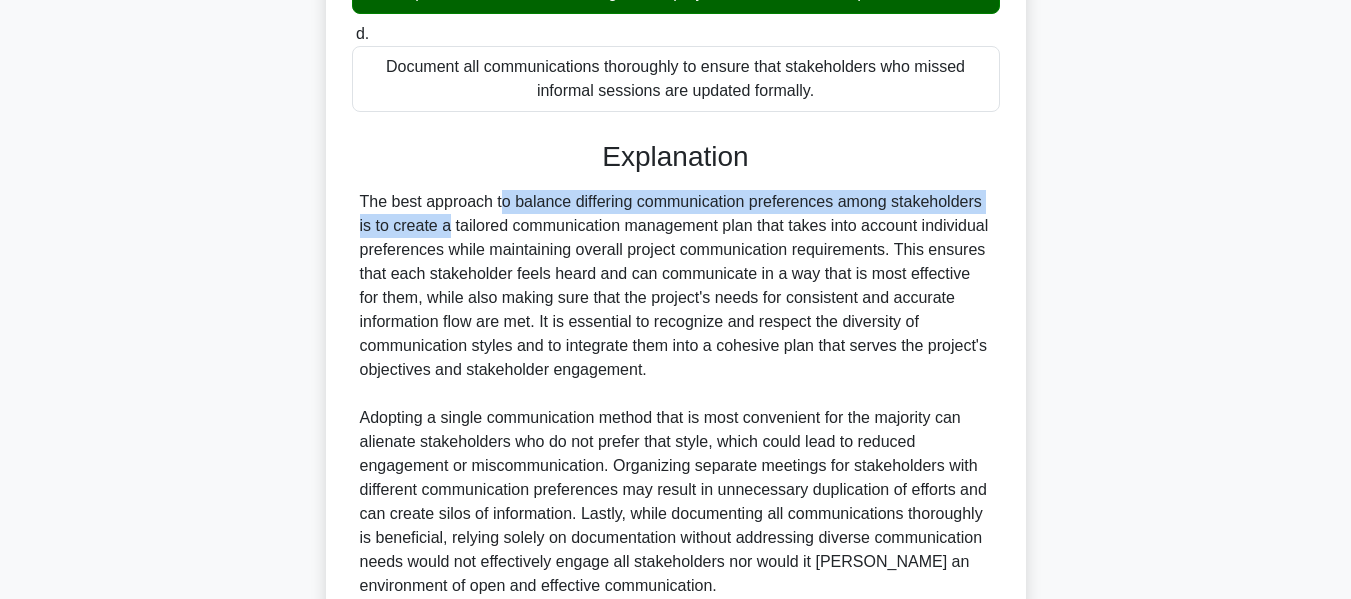 drag, startPoint x: 379, startPoint y: 201, endPoint x: 970, endPoint y: 191, distance: 591.0846 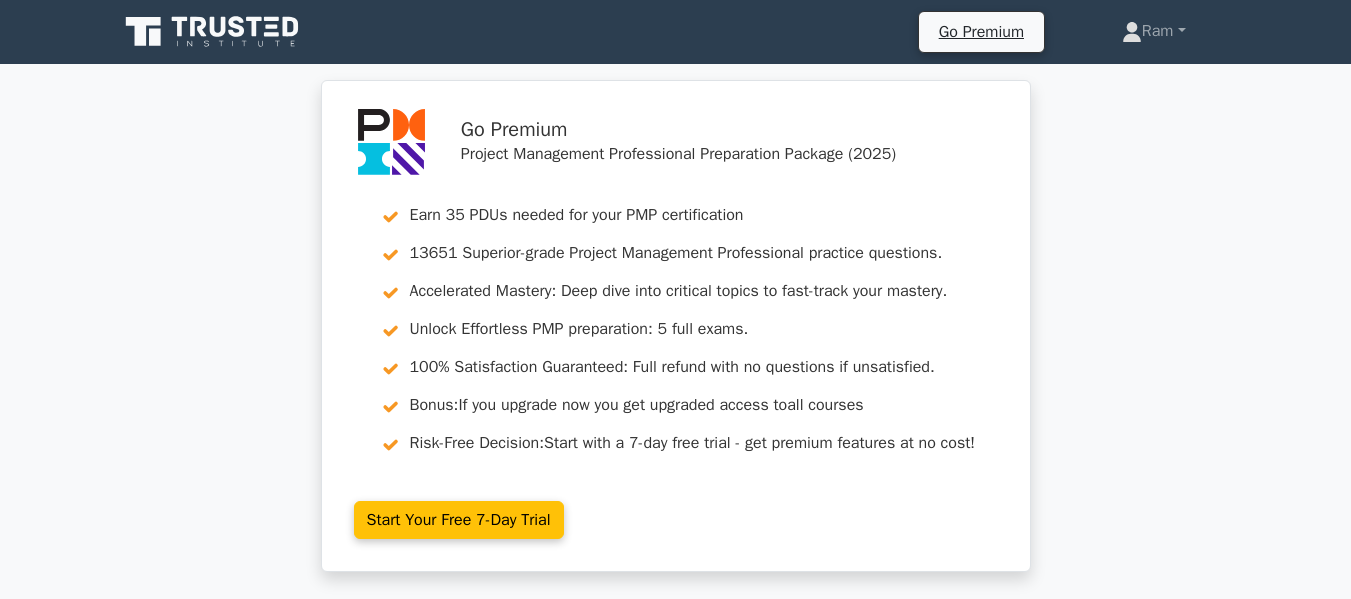 scroll, scrollTop: 0, scrollLeft: 0, axis: both 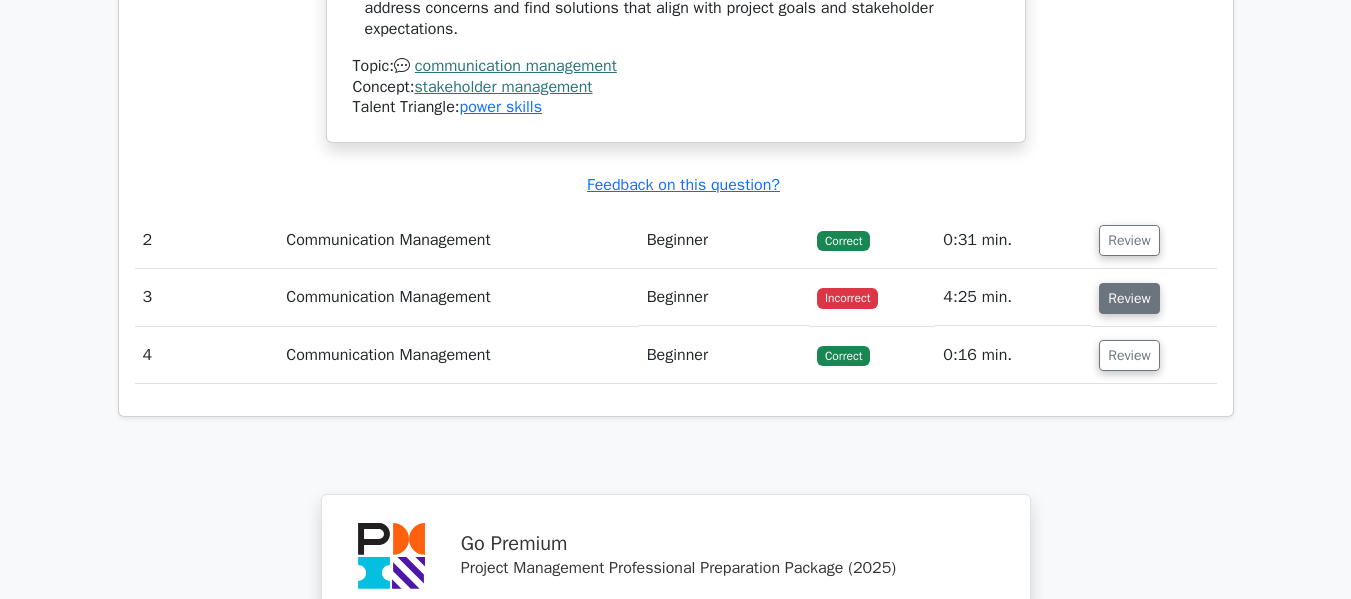 click on "Review" at bounding box center (1129, 298) 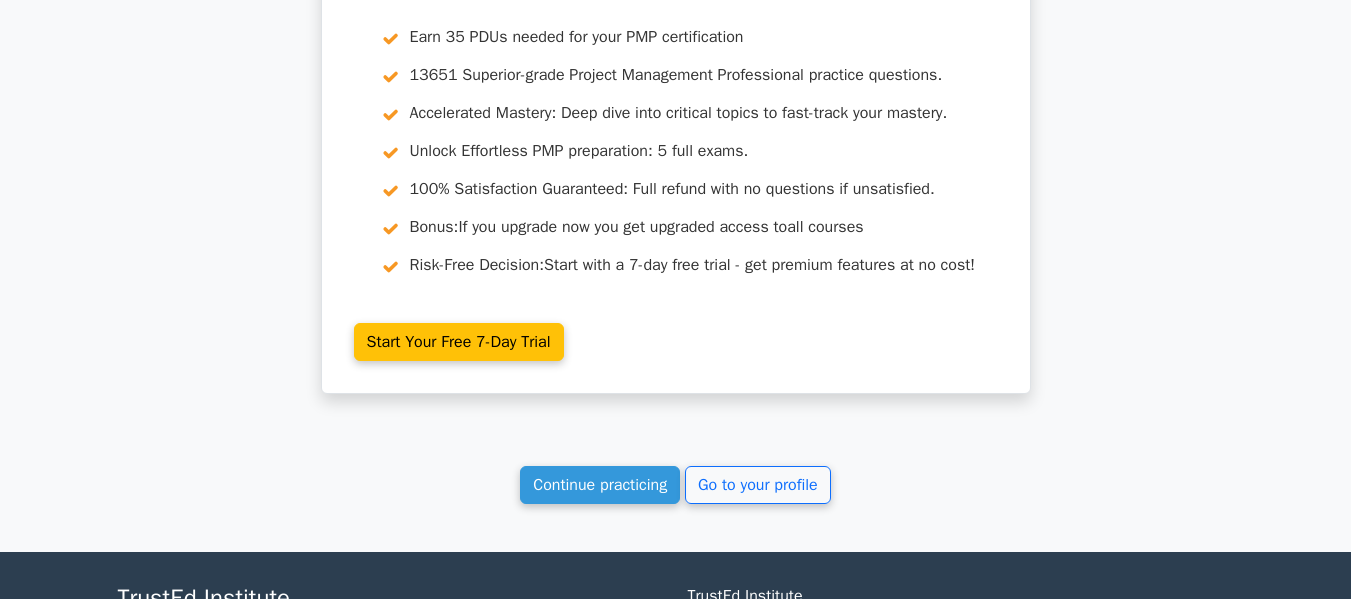scroll, scrollTop: 4159, scrollLeft: 0, axis: vertical 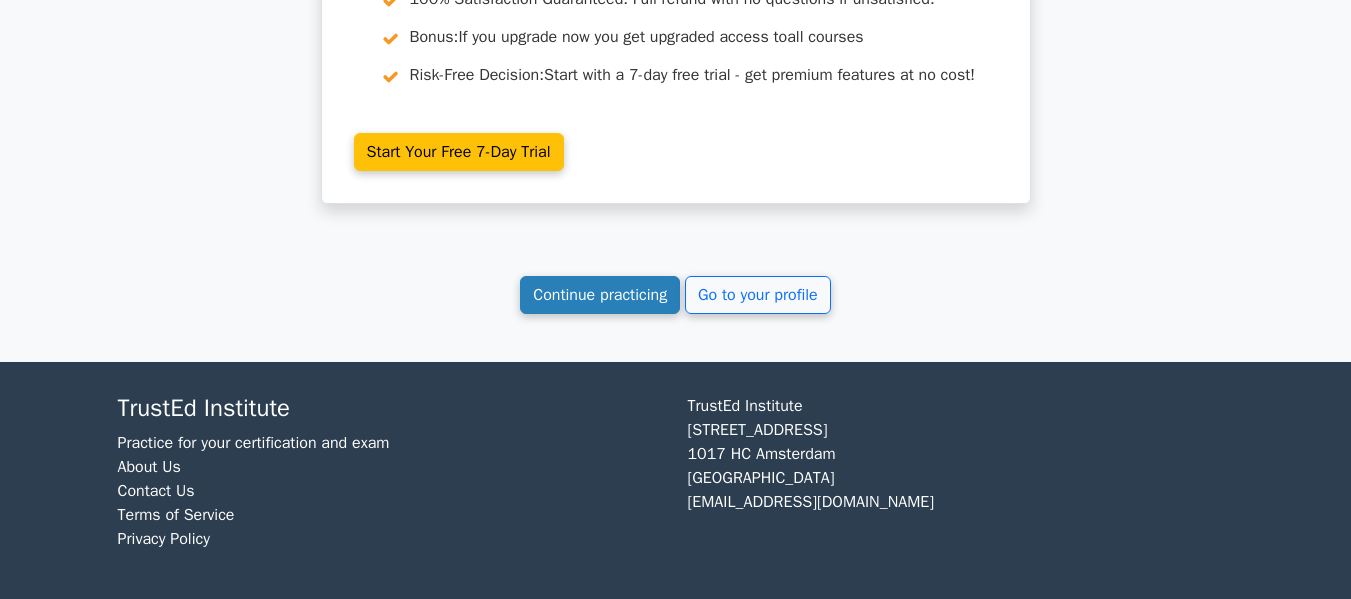 click on "Continue practicing" at bounding box center [600, 295] 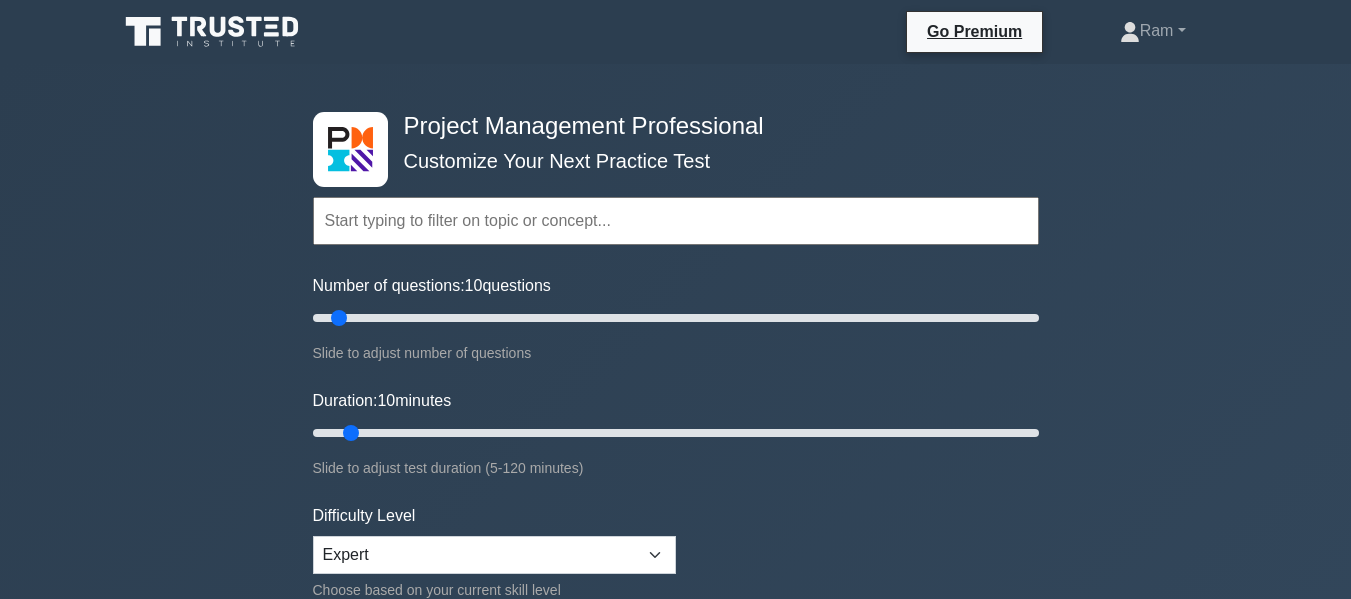 scroll, scrollTop: 0, scrollLeft: 0, axis: both 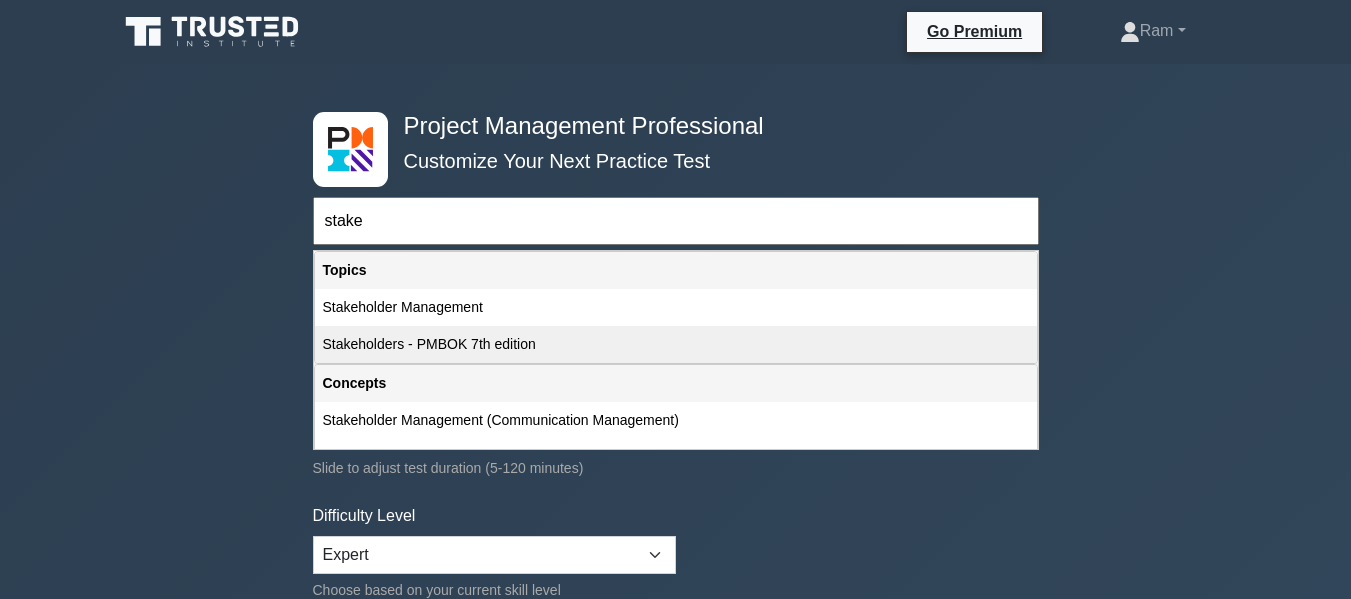 click on "Stakeholders - PMBOK 7th edition" at bounding box center [676, 344] 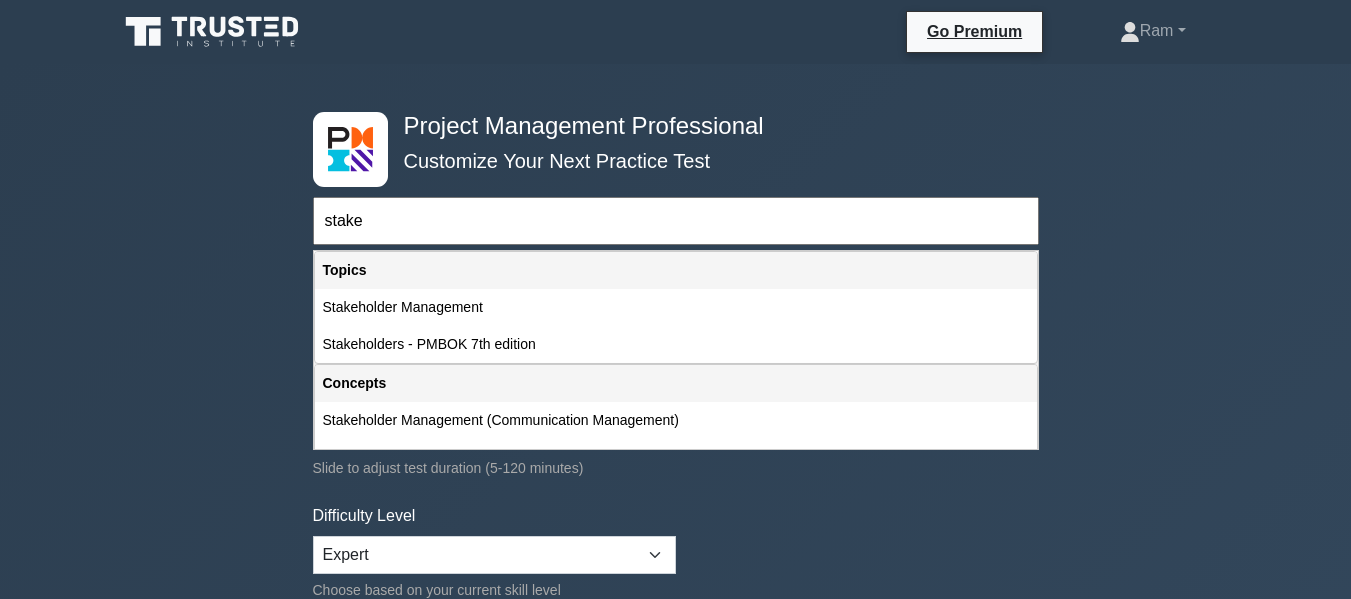 type on "Stakeholders - PMBOK 7th edition" 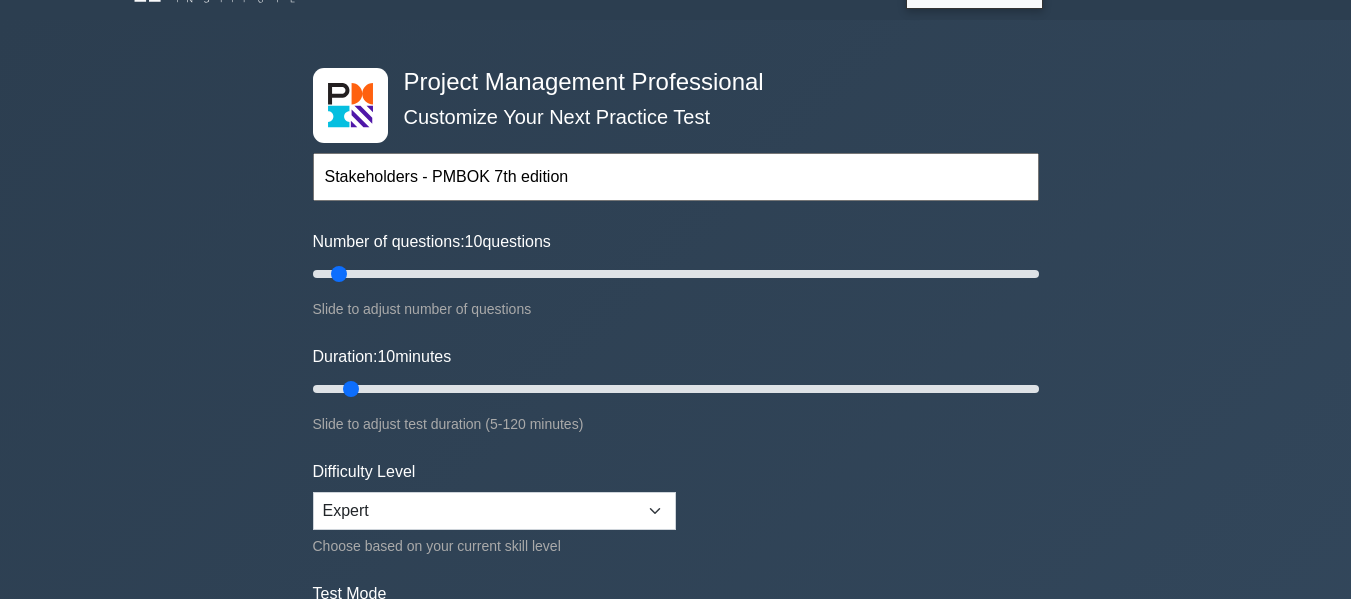 scroll, scrollTop: 500, scrollLeft: 0, axis: vertical 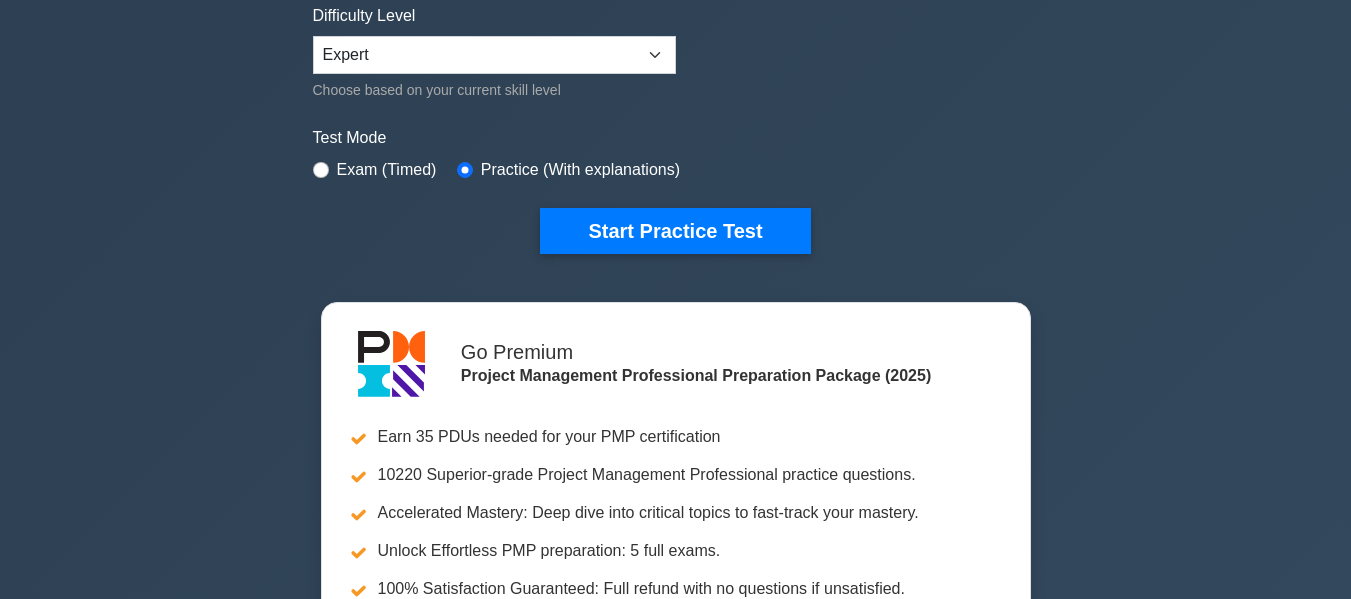drag, startPoint x: 704, startPoint y: 240, endPoint x: 688, endPoint y: 257, distance: 23.345236 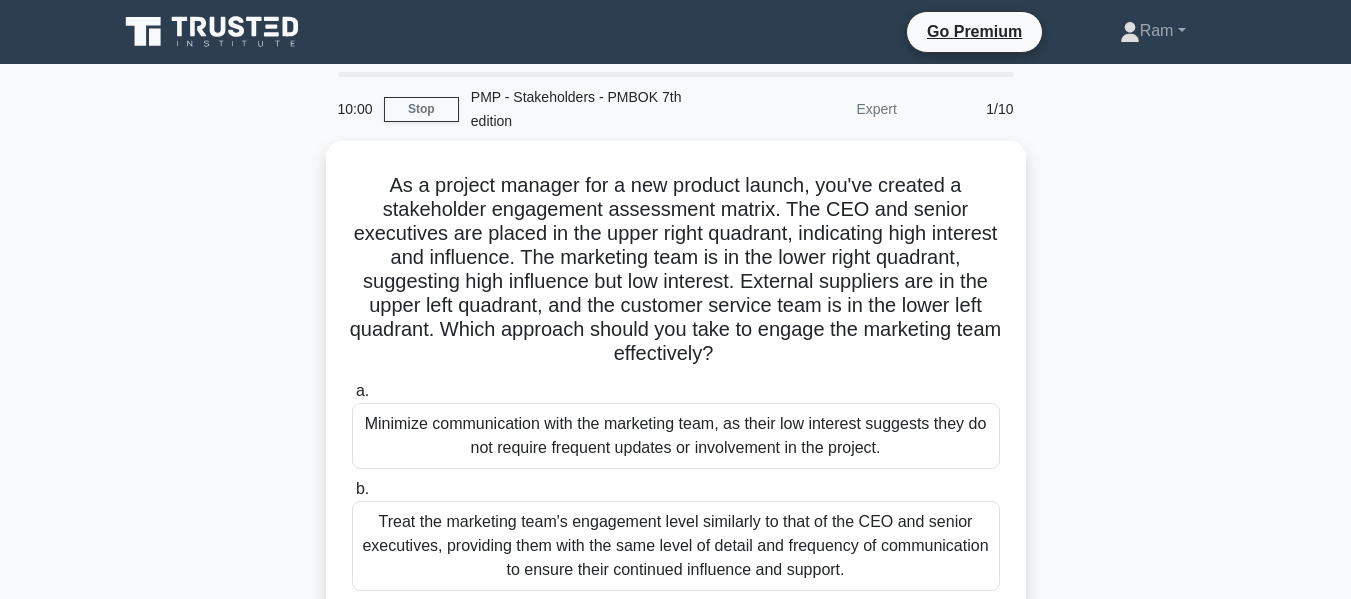 scroll, scrollTop: 0, scrollLeft: 0, axis: both 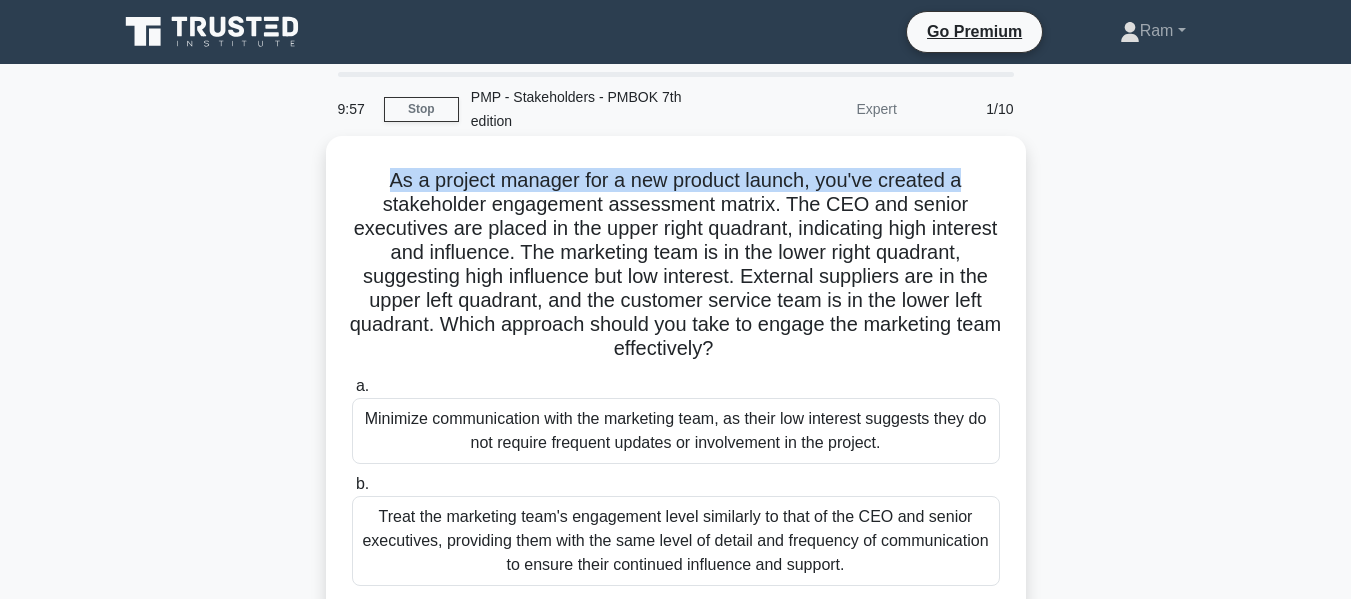 drag, startPoint x: 384, startPoint y: 179, endPoint x: 998, endPoint y: 181, distance: 614.00323 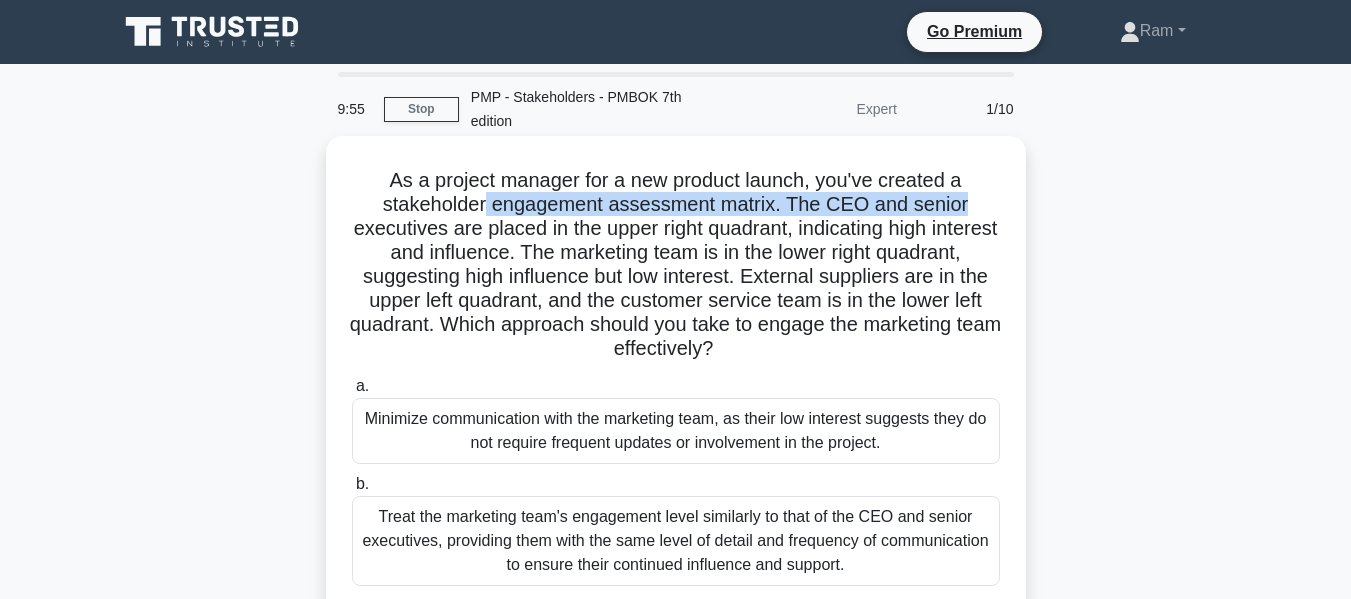drag, startPoint x: 485, startPoint y: 208, endPoint x: 1002, endPoint y: 216, distance: 517.0619 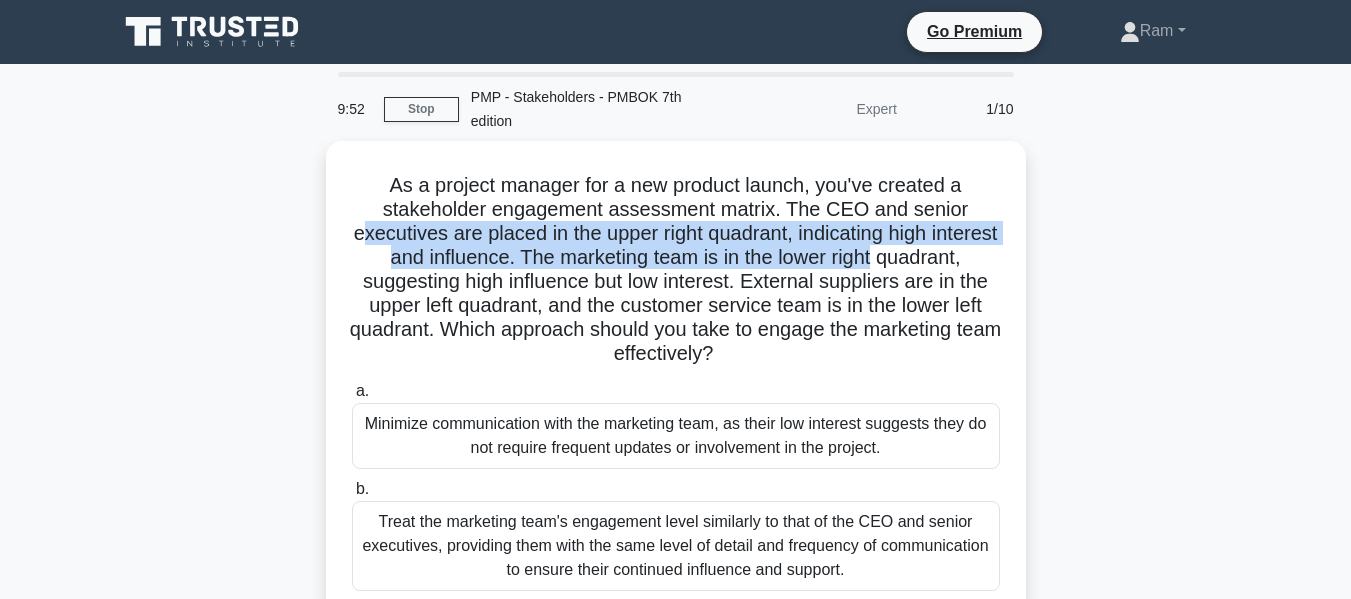 drag, startPoint x: 392, startPoint y: 233, endPoint x: 1037, endPoint y: 259, distance: 645.5238 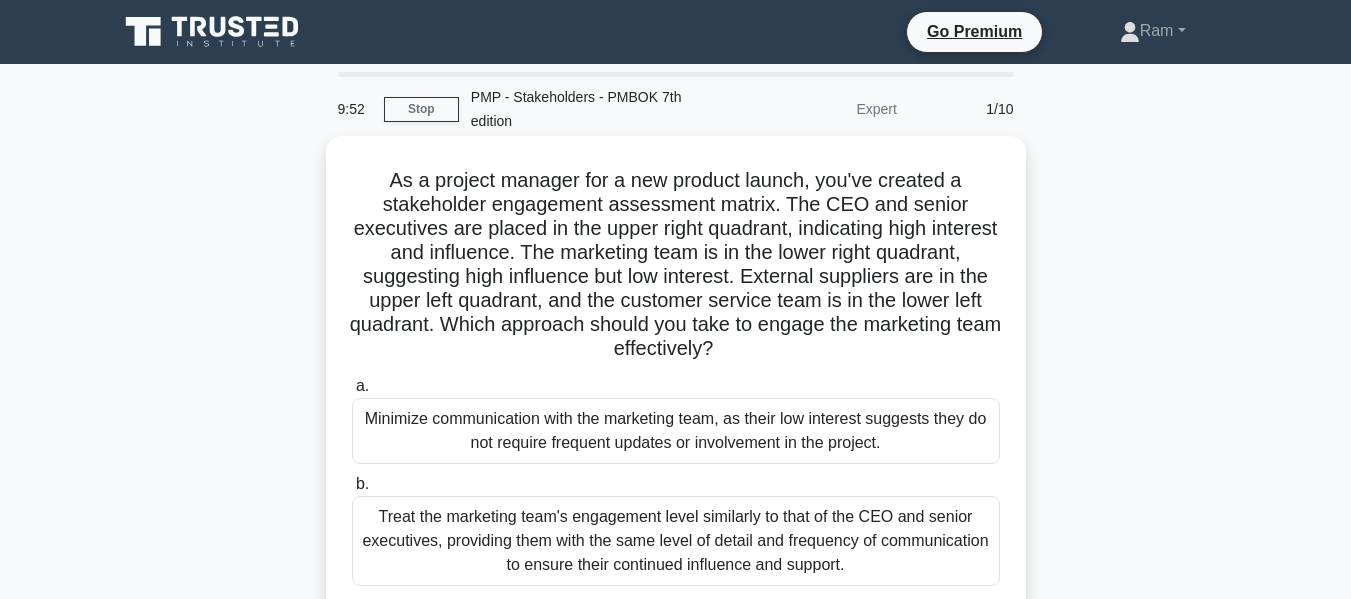 drag, startPoint x: 914, startPoint y: 266, endPoint x: 807, endPoint y: 249, distance: 108.34205 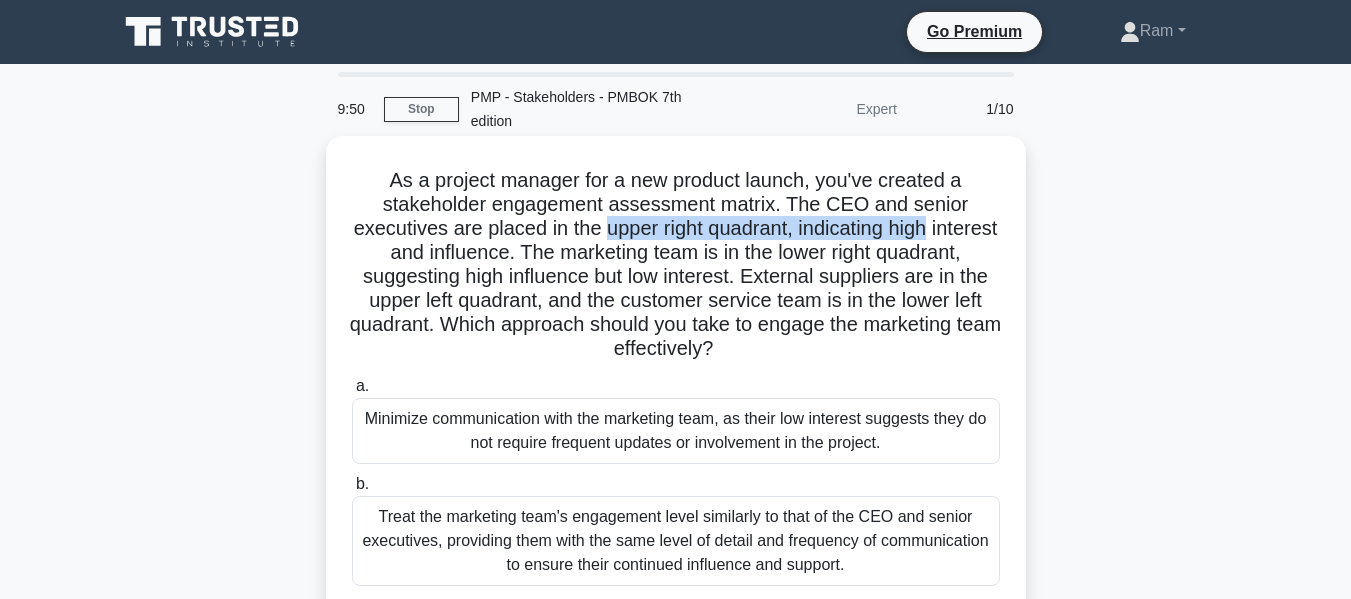 drag, startPoint x: 637, startPoint y: 233, endPoint x: 987, endPoint y: 238, distance: 350.0357 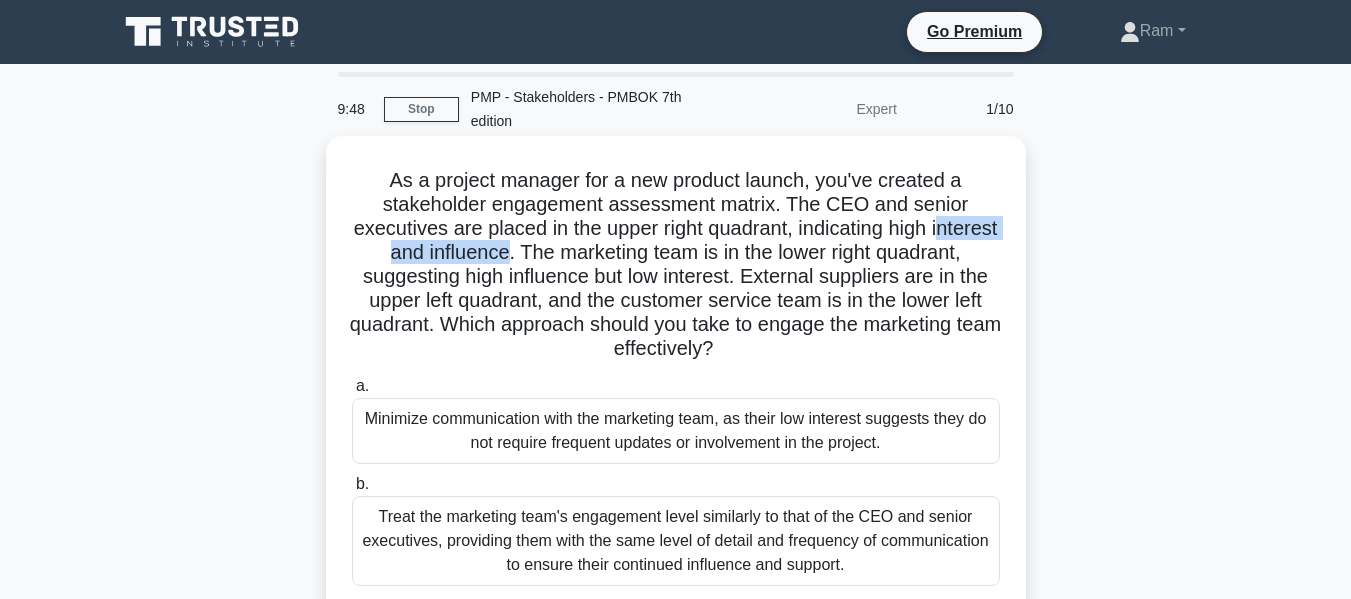 drag, startPoint x: 400, startPoint y: 260, endPoint x: 584, endPoint y: 248, distance: 184.39088 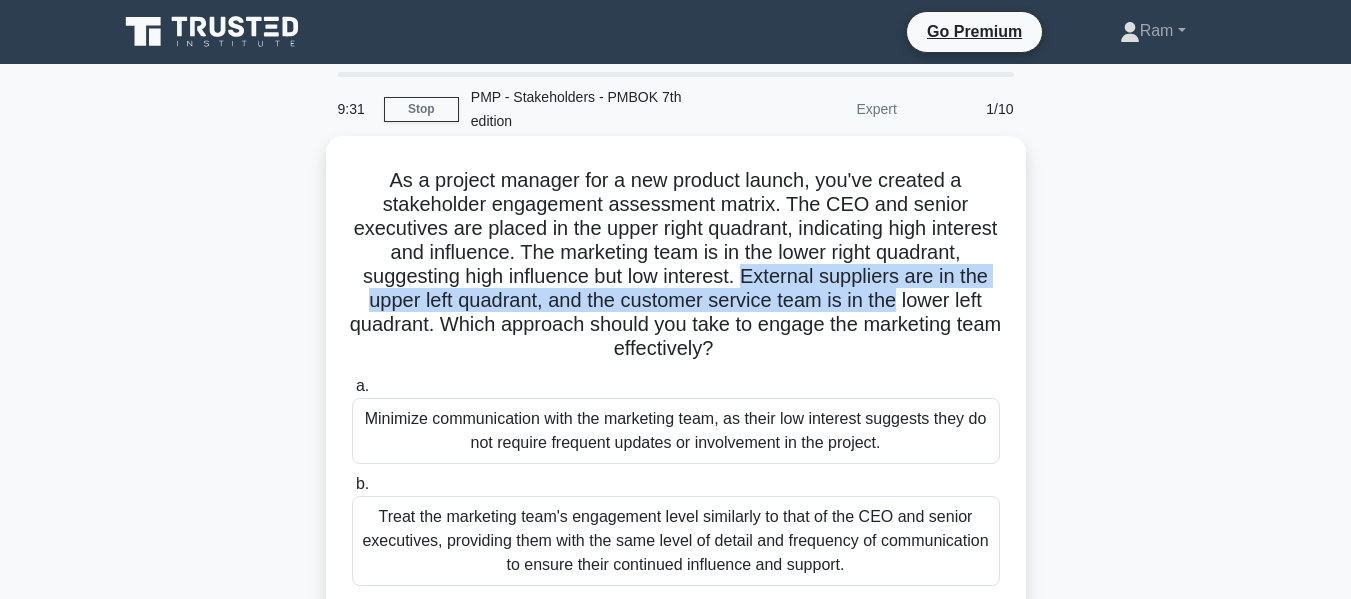 drag, startPoint x: 836, startPoint y: 272, endPoint x: 1025, endPoint y: 303, distance: 191.52545 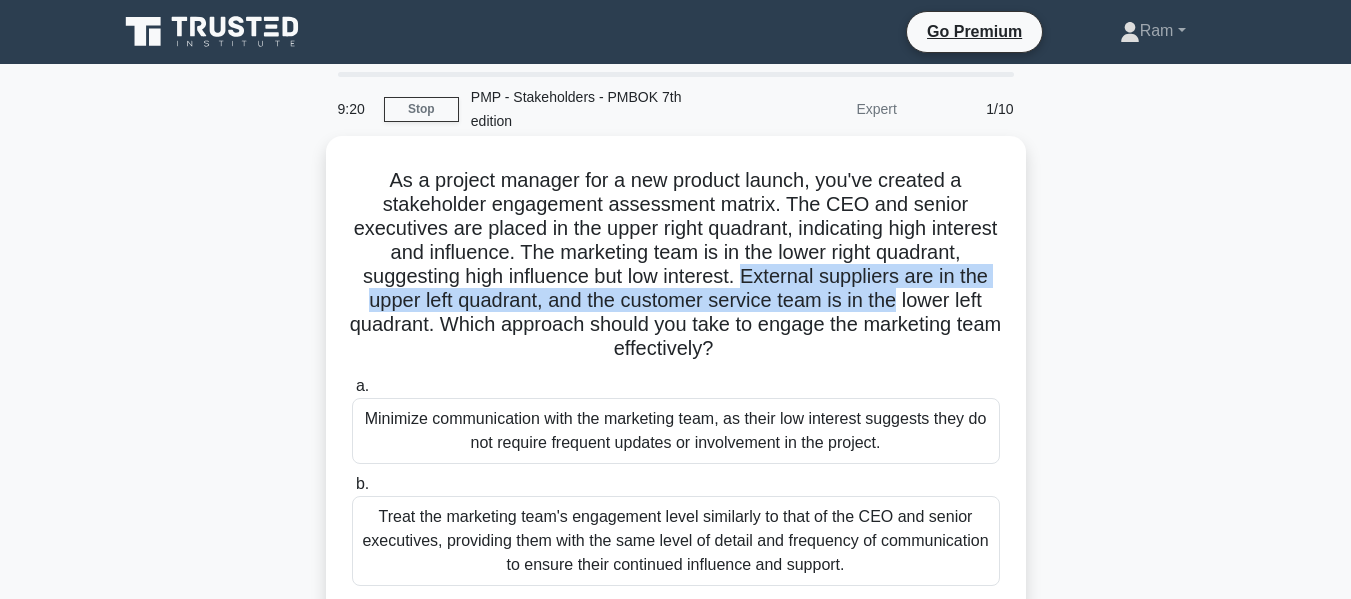 drag, startPoint x: 563, startPoint y: 325, endPoint x: 923, endPoint y: 357, distance: 361.41943 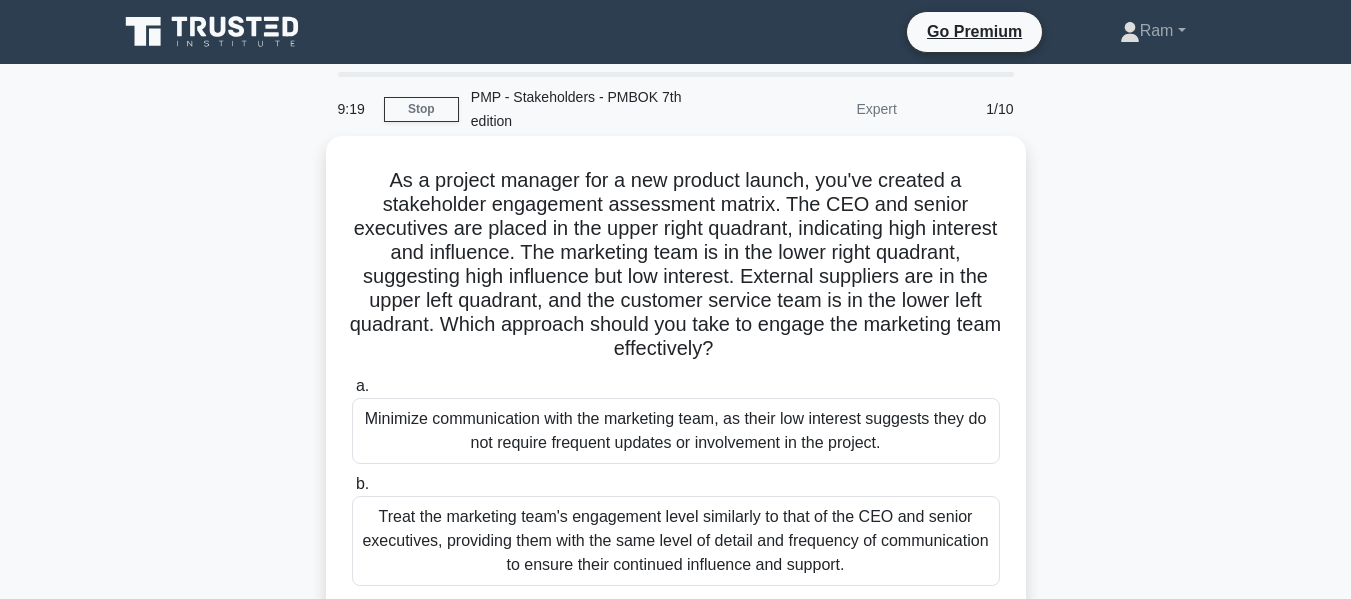 click on "As a project manager for a new product launch, you've created a stakeholder engagement assessment matrix. The CEO and senior executives are placed in the upper right quadrant, indicating high interest and influence. The marketing team is in the lower right quadrant, suggesting high influence but low interest. External suppliers are in the upper left quadrant, and the customer service team is in the lower left quadrant. Which approach should you take to engage the marketing team effectively?
.spinner_0XTQ{transform-origin:center;animation:spinner_y6GP .75s linear infinite}@keyframes spinner_y6GP{100%{transform:rotate(360deg)}}" at bounding box center (676, 265) 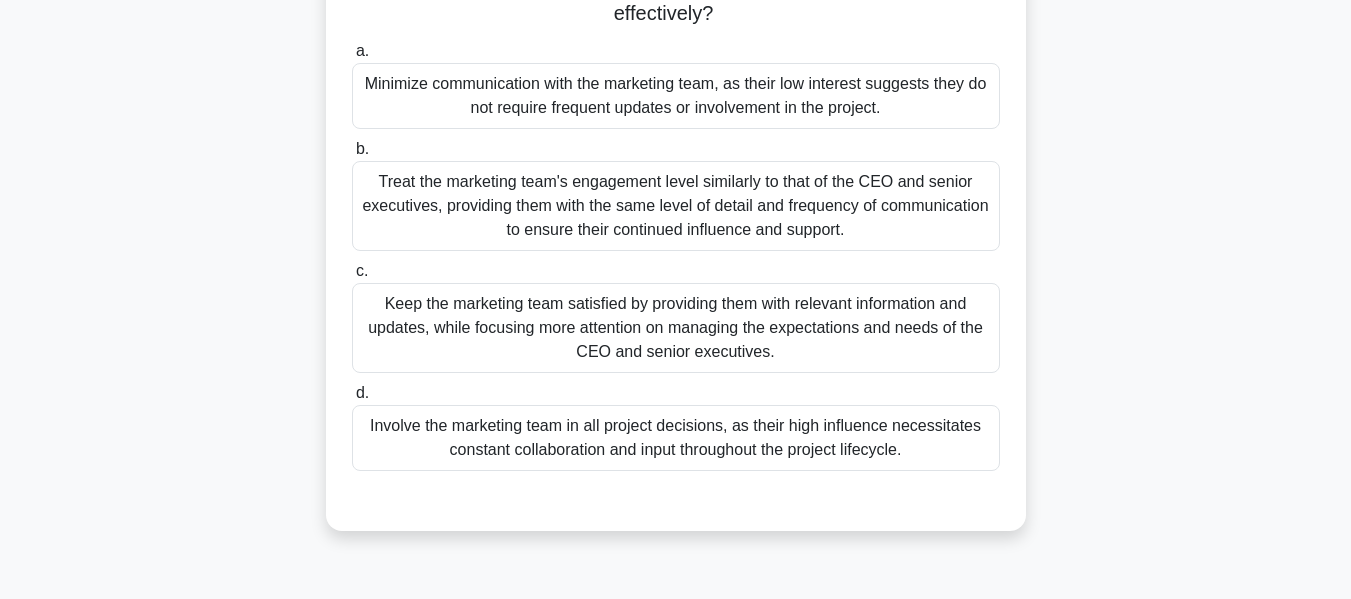 scroll, scrollTop: 300, scrollLeft: 0, axis: vertical 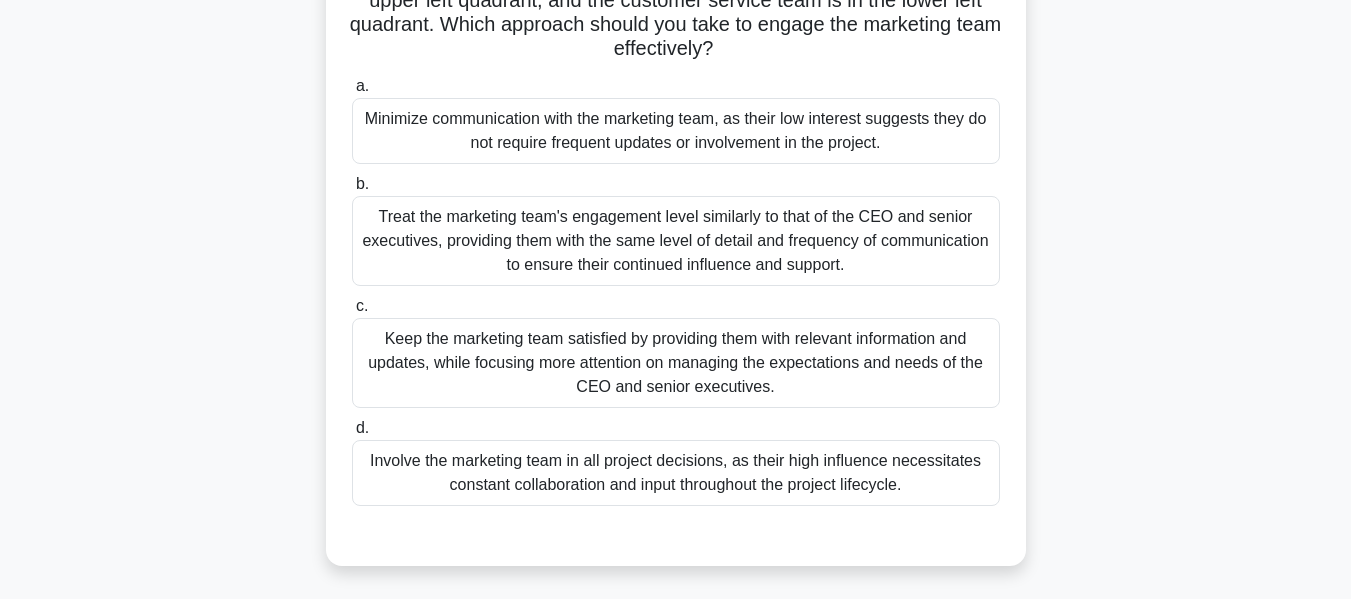 click on "Keep the marketing team satisfied by providing them with relevant information and updates, while focusing more attention on managing the expectations and needs of the CEO and senior executives." at bounding box center (676, 363) 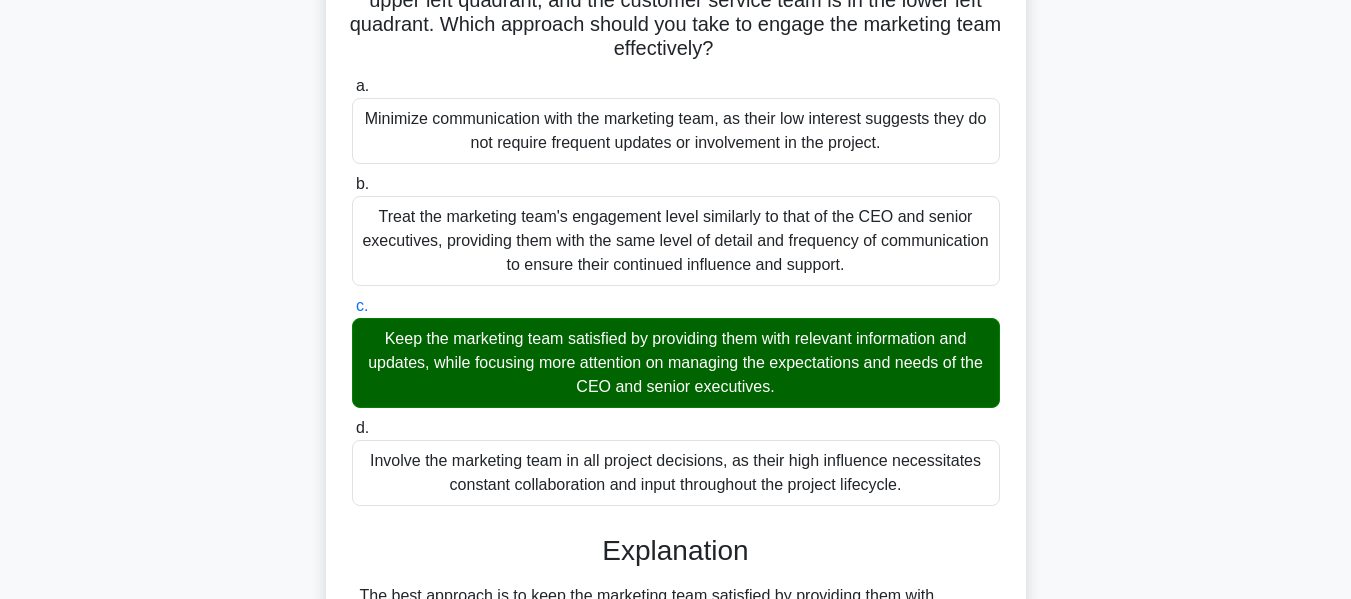 scroll, scrollTop: 500, scrollLeft: 0, axis: vertical 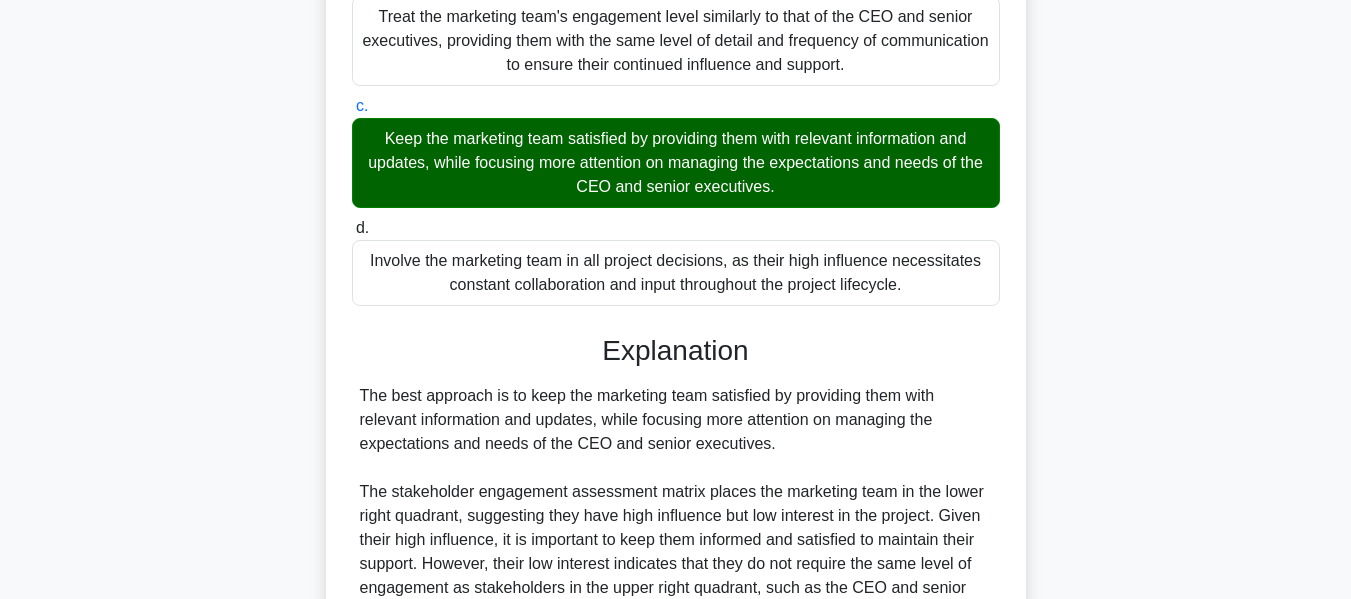 drag, startPoint x: 807, startPoint y: 364, endPoint x: 735, endPoint y: 370, distance: 72.249565 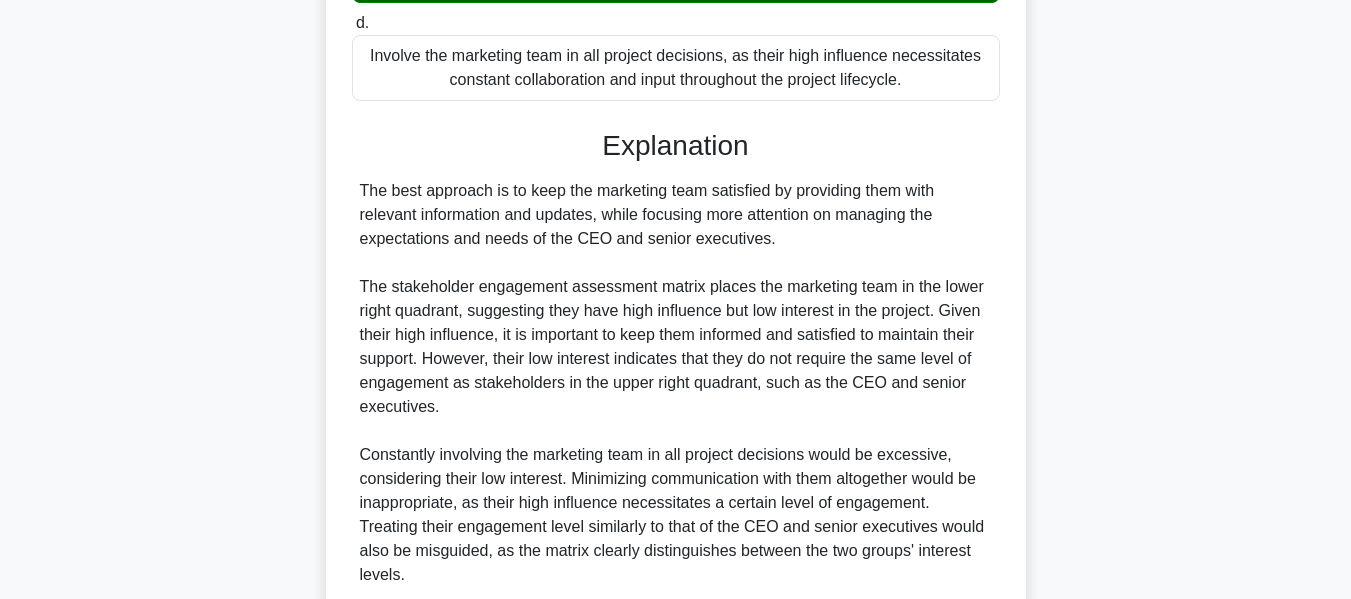 scroll, scrollTop: 851, scrollLeft: 0, axis: vertical 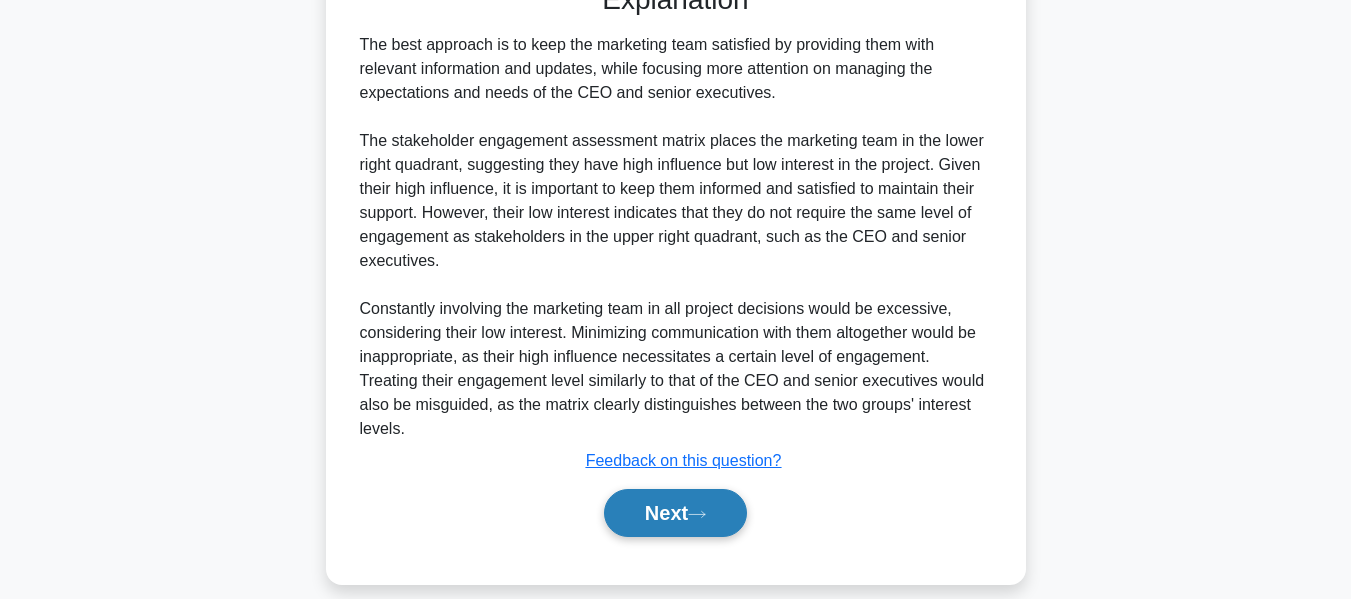 click on "Next" at bounding box center [675, 513] 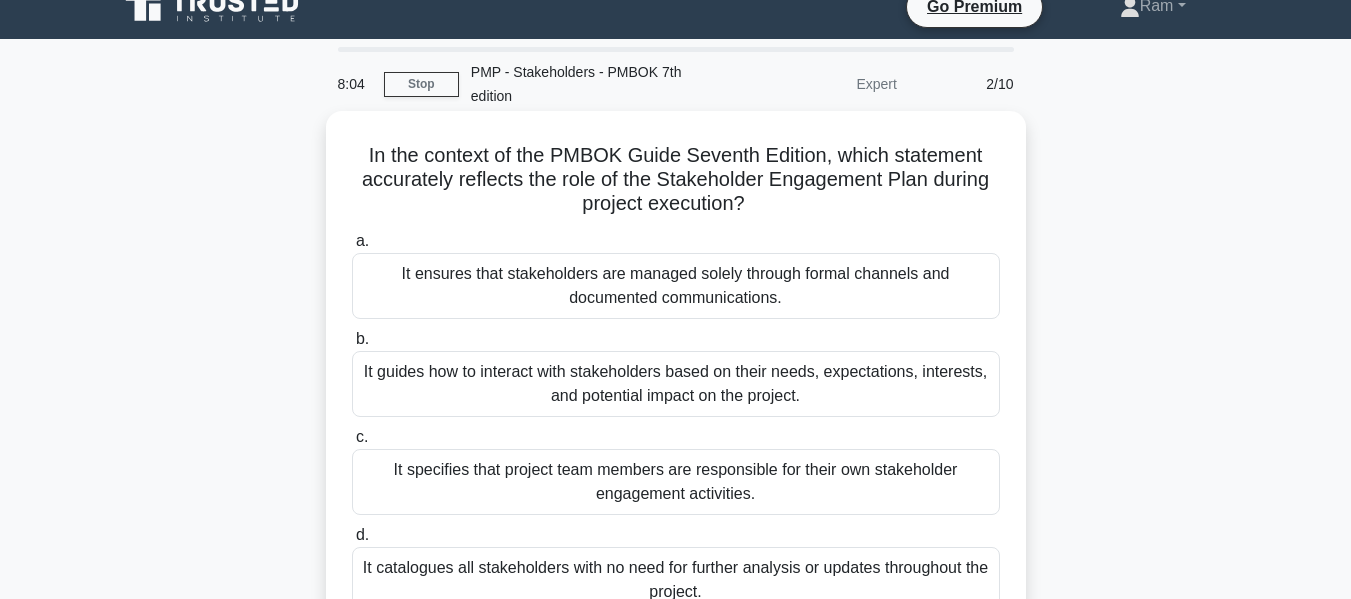 scroll, scrollTop: 0, scrollLeft: 0, axis: both 